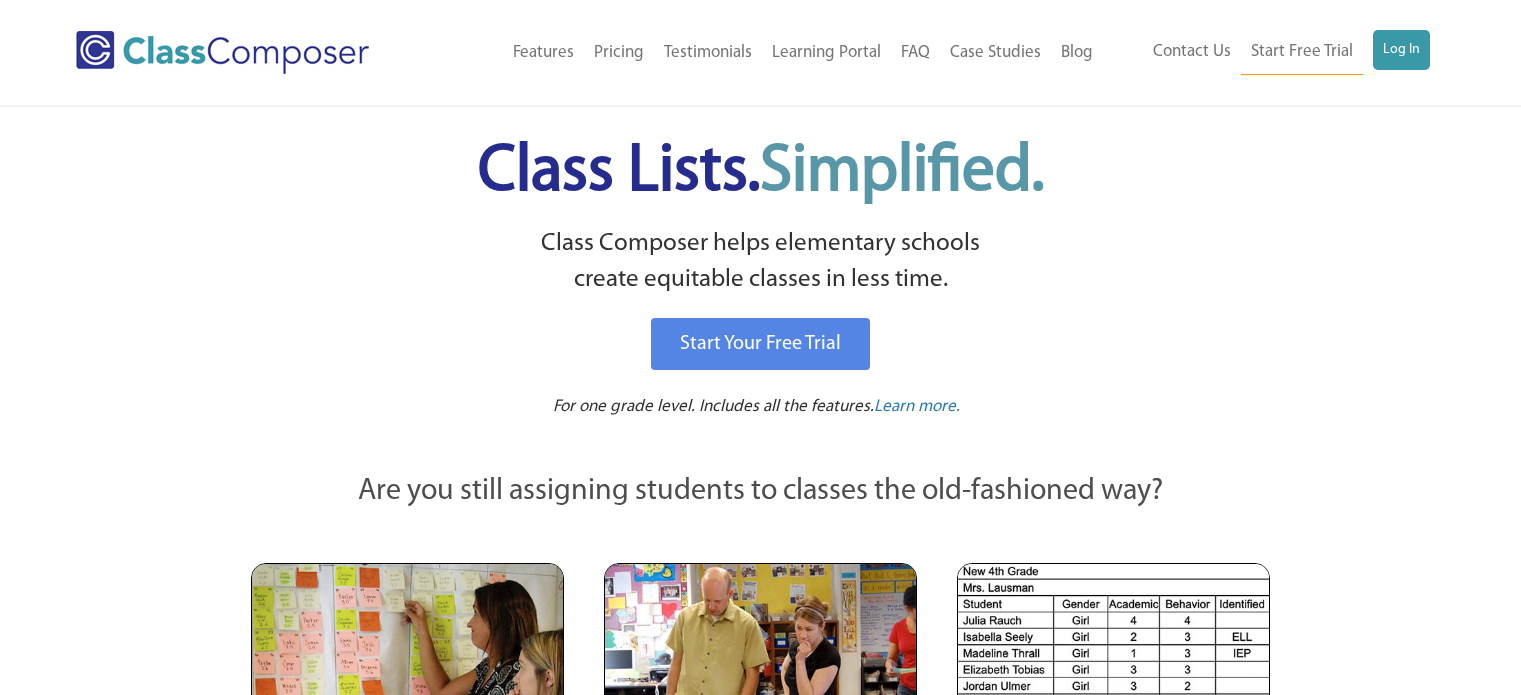 scroll, scrollTop: 0, scrollLeft: 0, axis: both 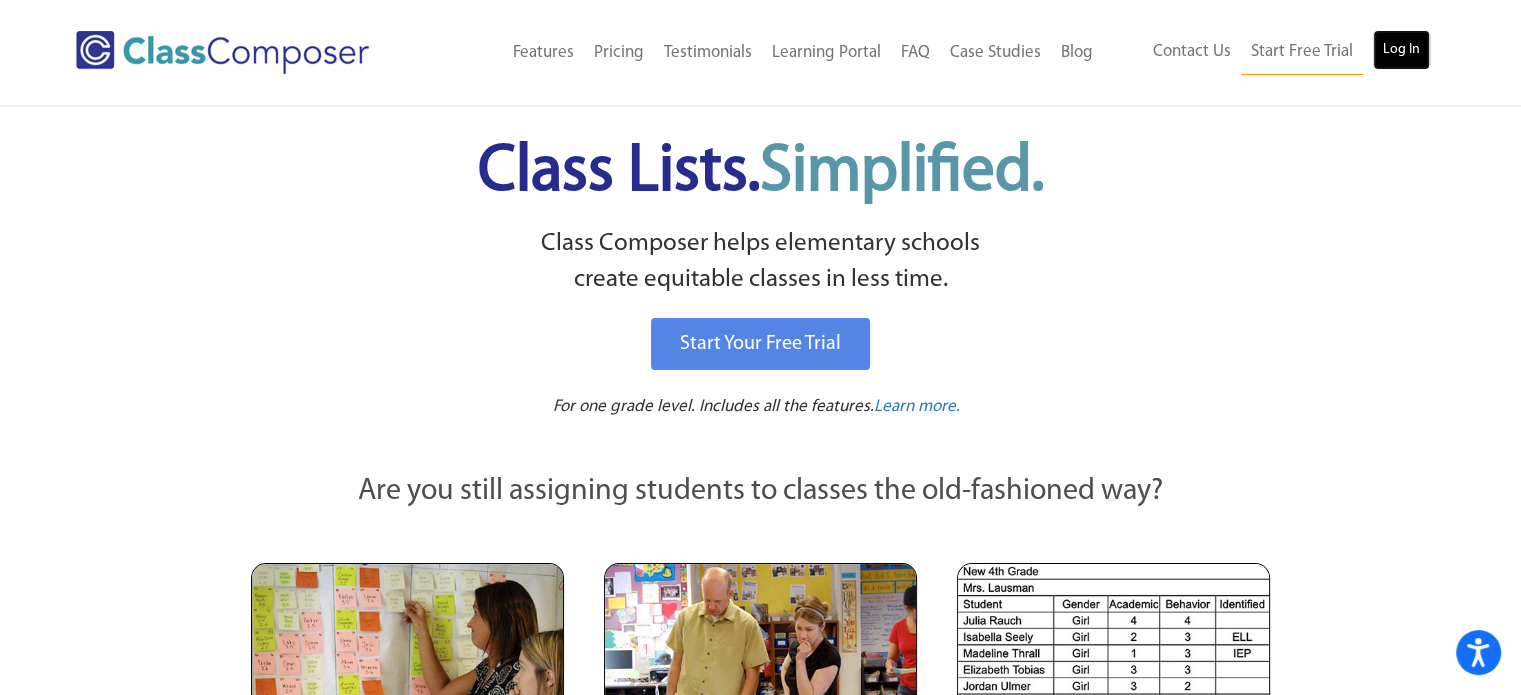 click on "Log In" at bounding box center (1401, 50) 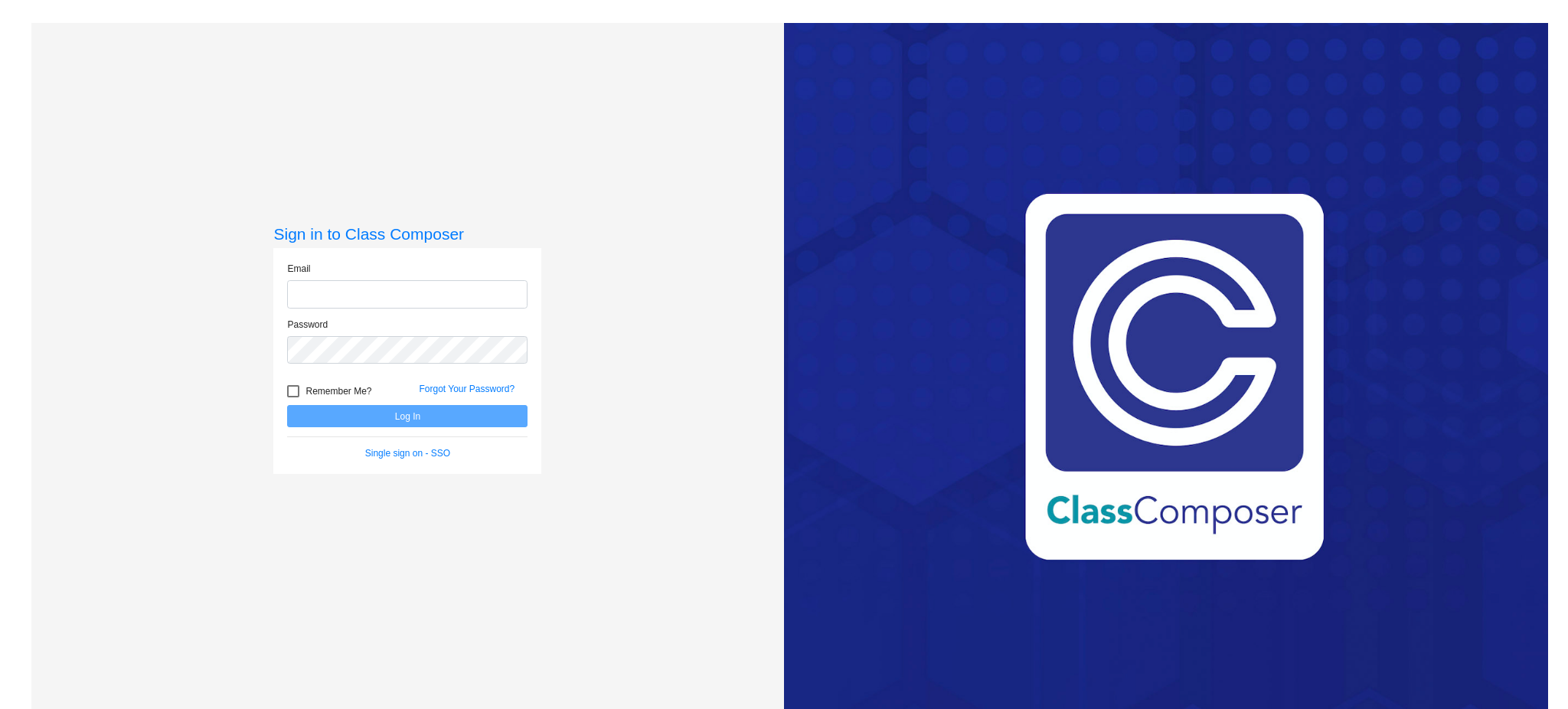 scroll, scrollTop: 0, scrollLeft: 0, axis: both 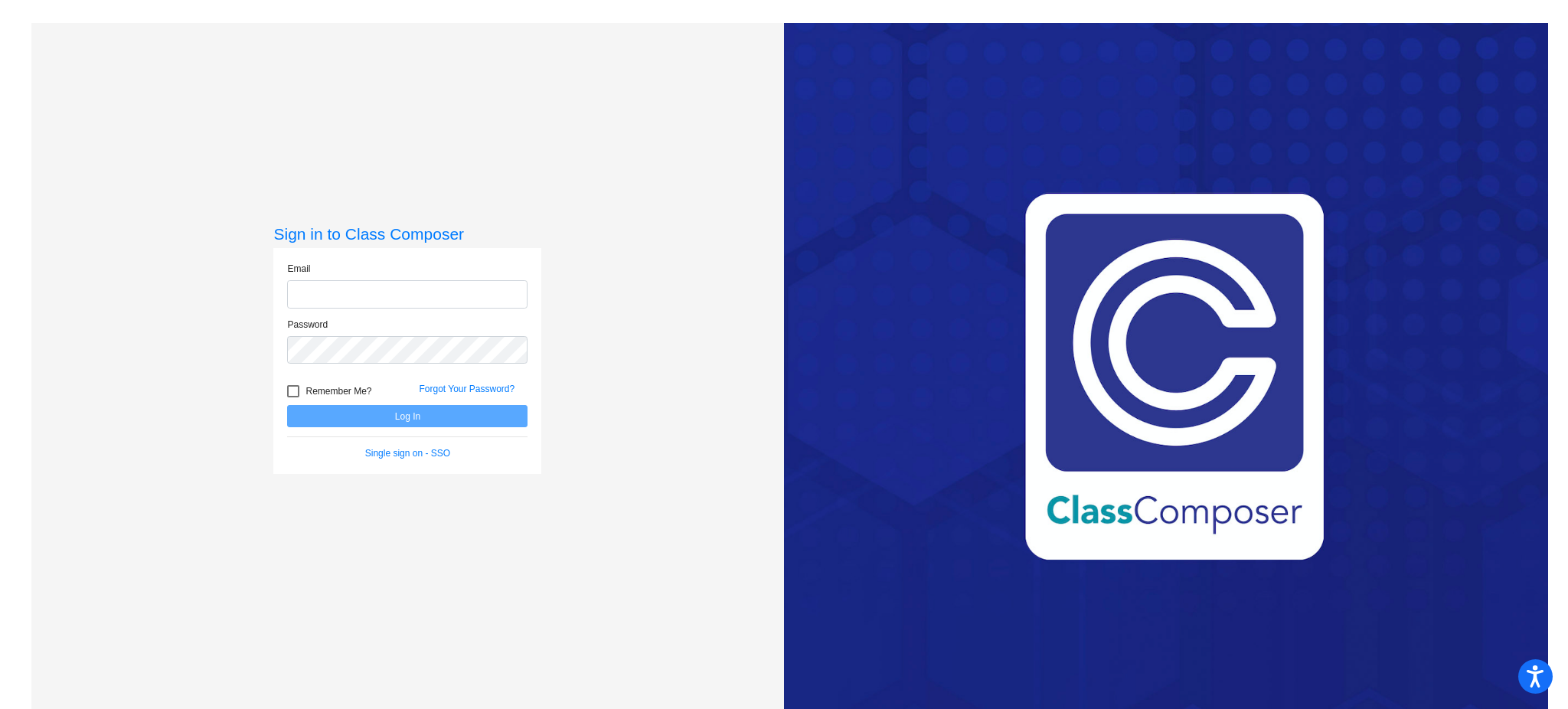 type on "[EMAIL]" 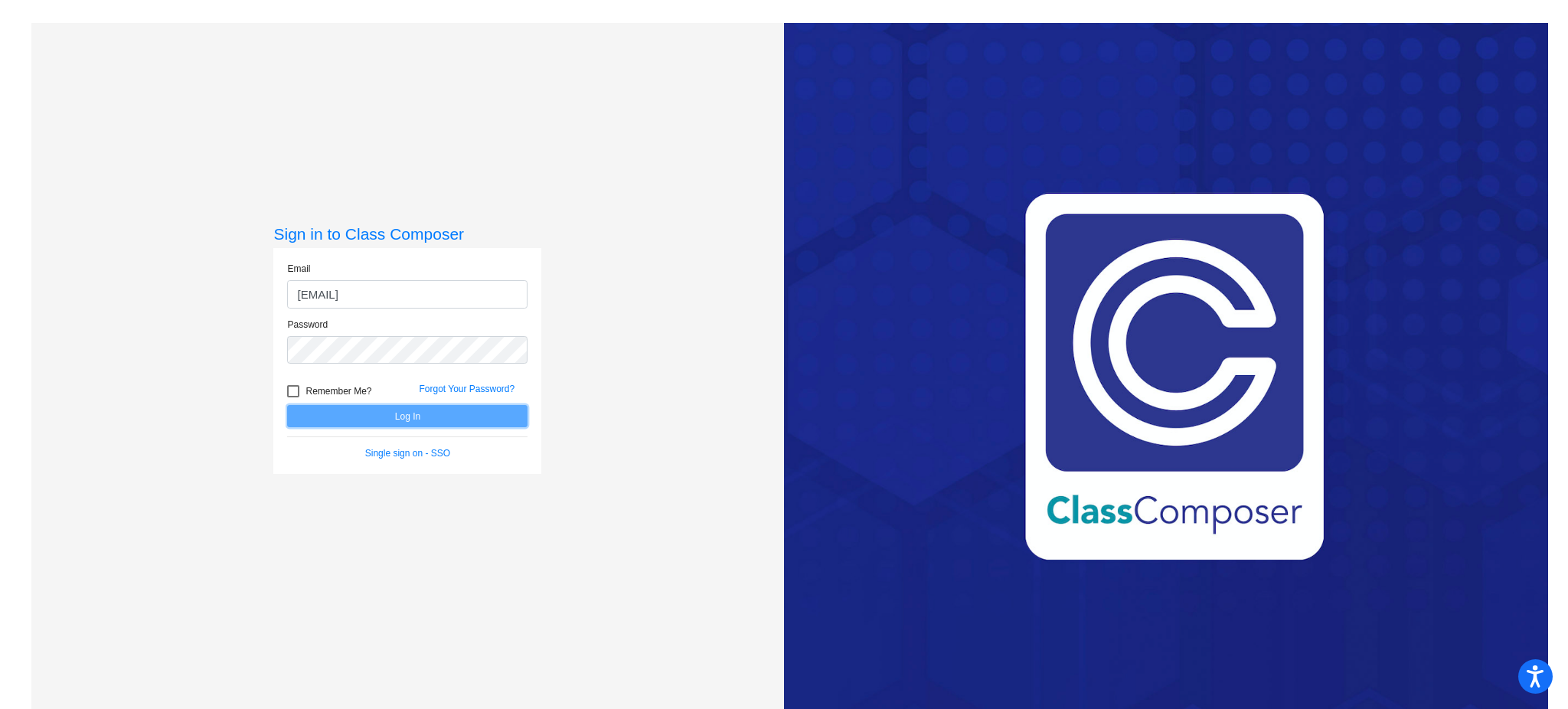 click on "Log In" 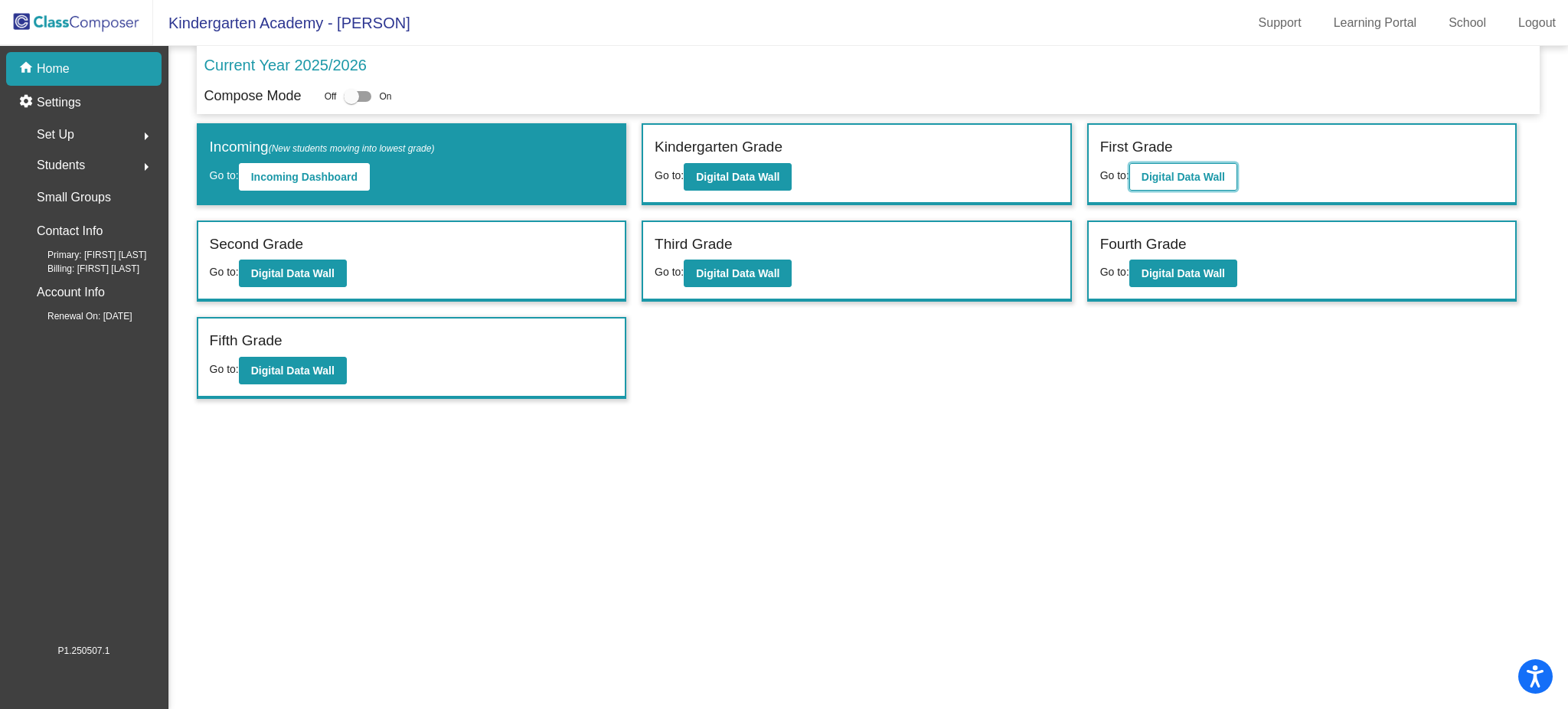 click on "Digital Data Wall" 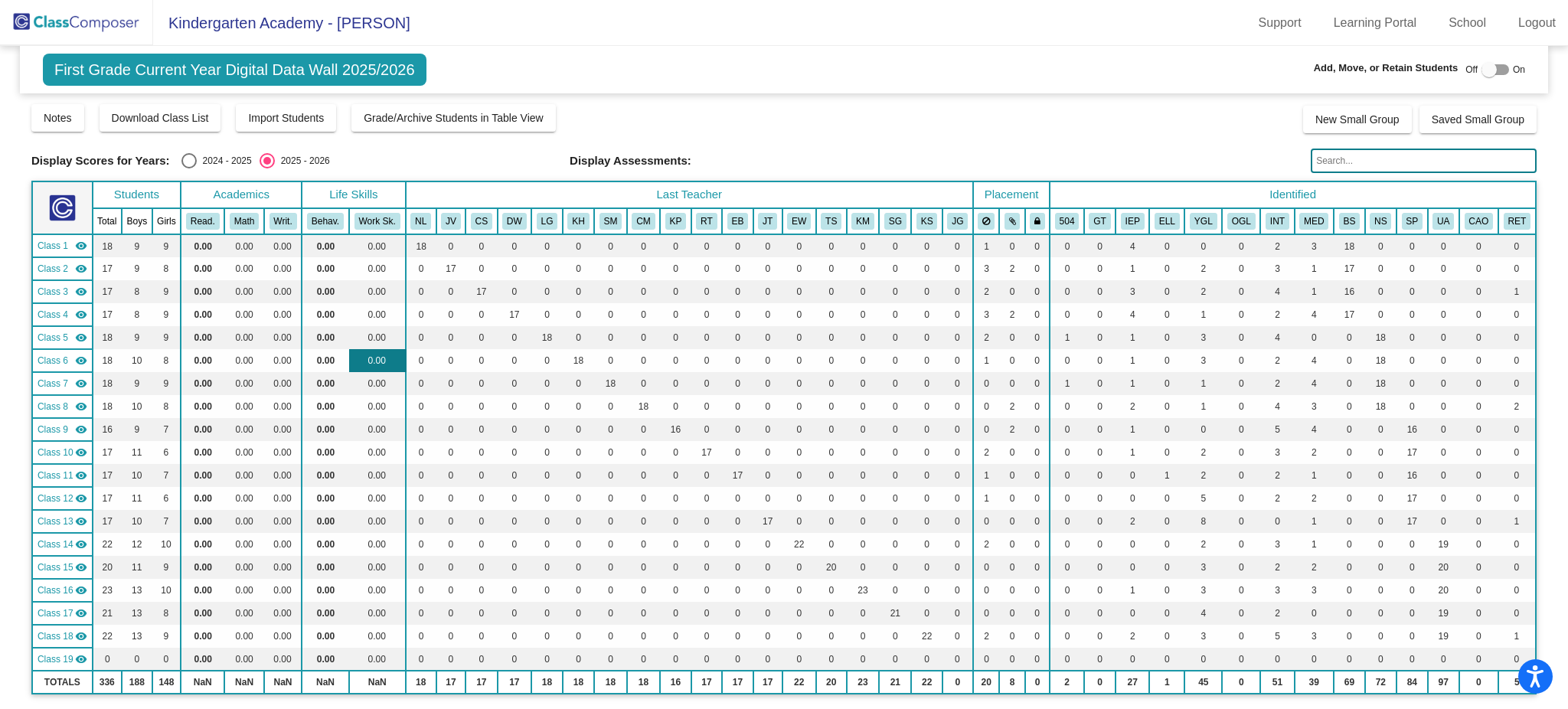 scroll, scrollTop: 408, scrollLeft: 0, axis: vertical 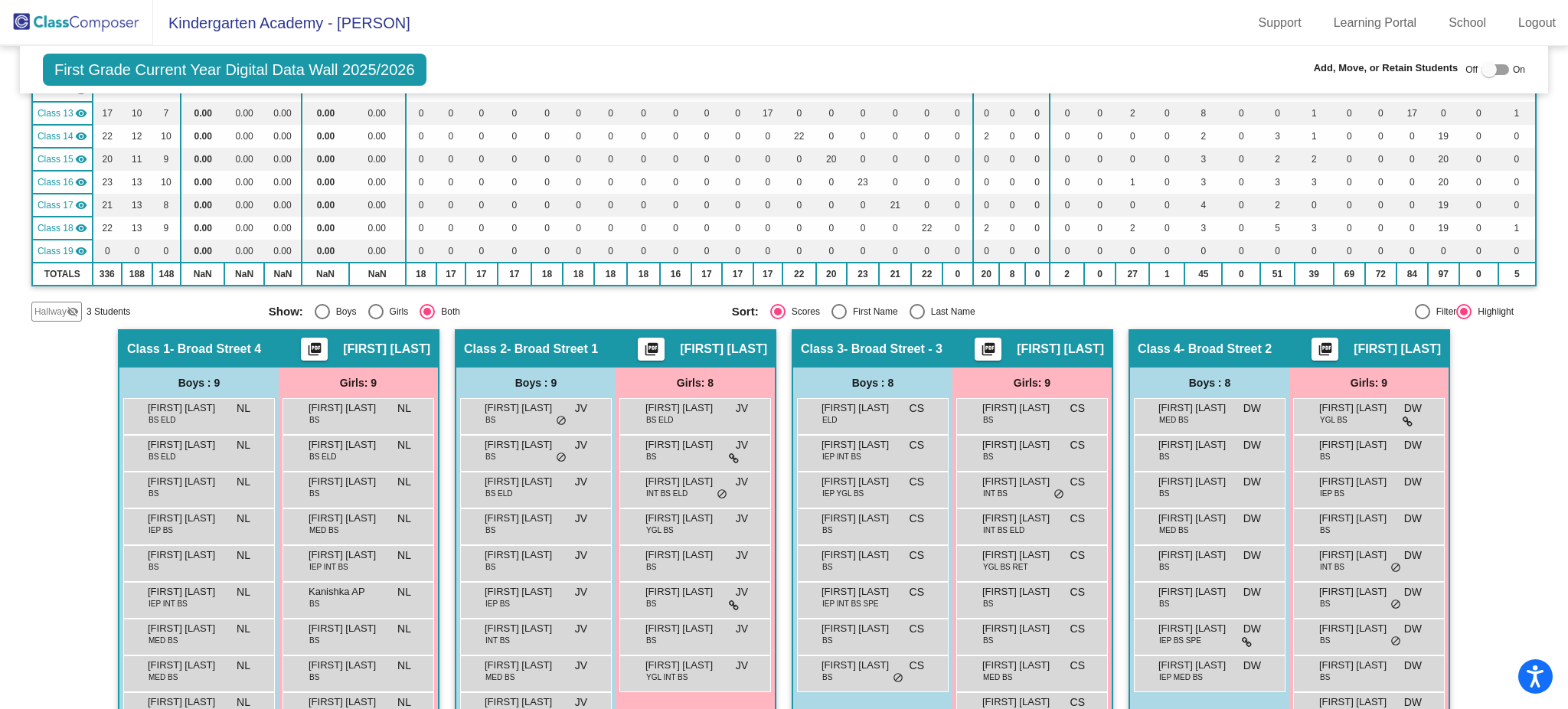 click at bounding box center (1423, 312) 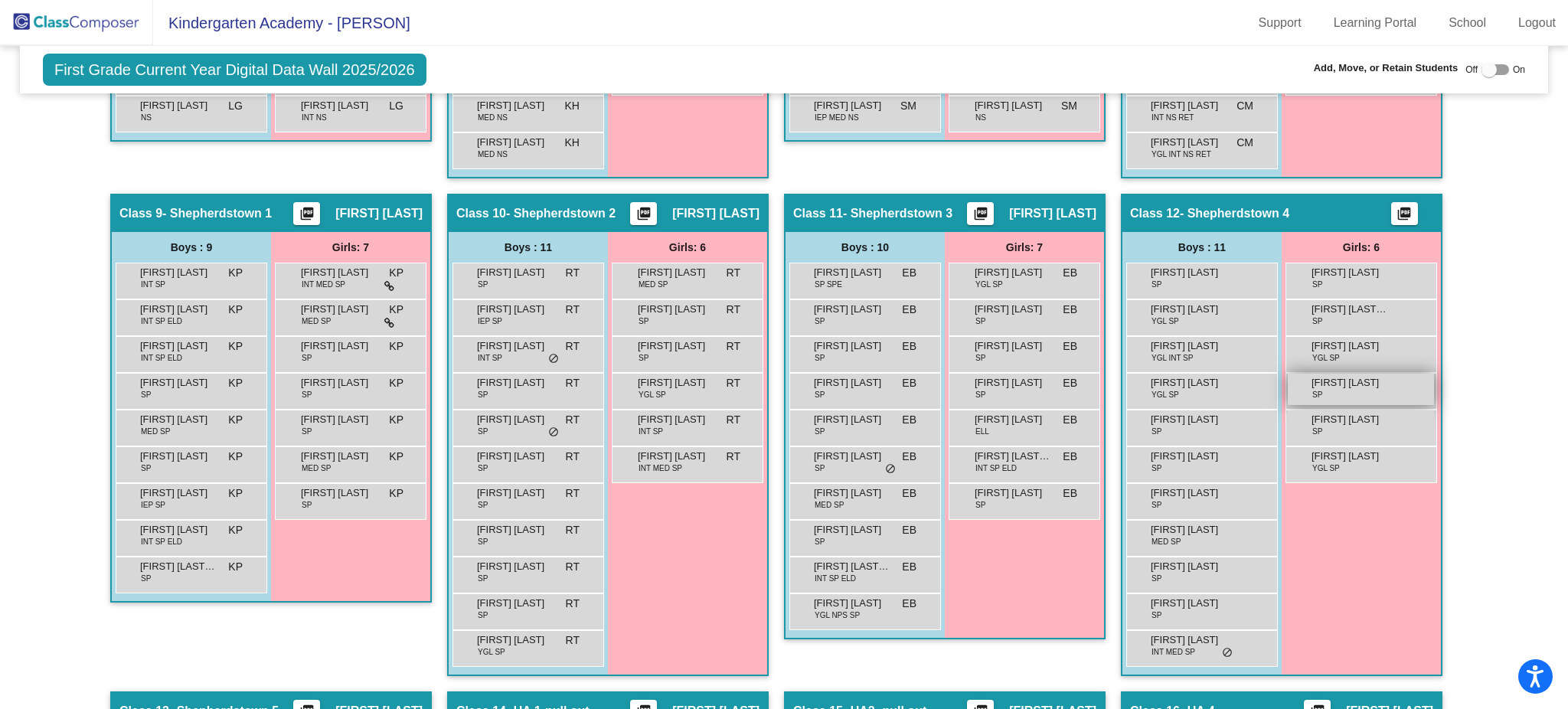 scroll, scrollTop: 0, scrollLeft: 0, axis: both 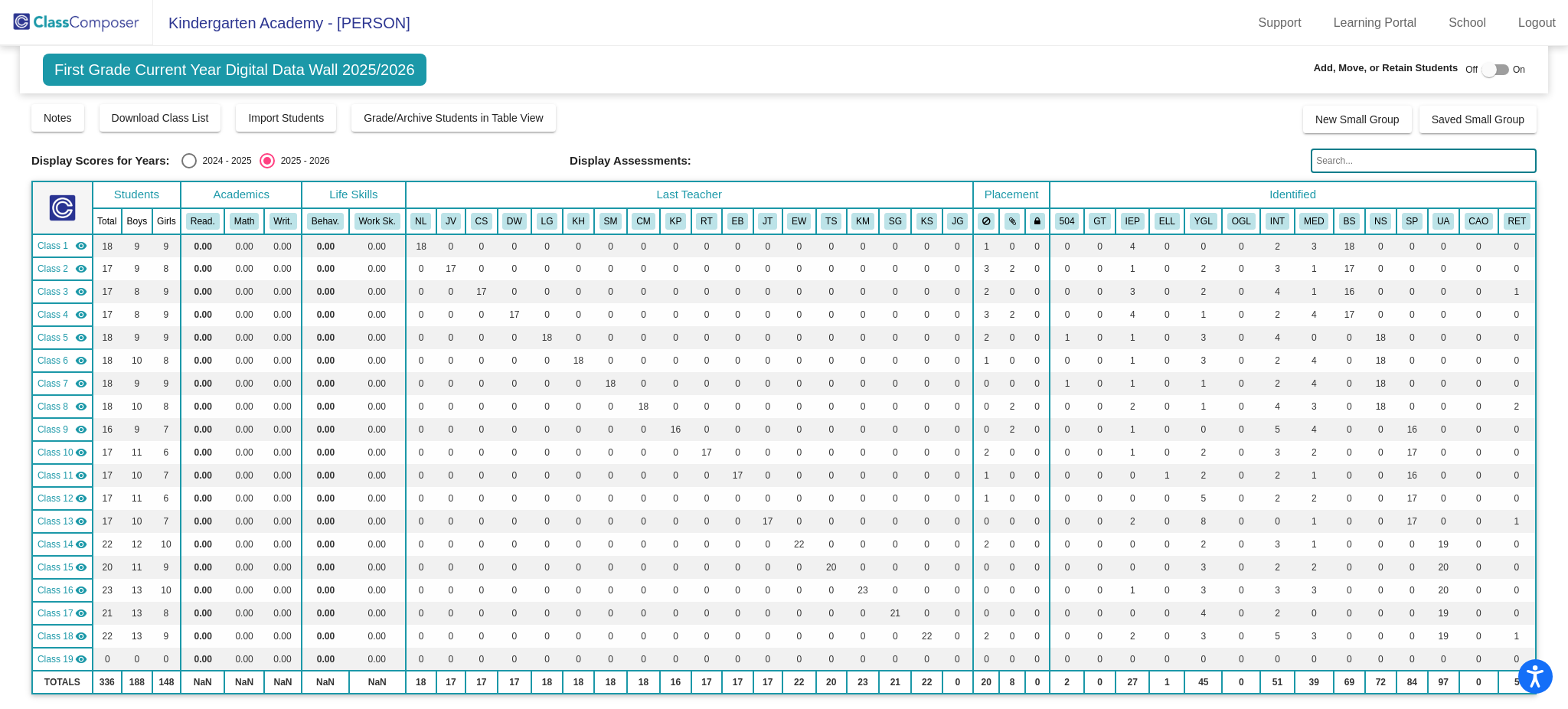 click 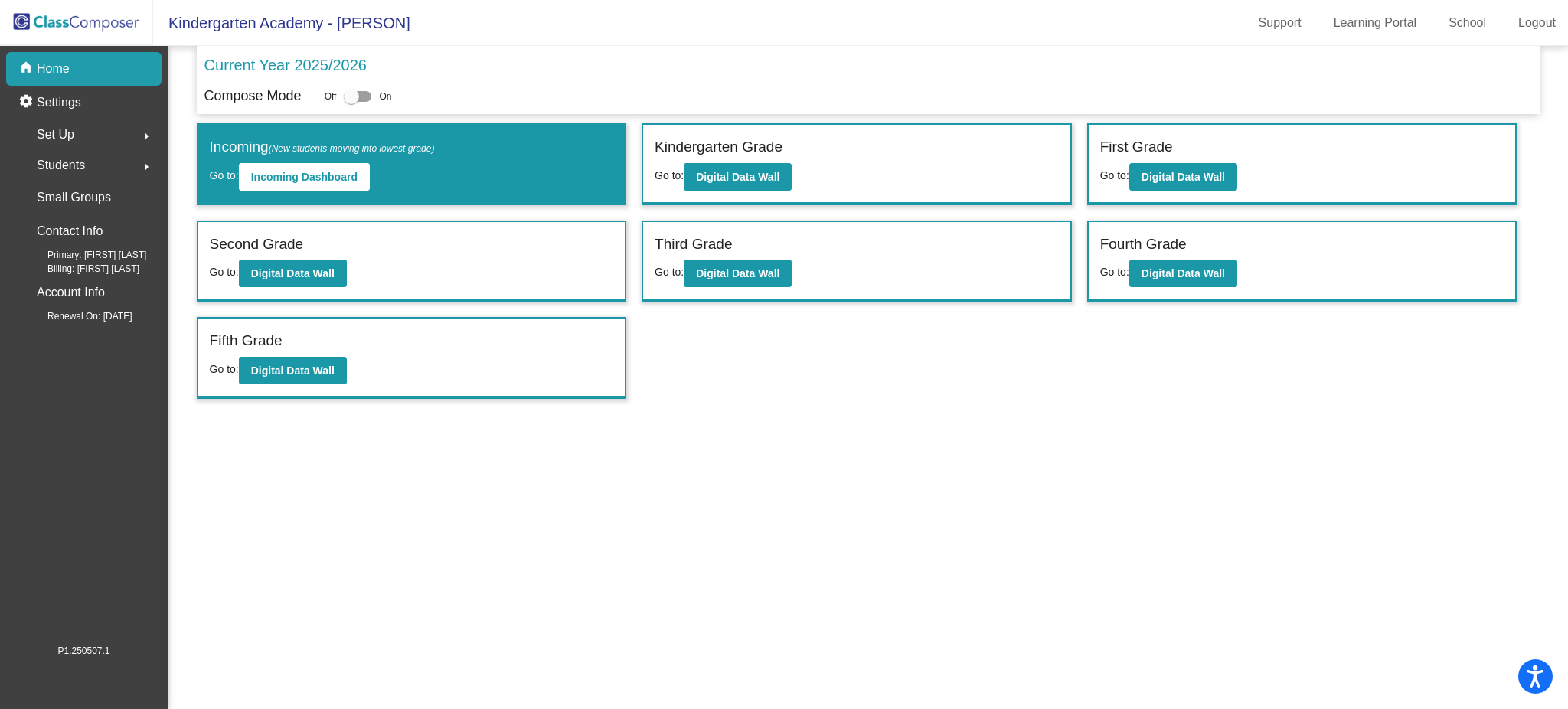 click on "Students" 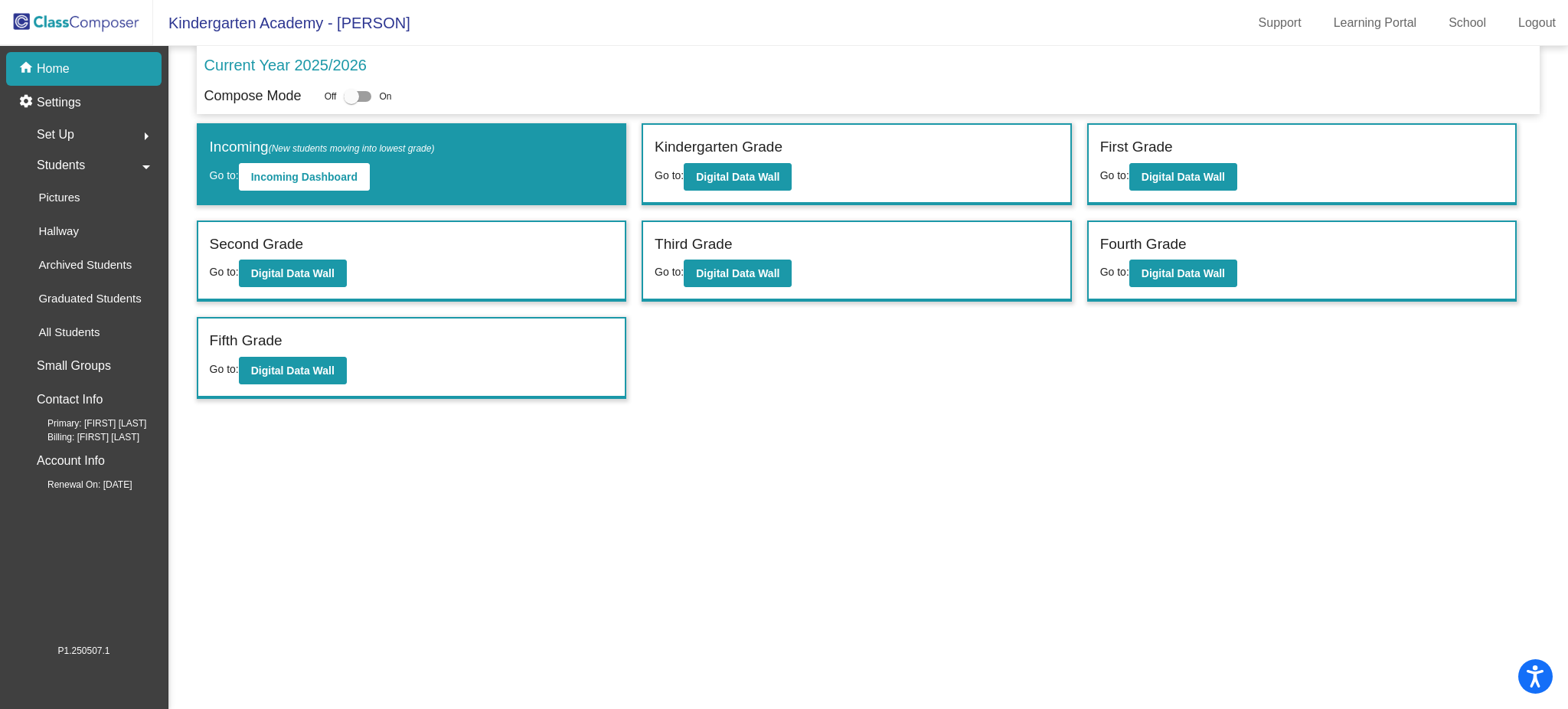 click on "Set Up" 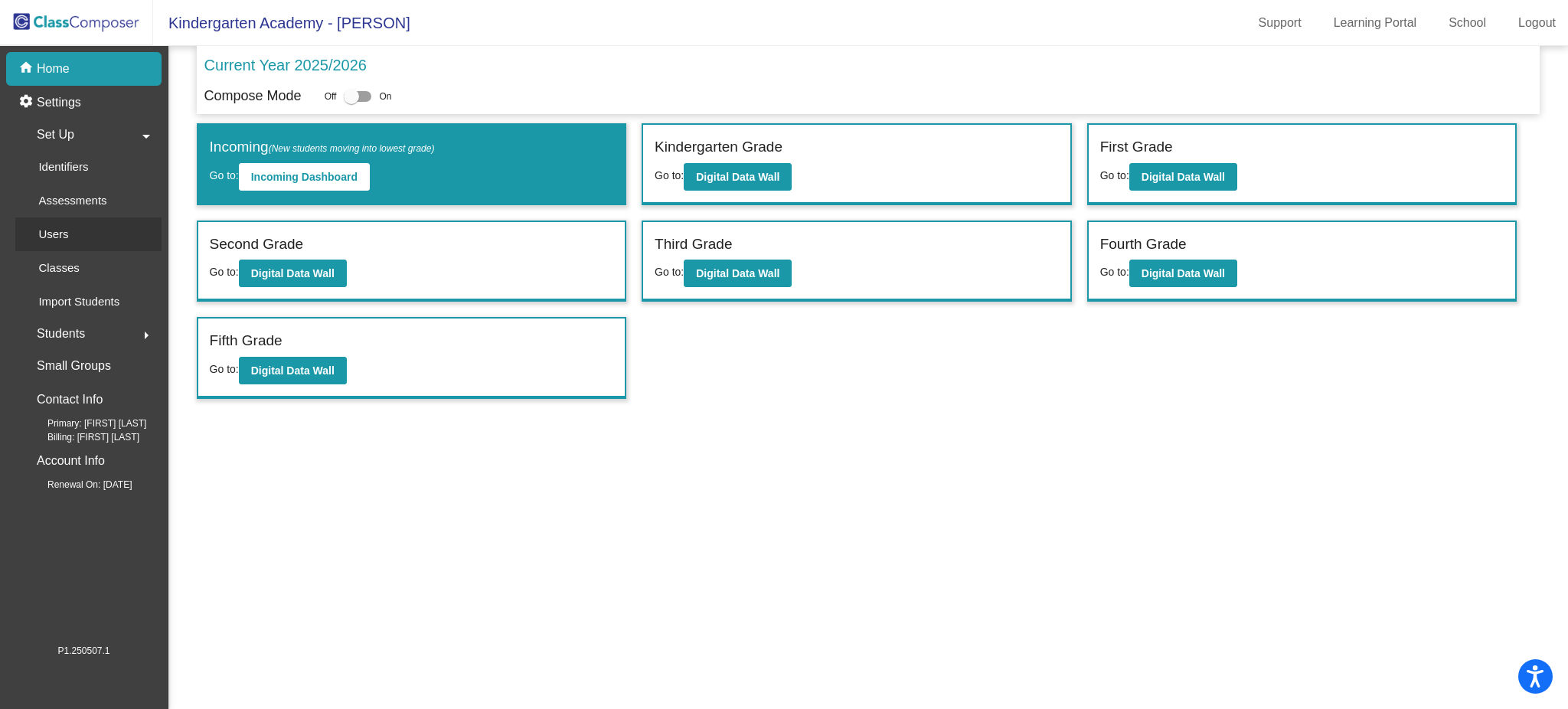 click on "Users" 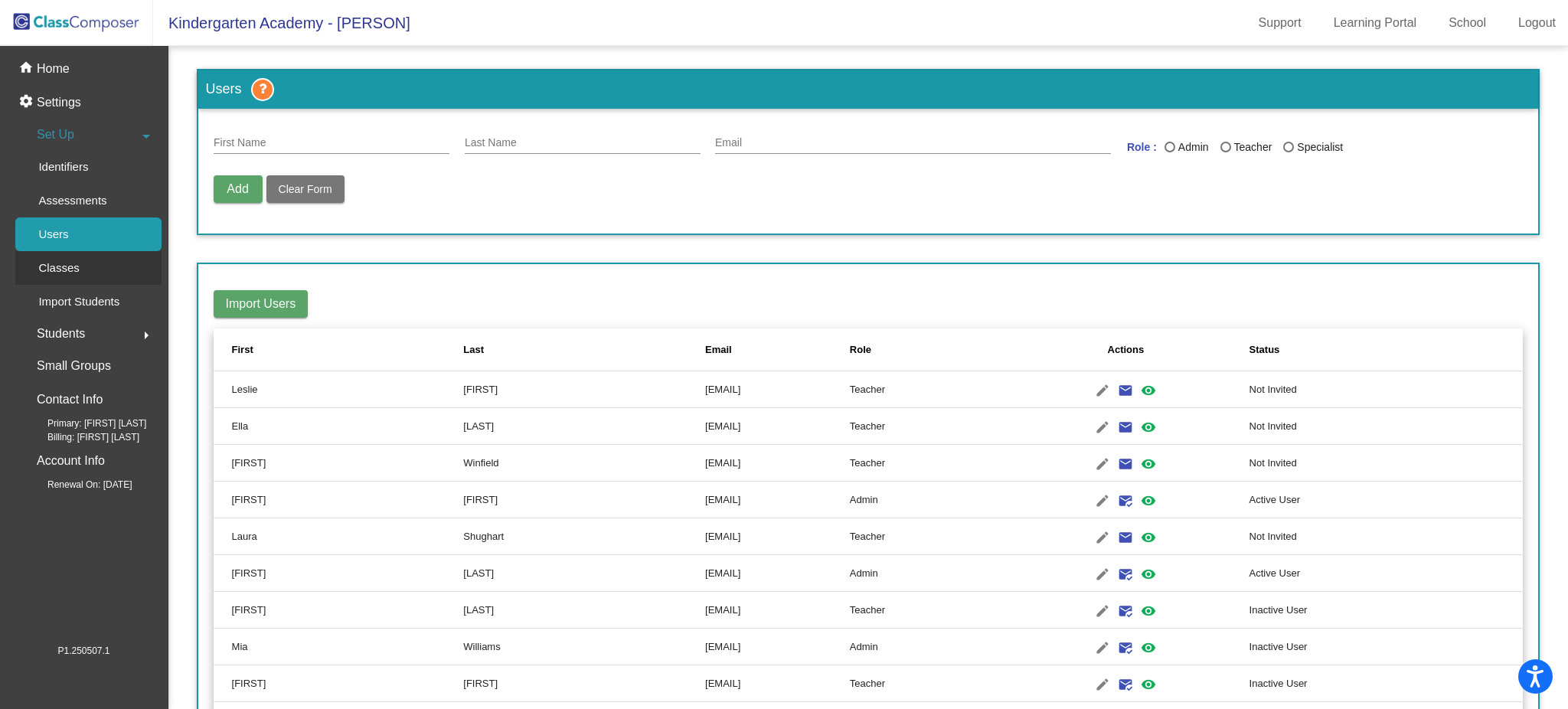 click on "Classes" 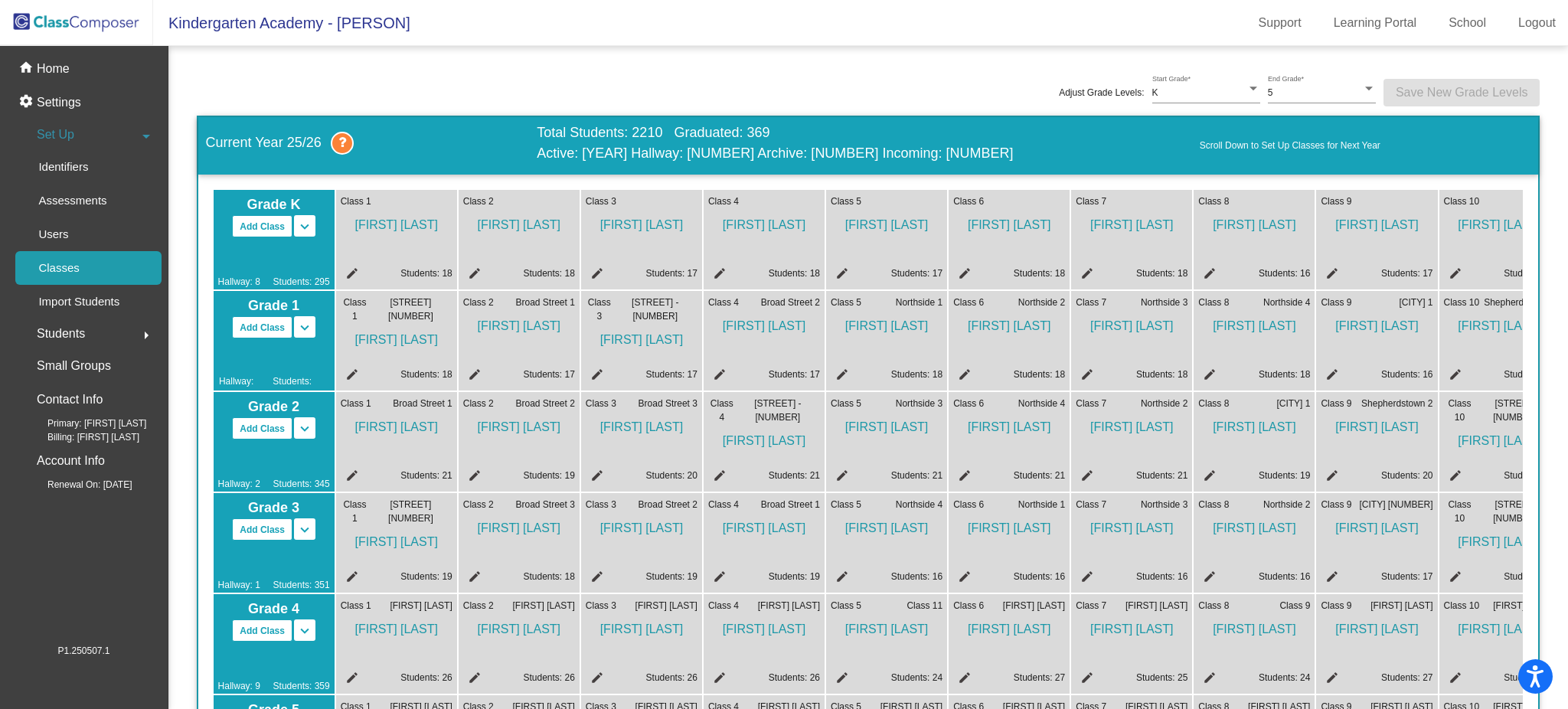 scroll, scrollTop: 204, scrollLeft: 0, axis: vertical 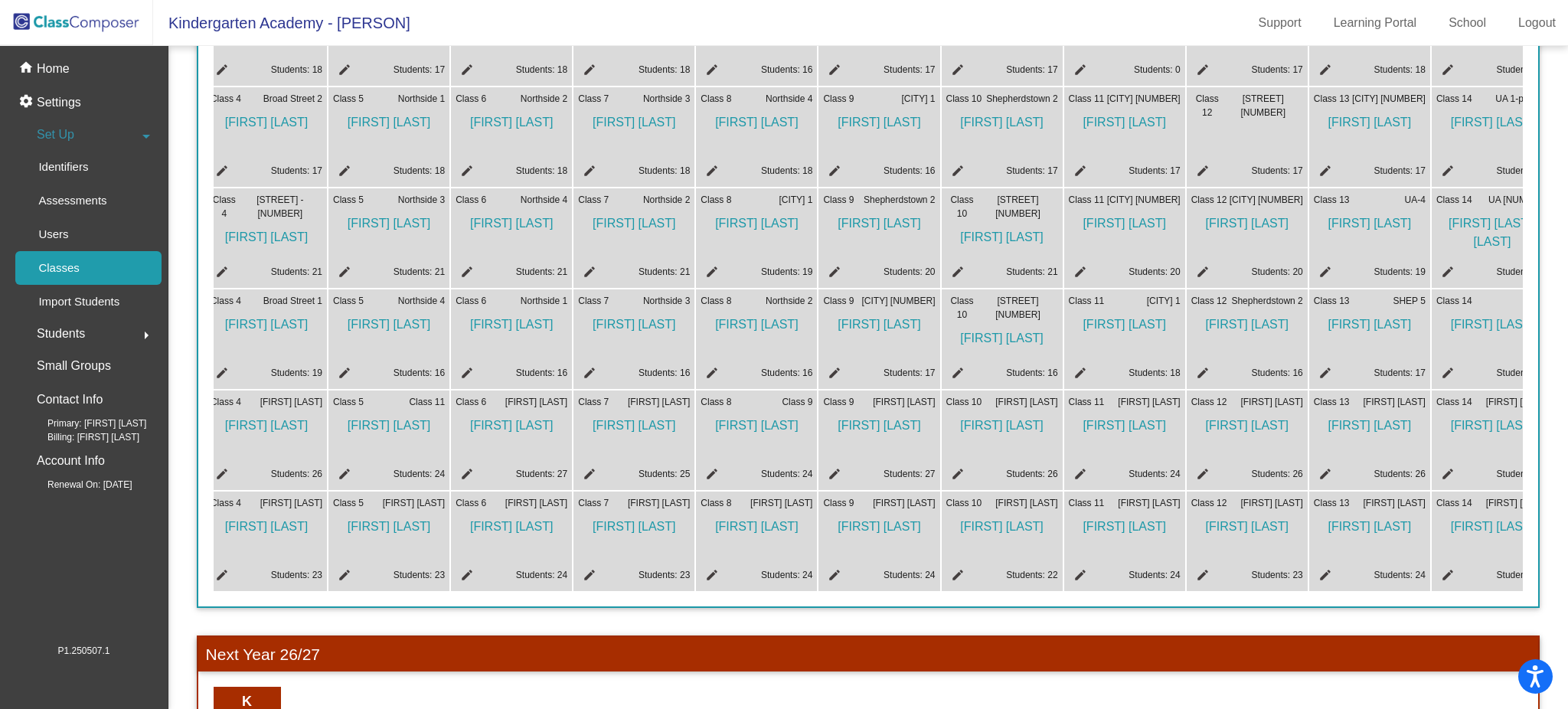 click on "edit" 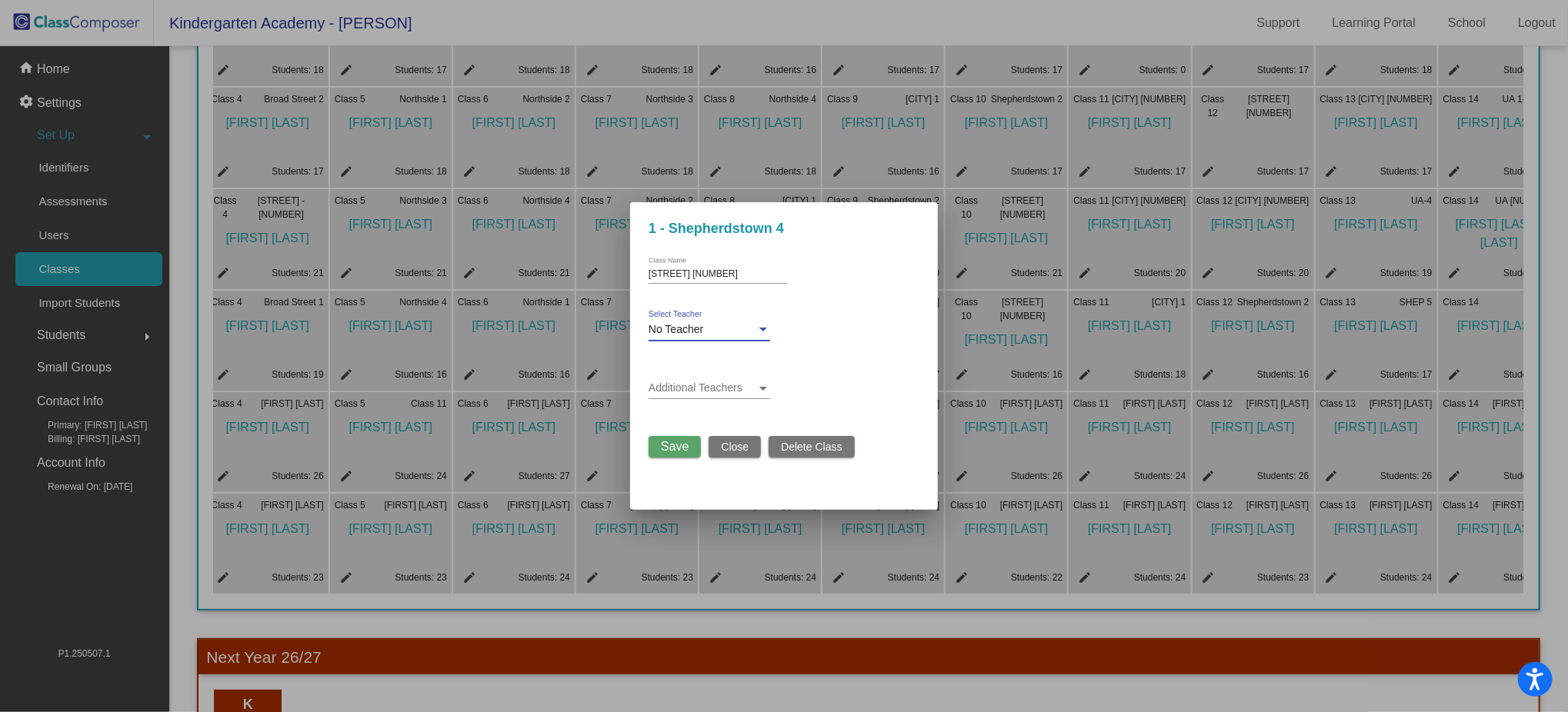 click on "No Teacher" at bounding box center [702, 330] 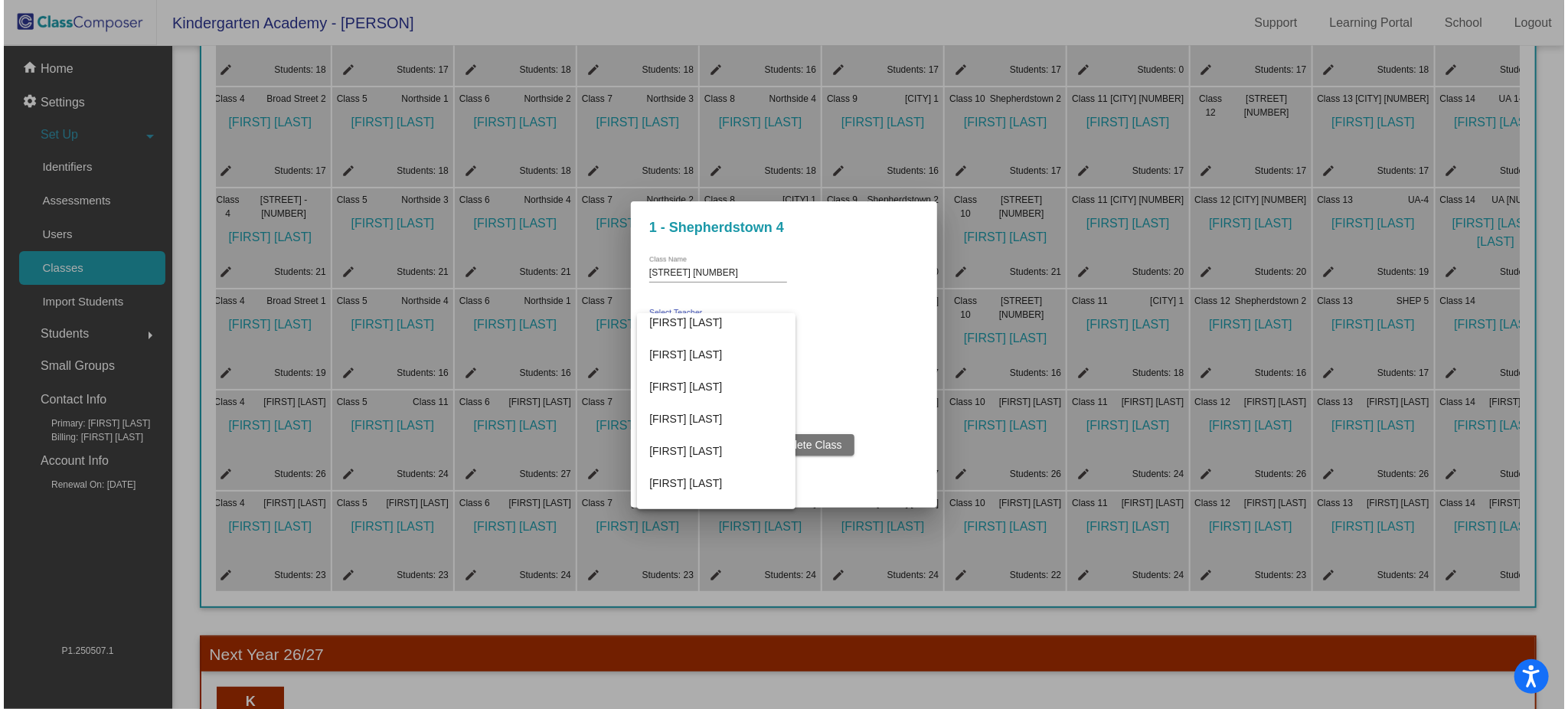scroll, scrollTop: 3281, scrollLeft: 0, axis: vertical 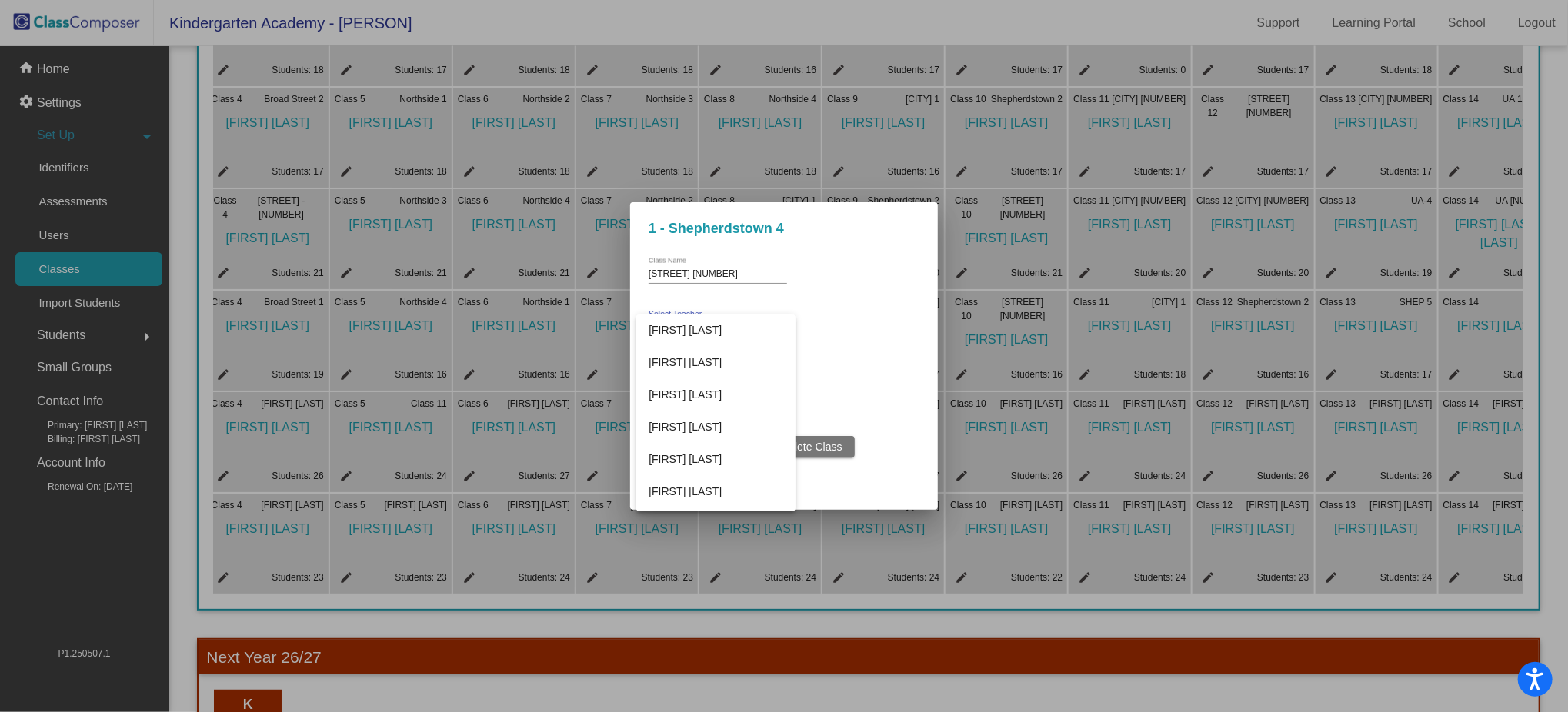 click at bounding box center (784, 356) 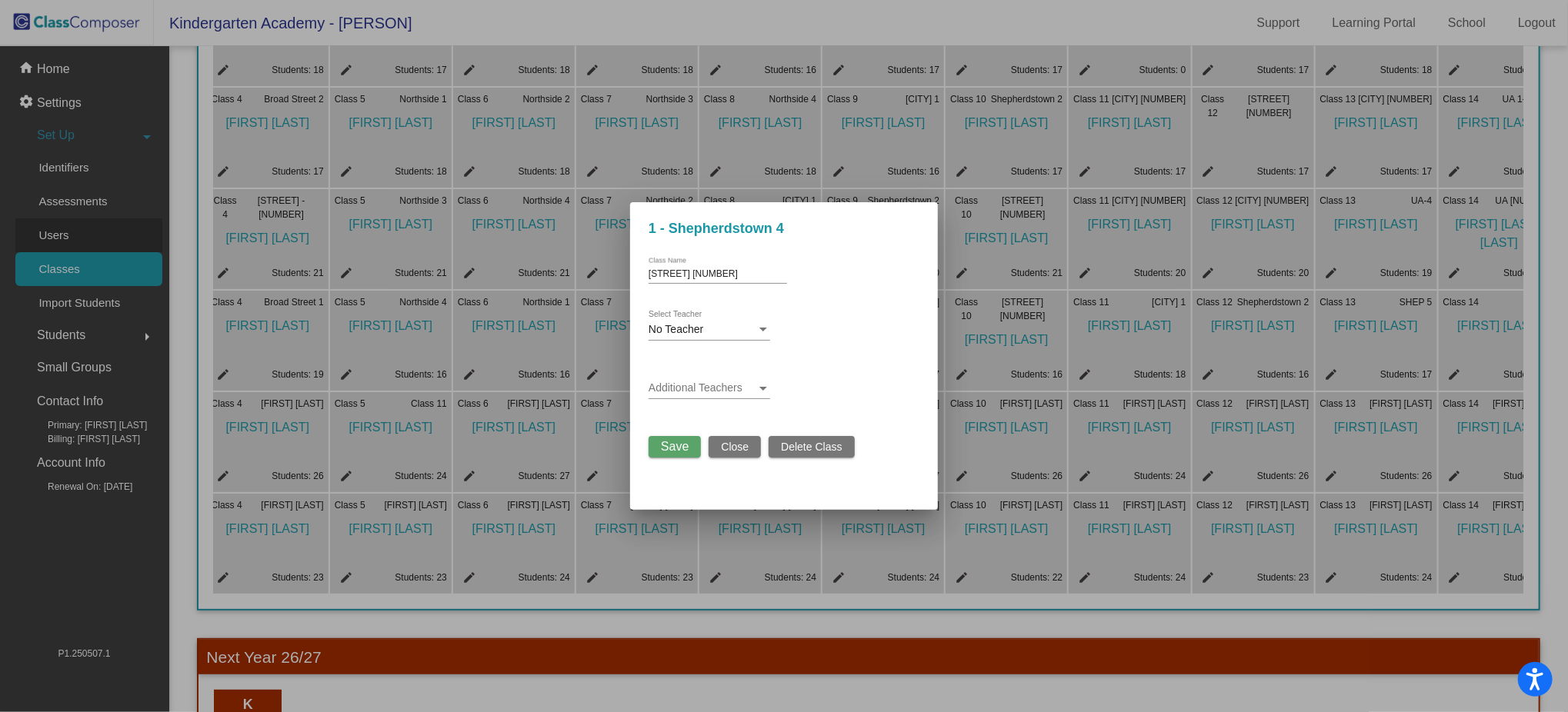 click at bounding box center (784, 356) 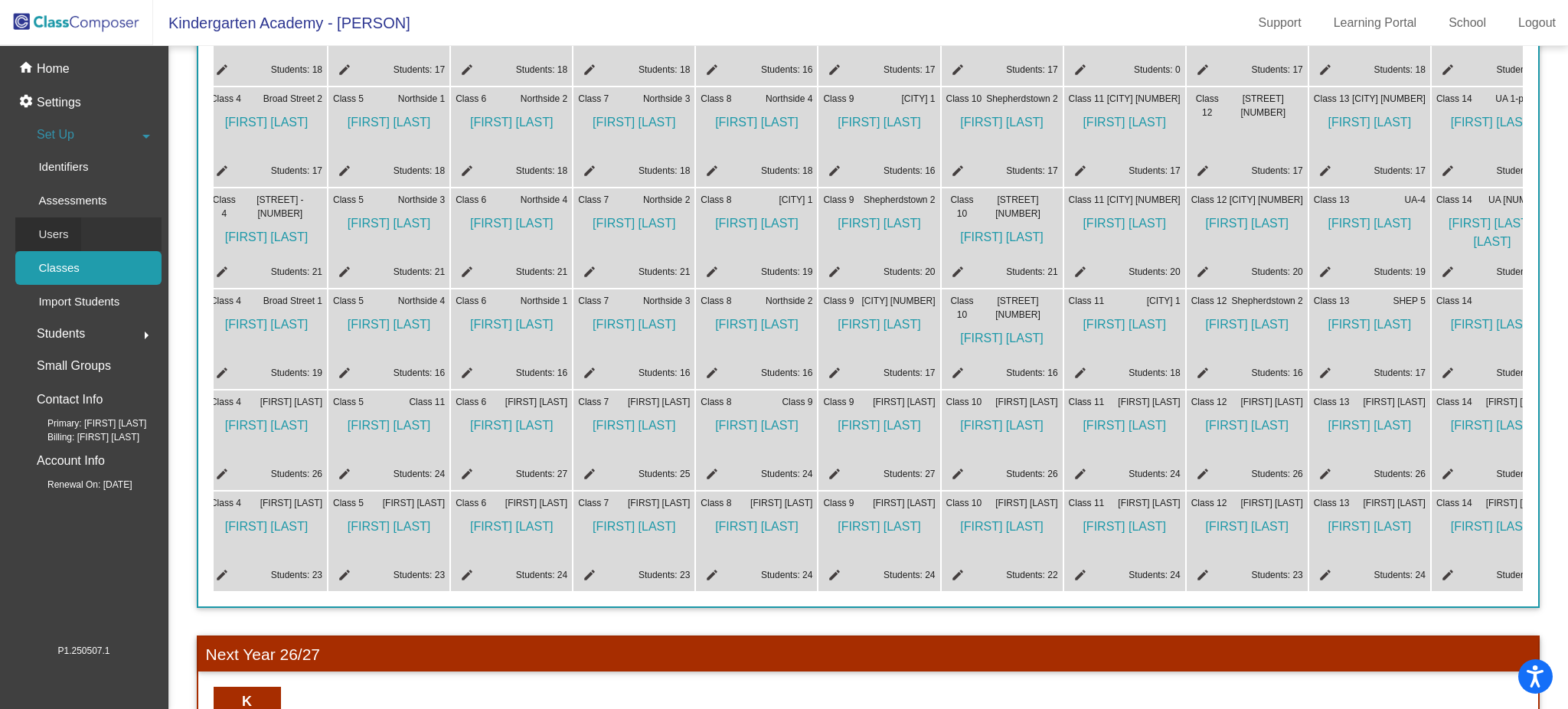 click on "Users" 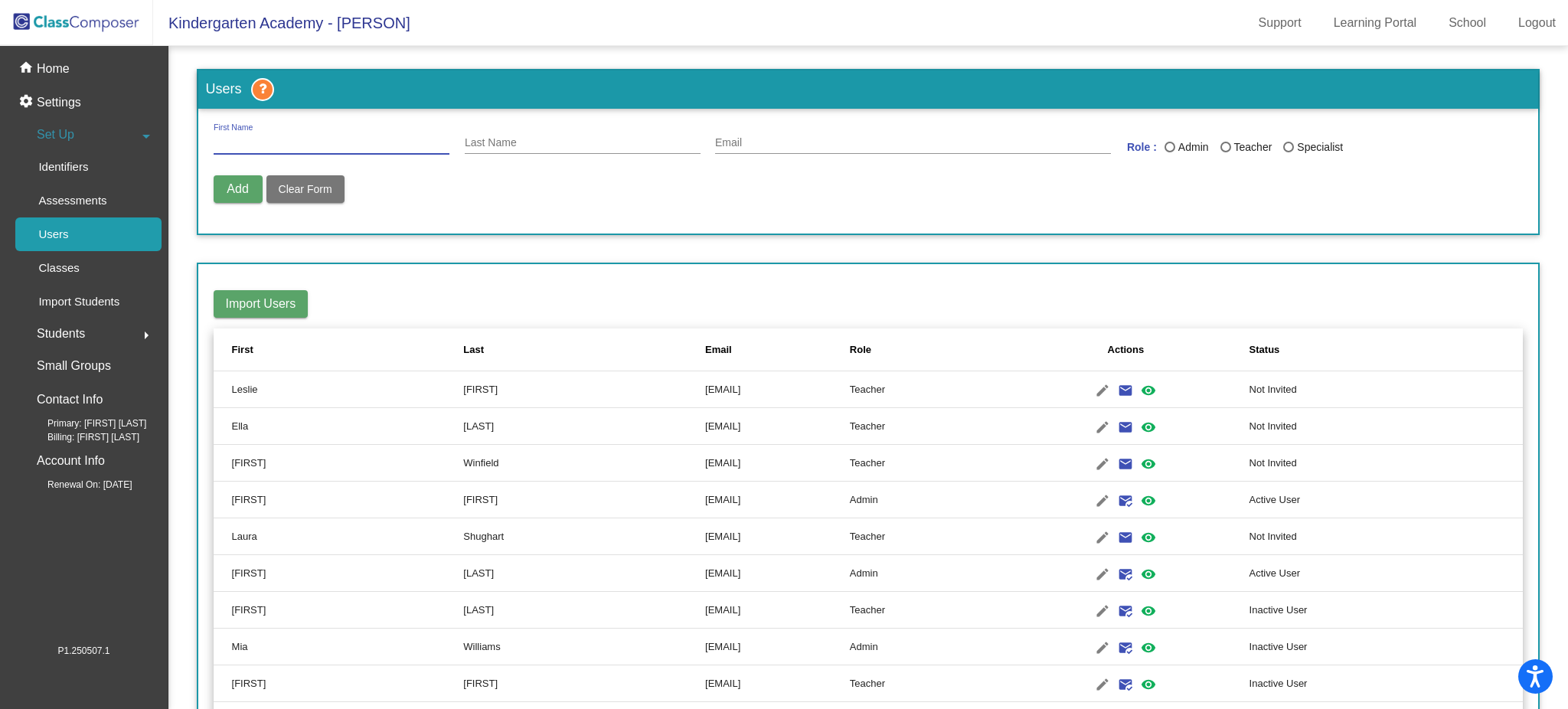 click on "First Name" at bounding box center [332, 143] 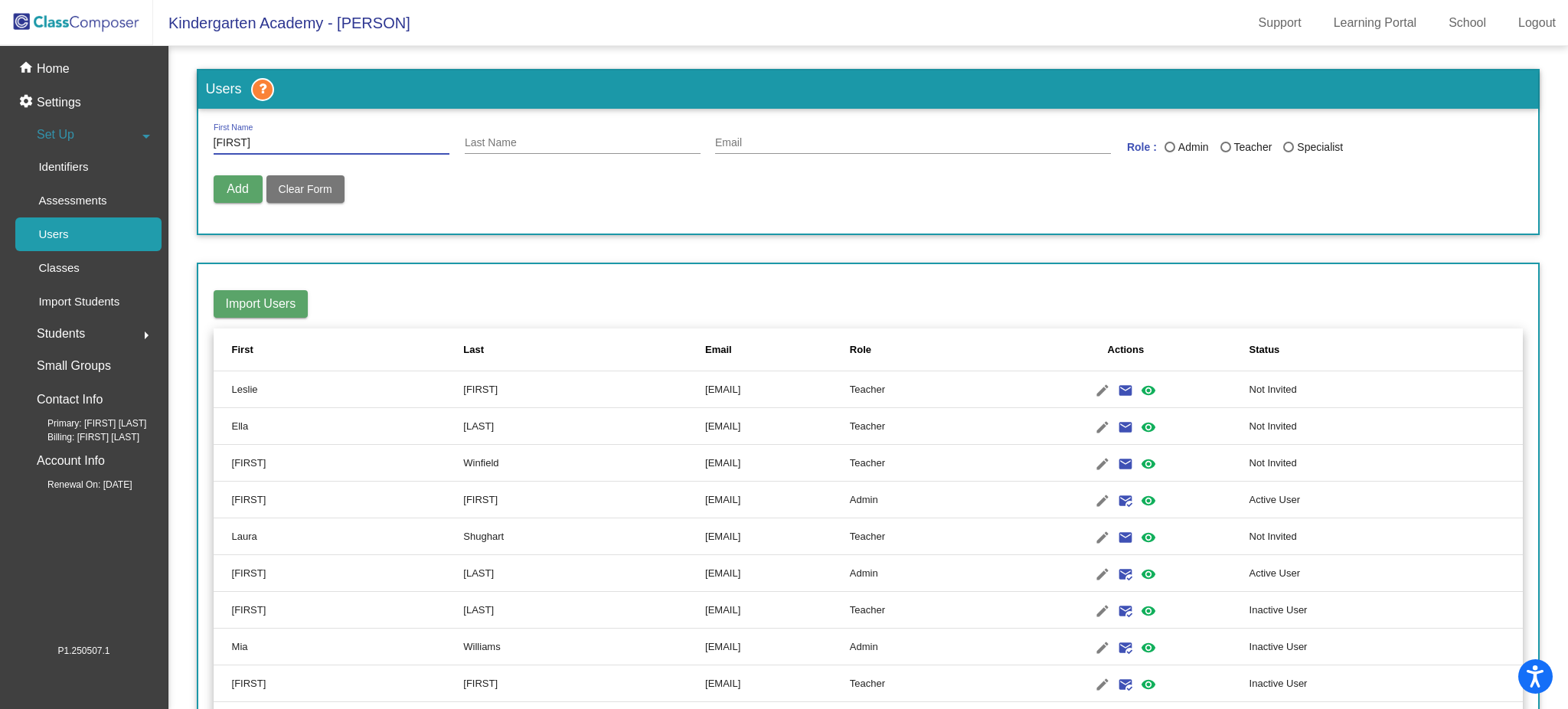 type on "[FIRST]" 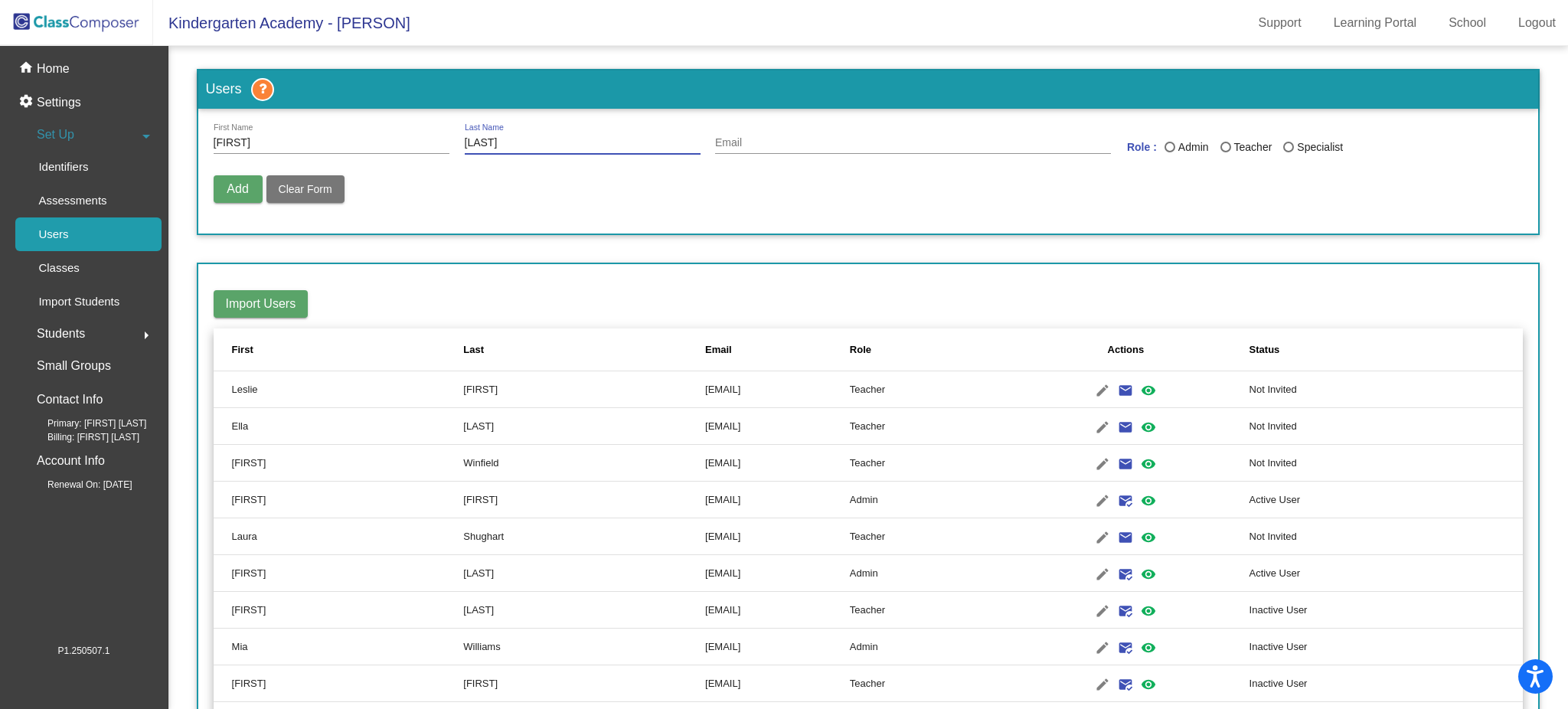 type on "[LAST]" 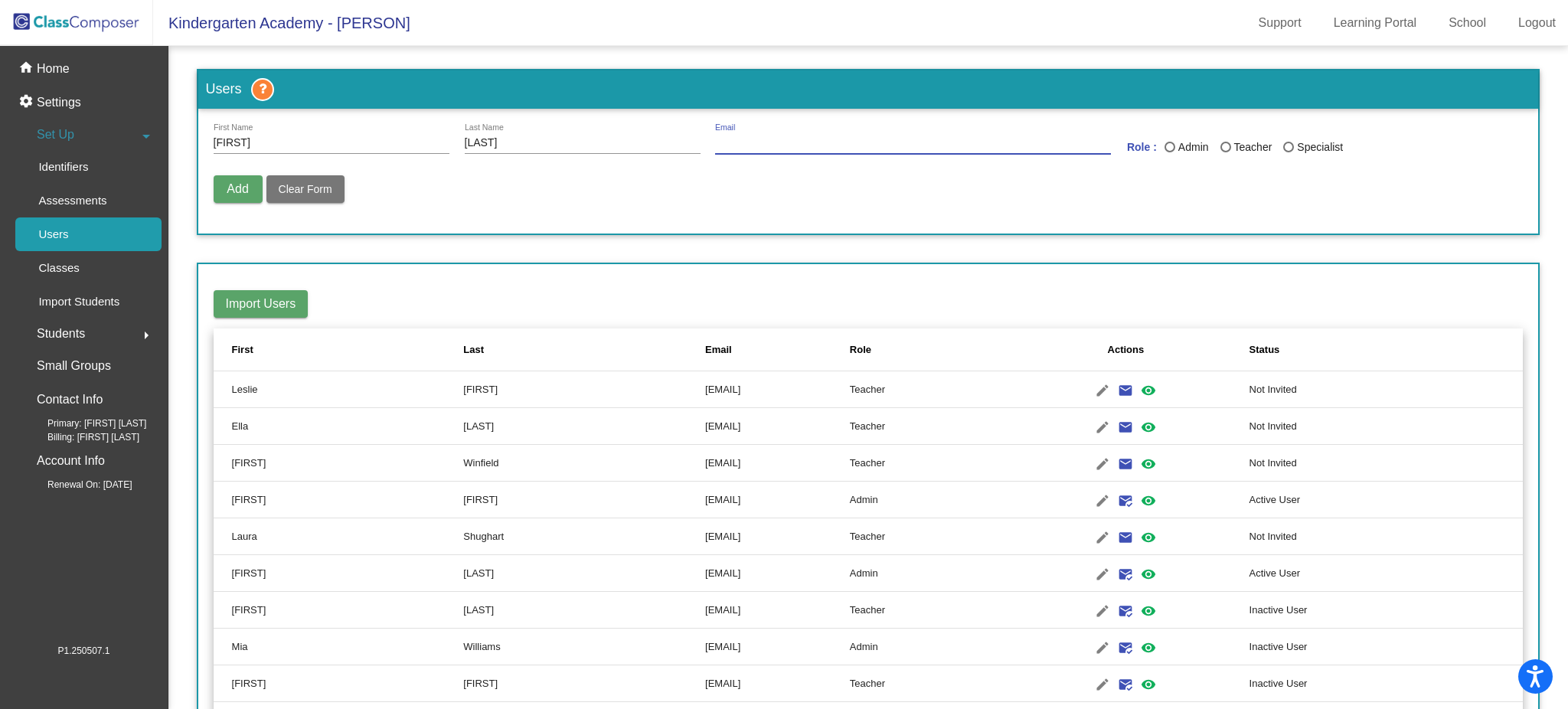 click on "Email" at bounding box center [913, 143] 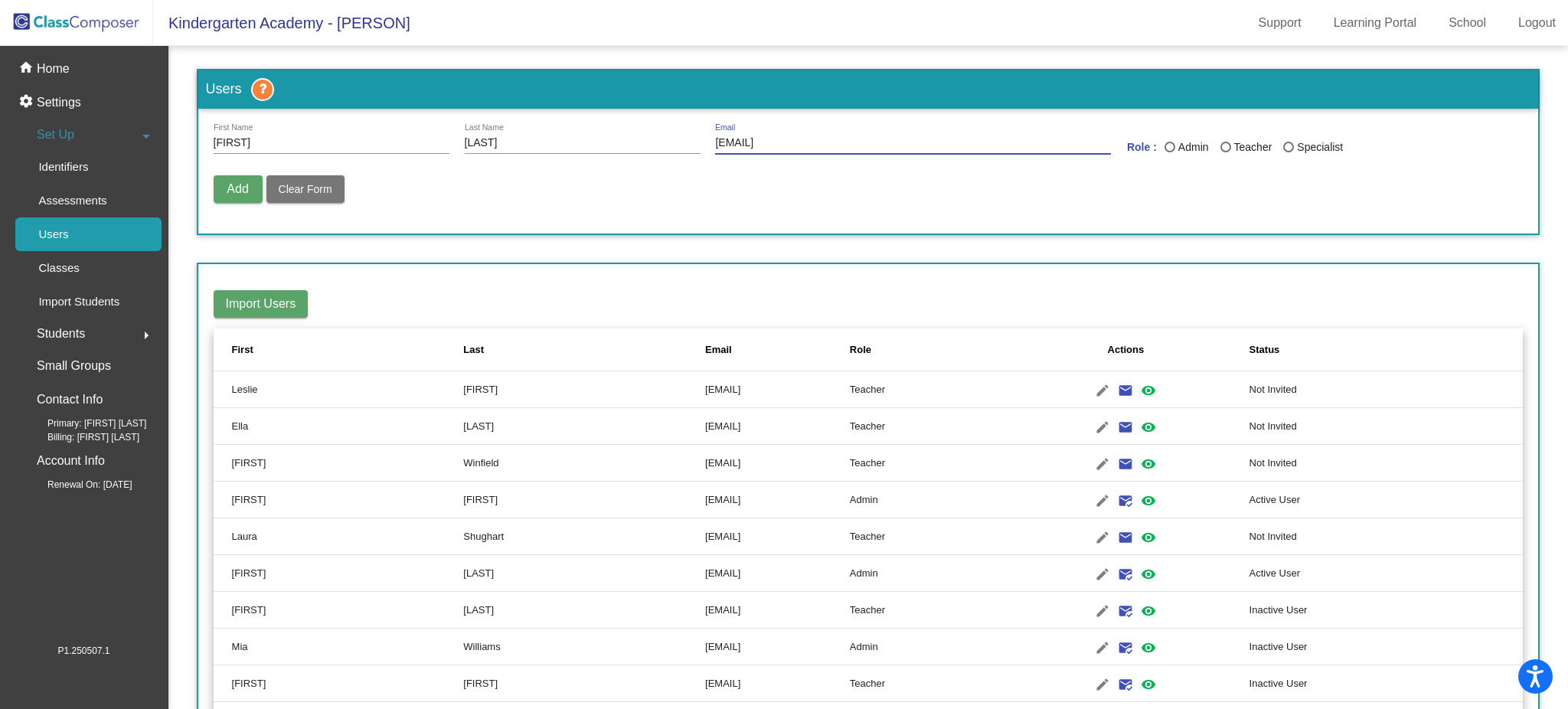 type on "[EMAIL]" 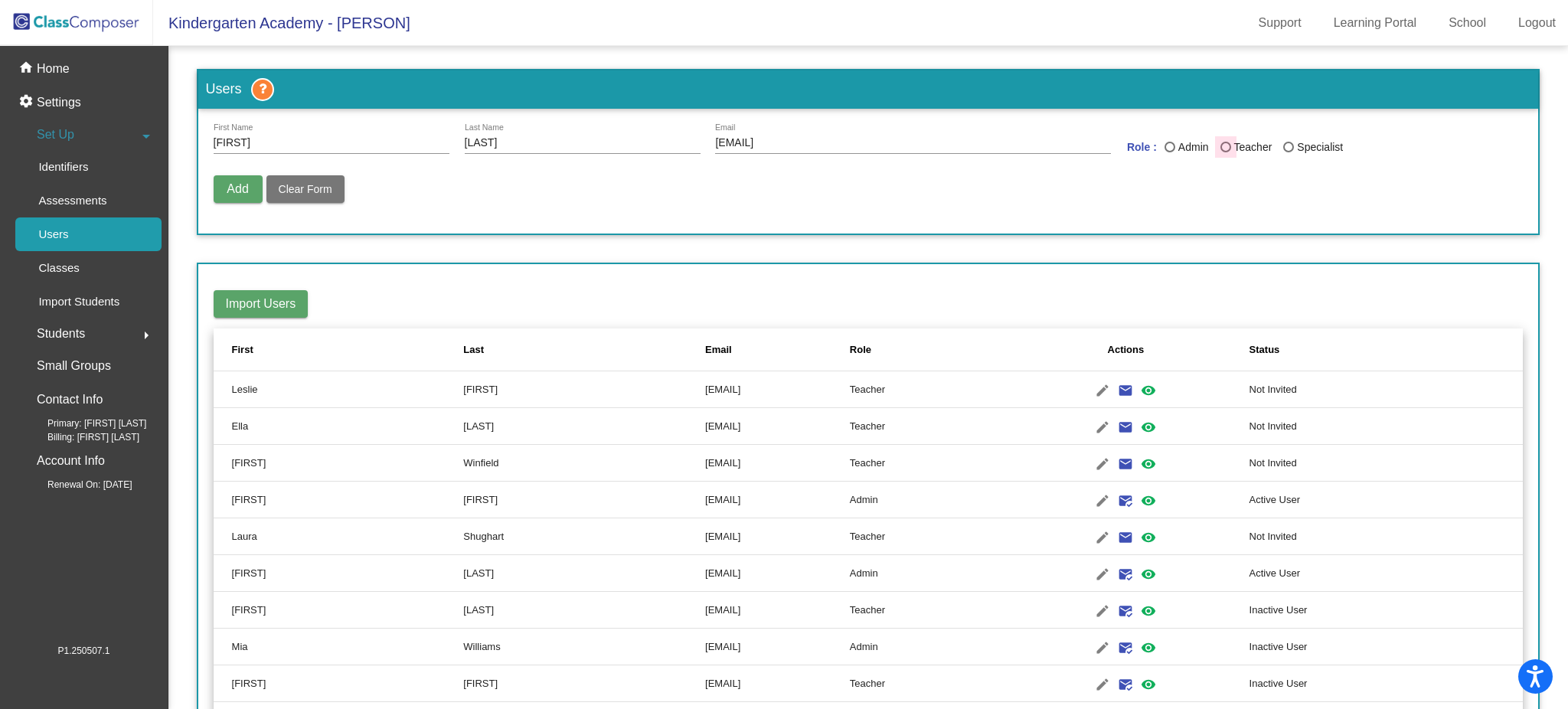 click at bounding box center [1226, 147] 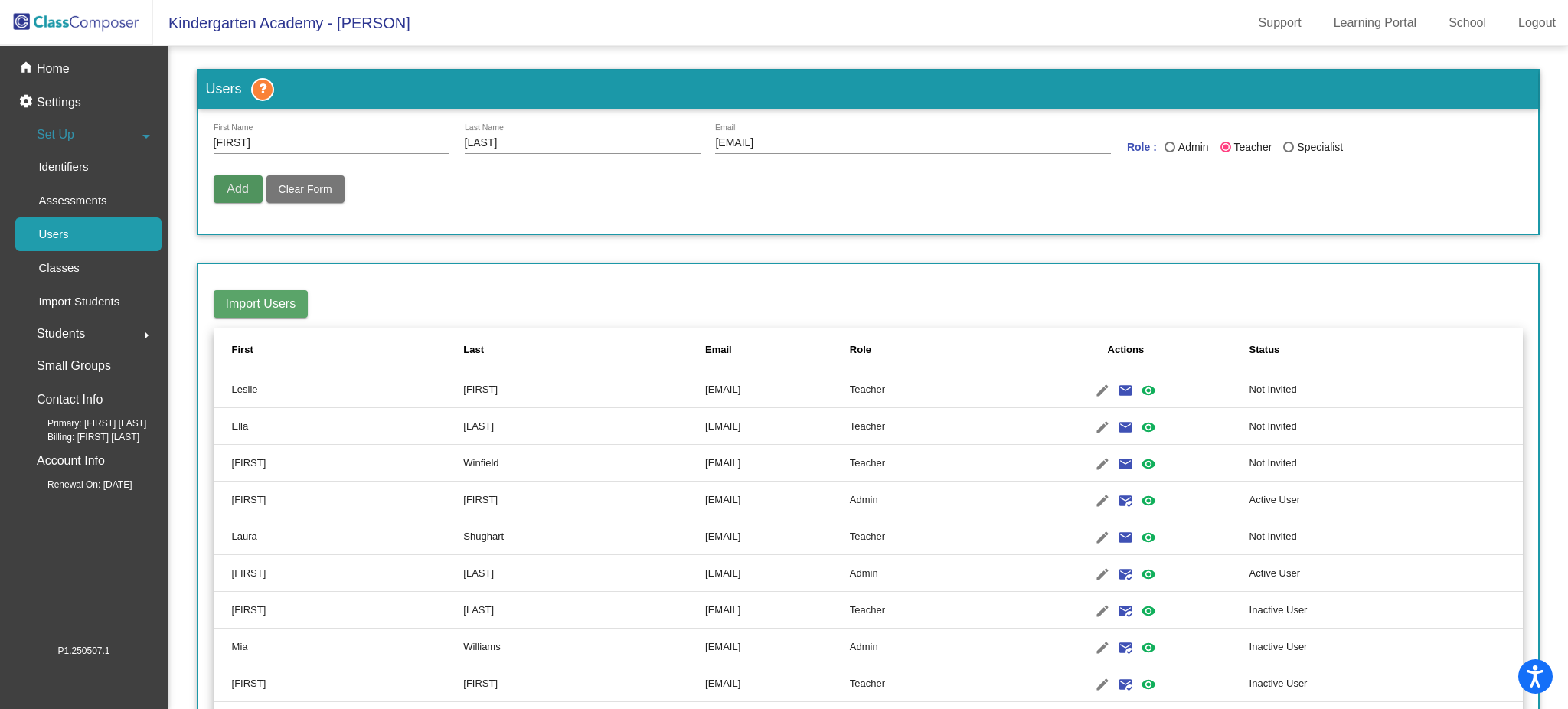 click on "Add" at bounding box center (237, 188) 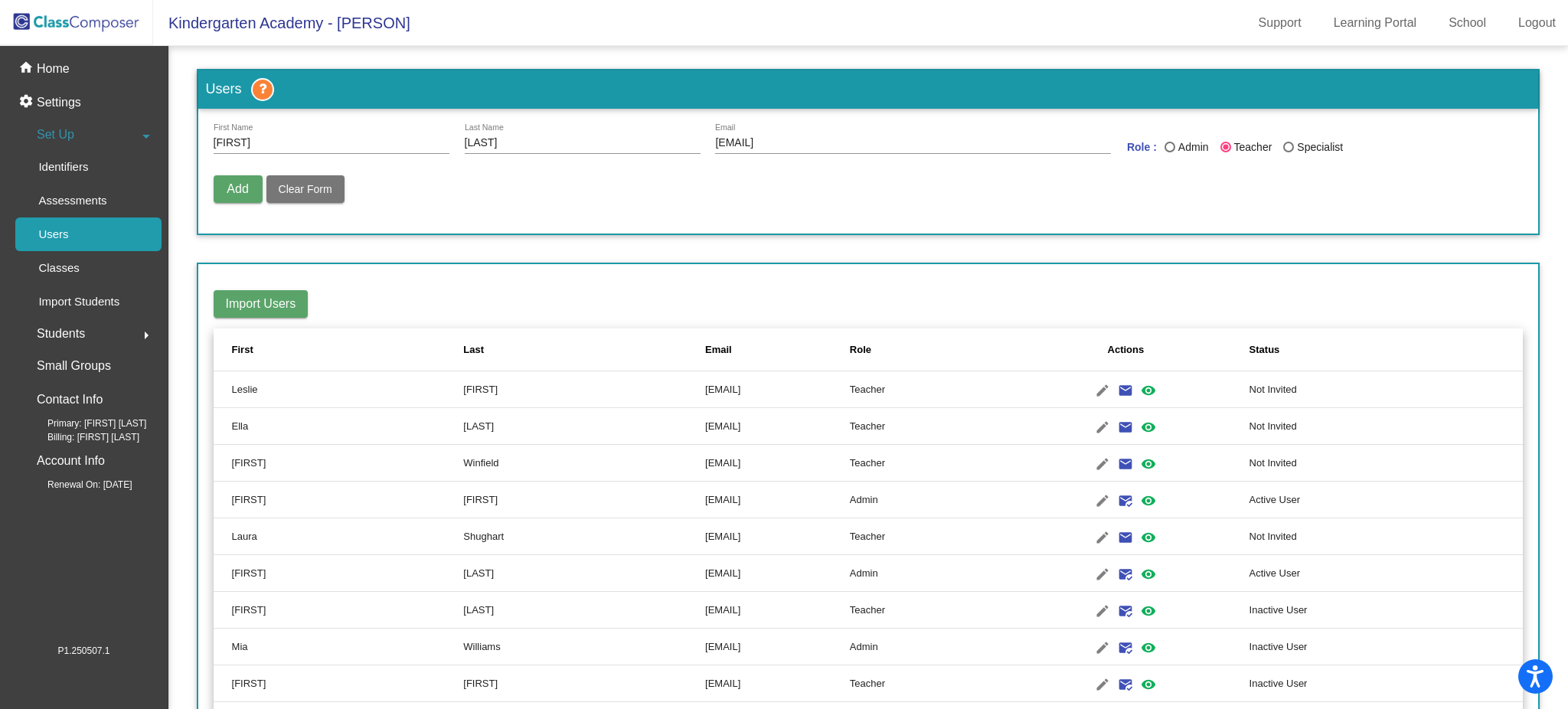 type 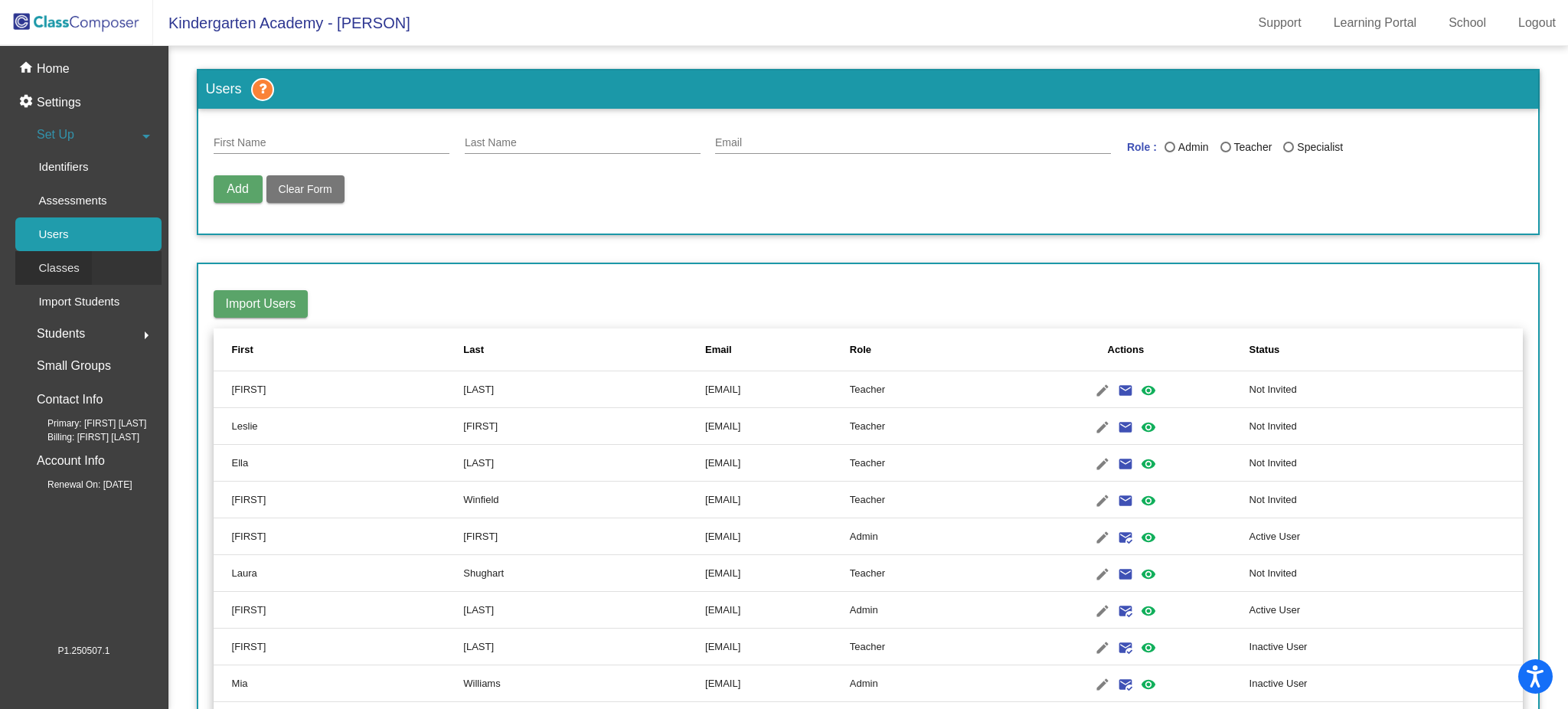 click on "Classes" 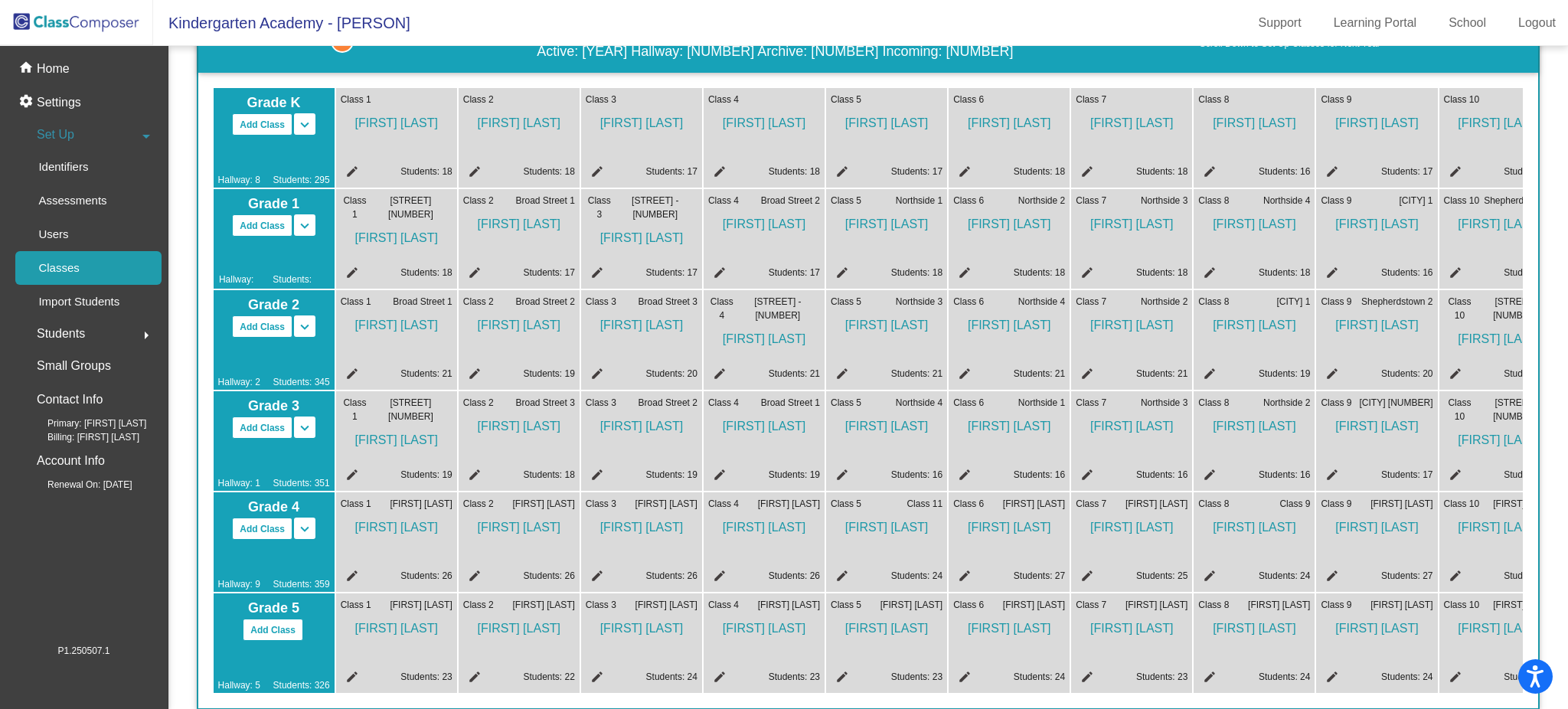 scroll, scrollTop: 204, scrollLeft: 0, axis: vertical 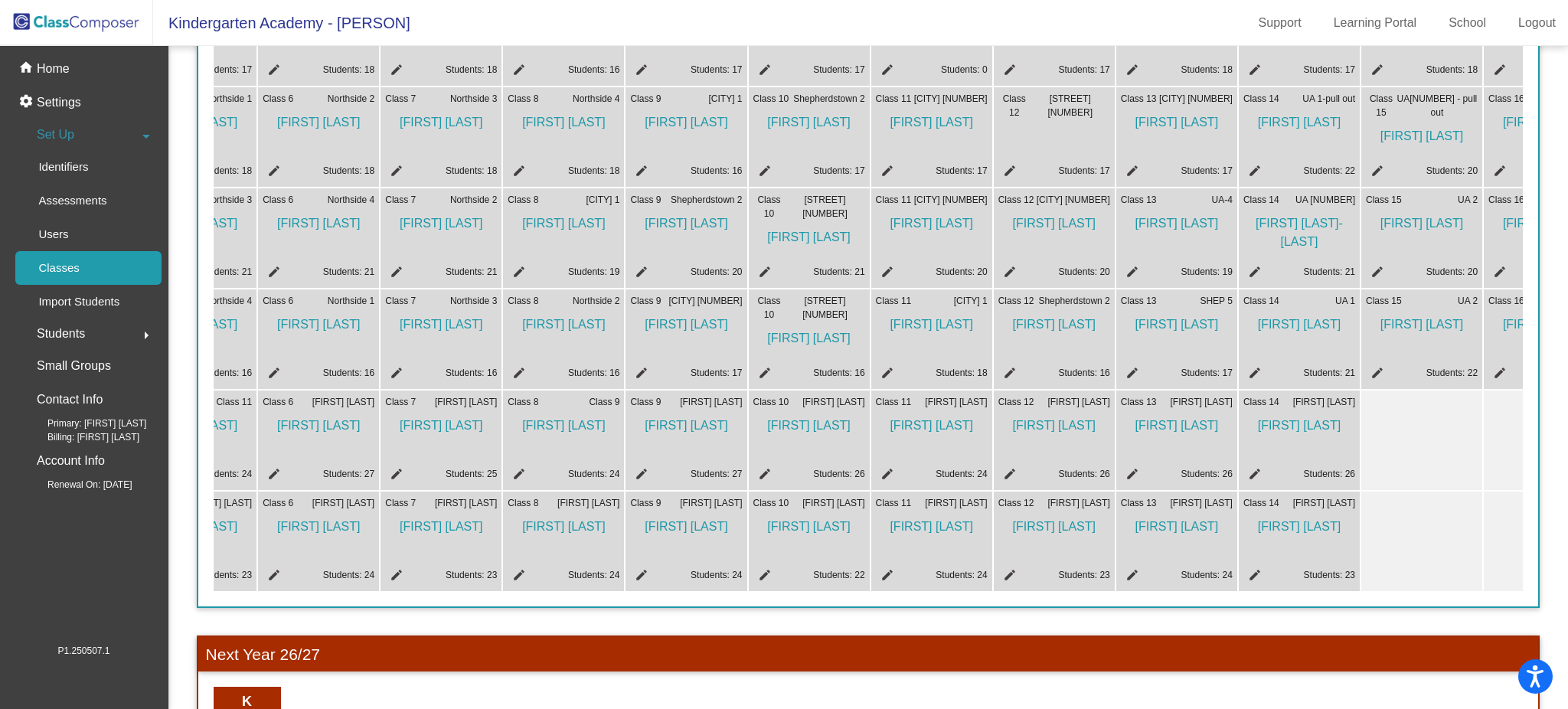click on "edit" 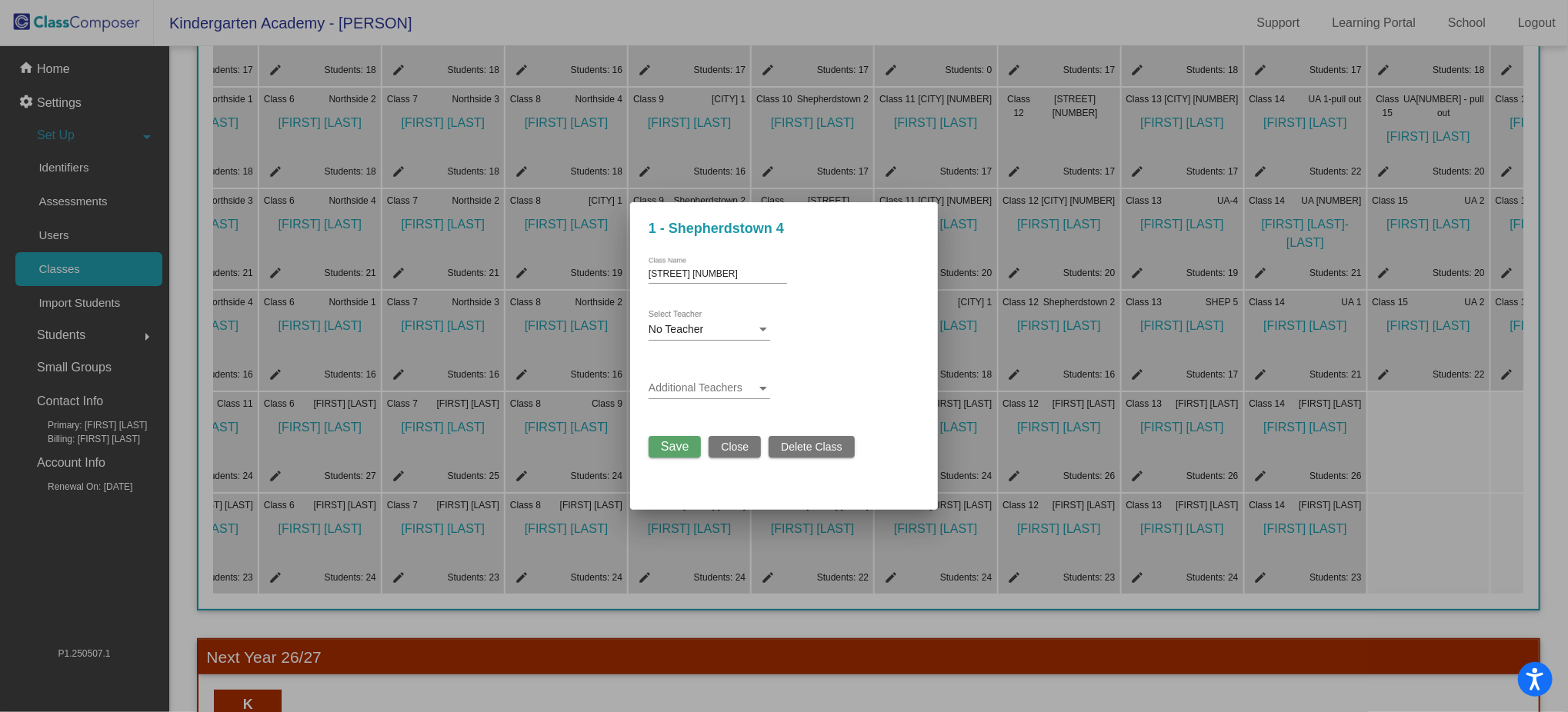 click on "No Teacher" at bounding box center (702, 330) 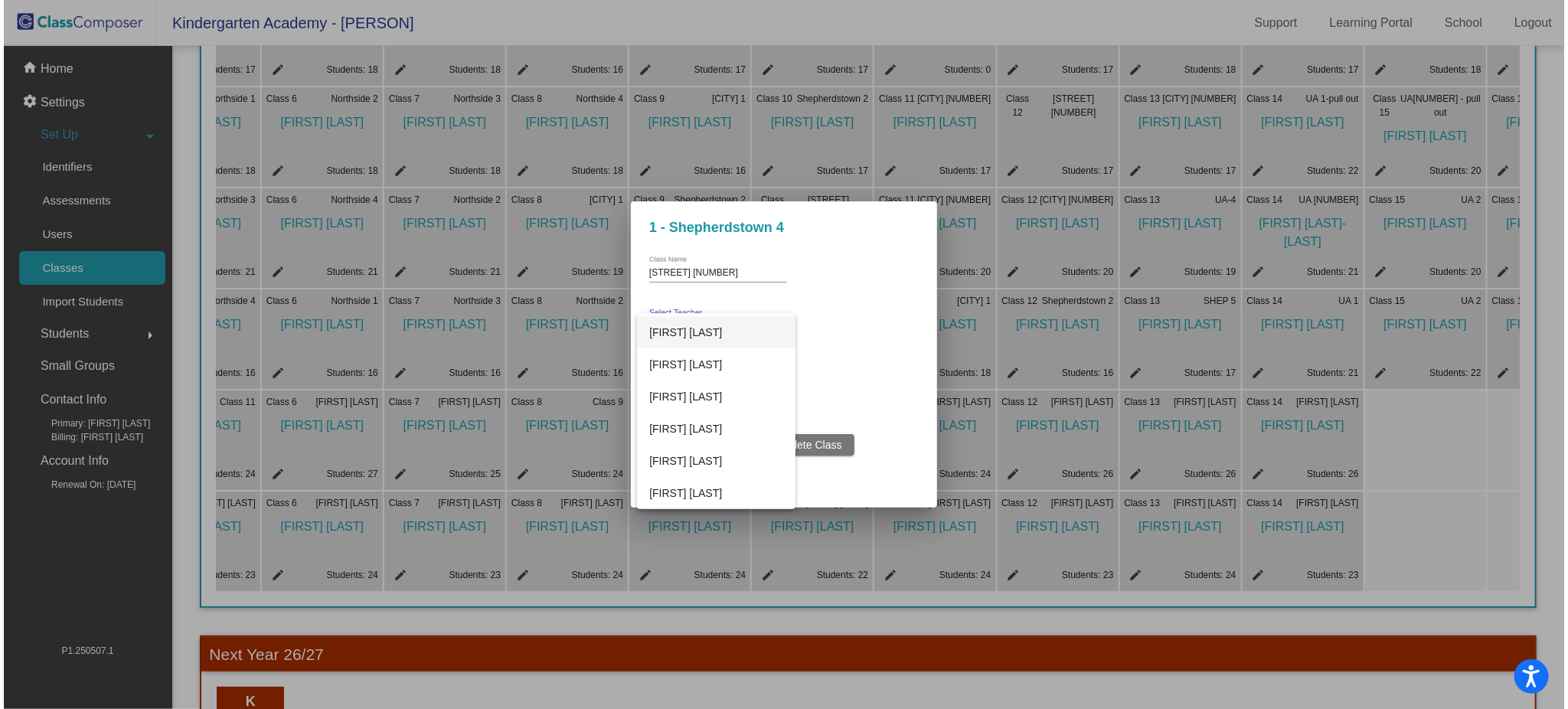 scroll, scrollTop: 3619, scrollLeft: 0, axis: vertical 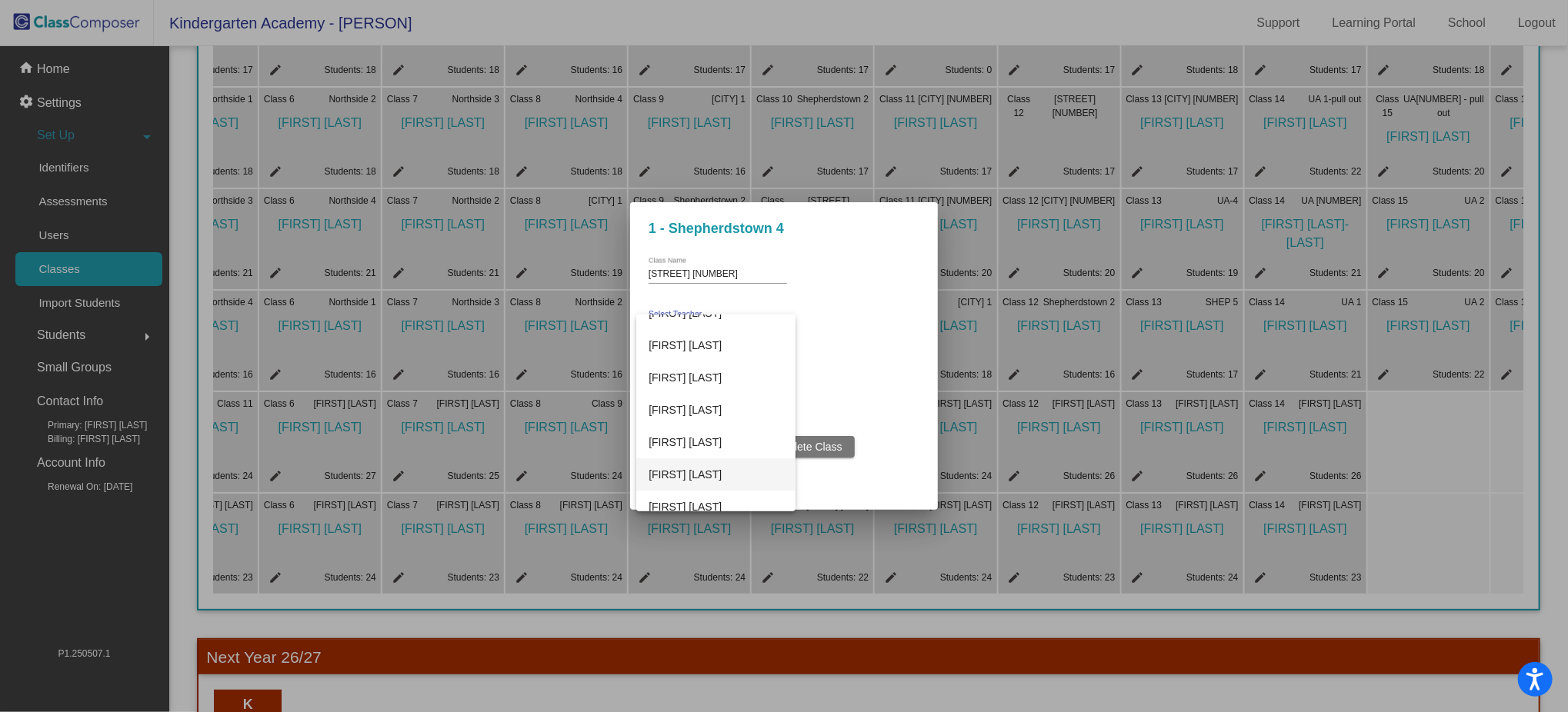 click on "[FIRST] [LAST]" at bounding box center (716, 474) 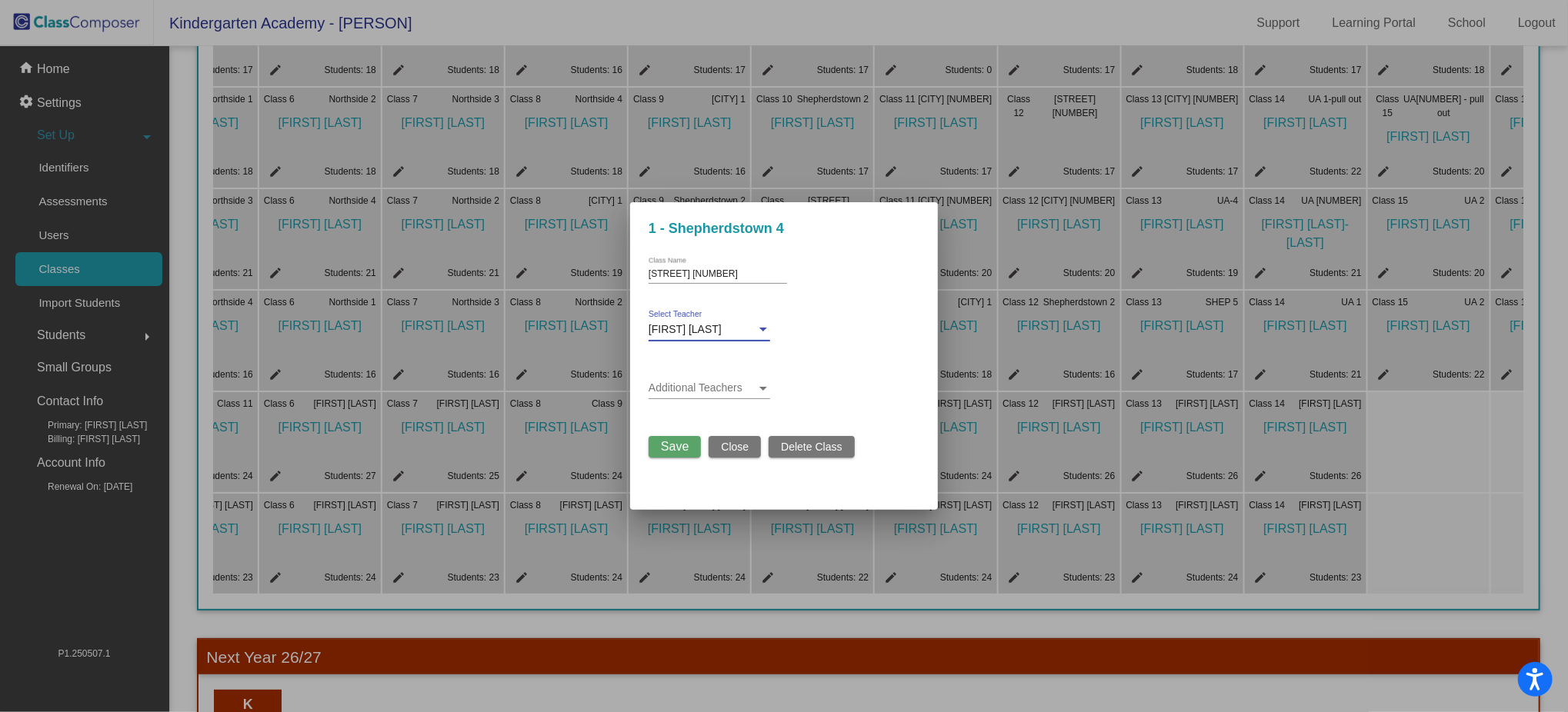 click on "Save" at bounding box center [675, 446] 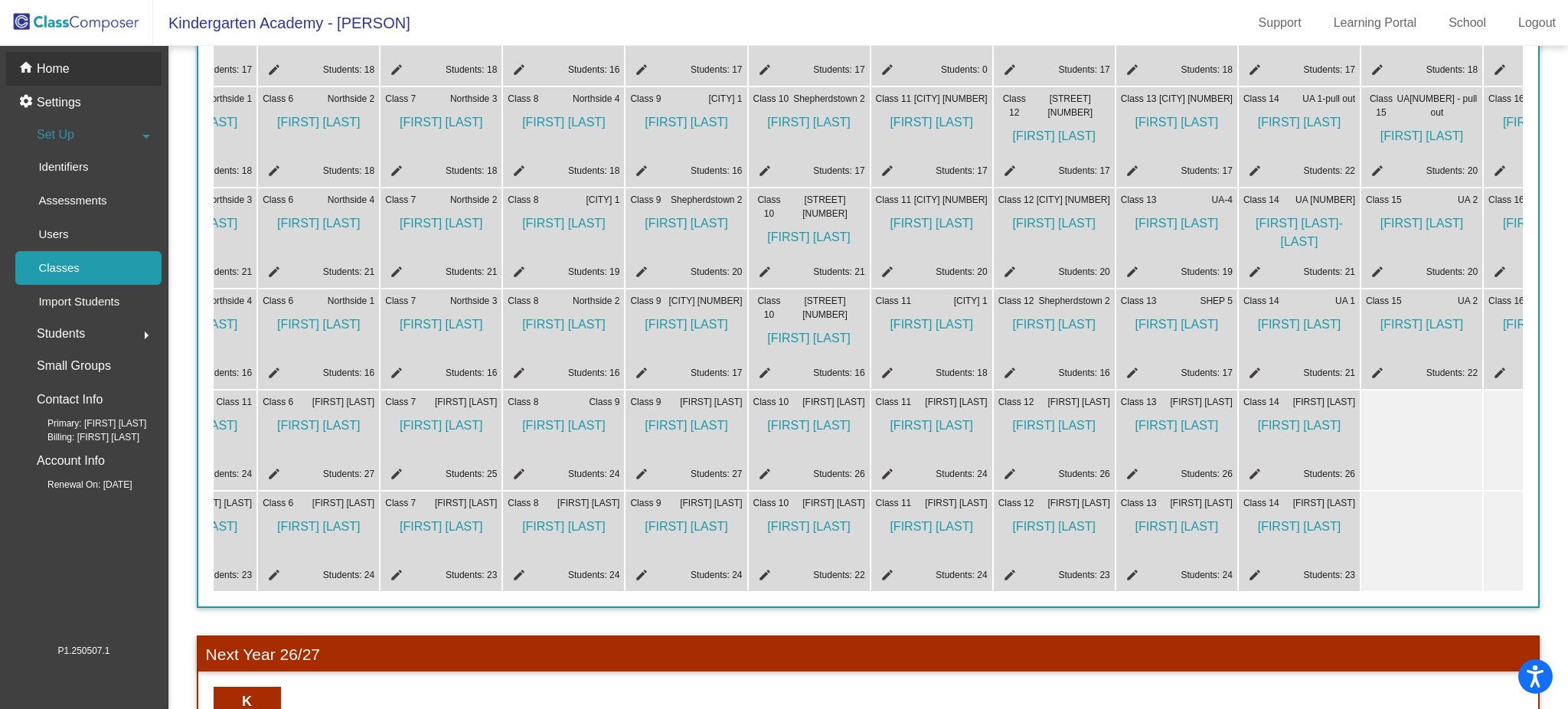 click on "Home" 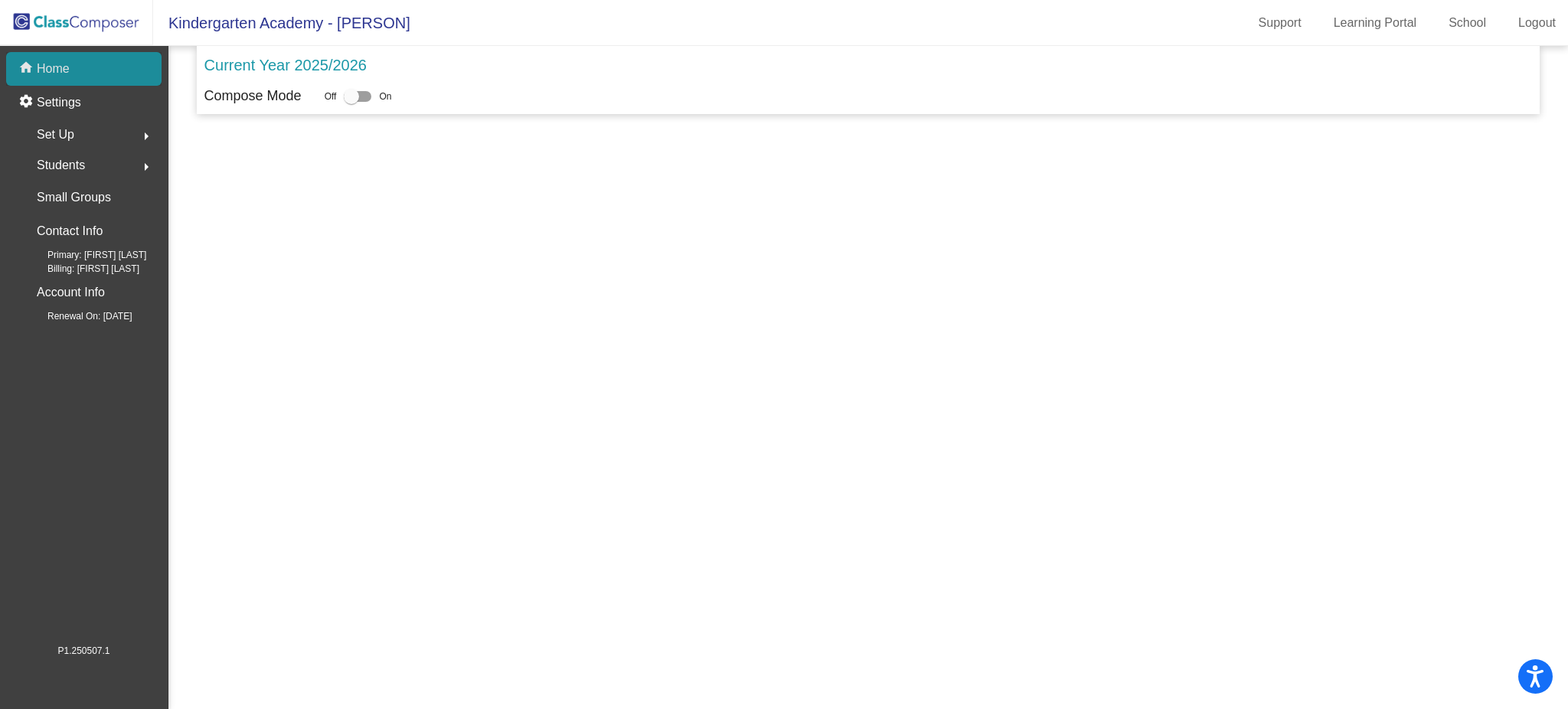 scroll, scrollTop: 0, scrollLeft: 0, axis: both 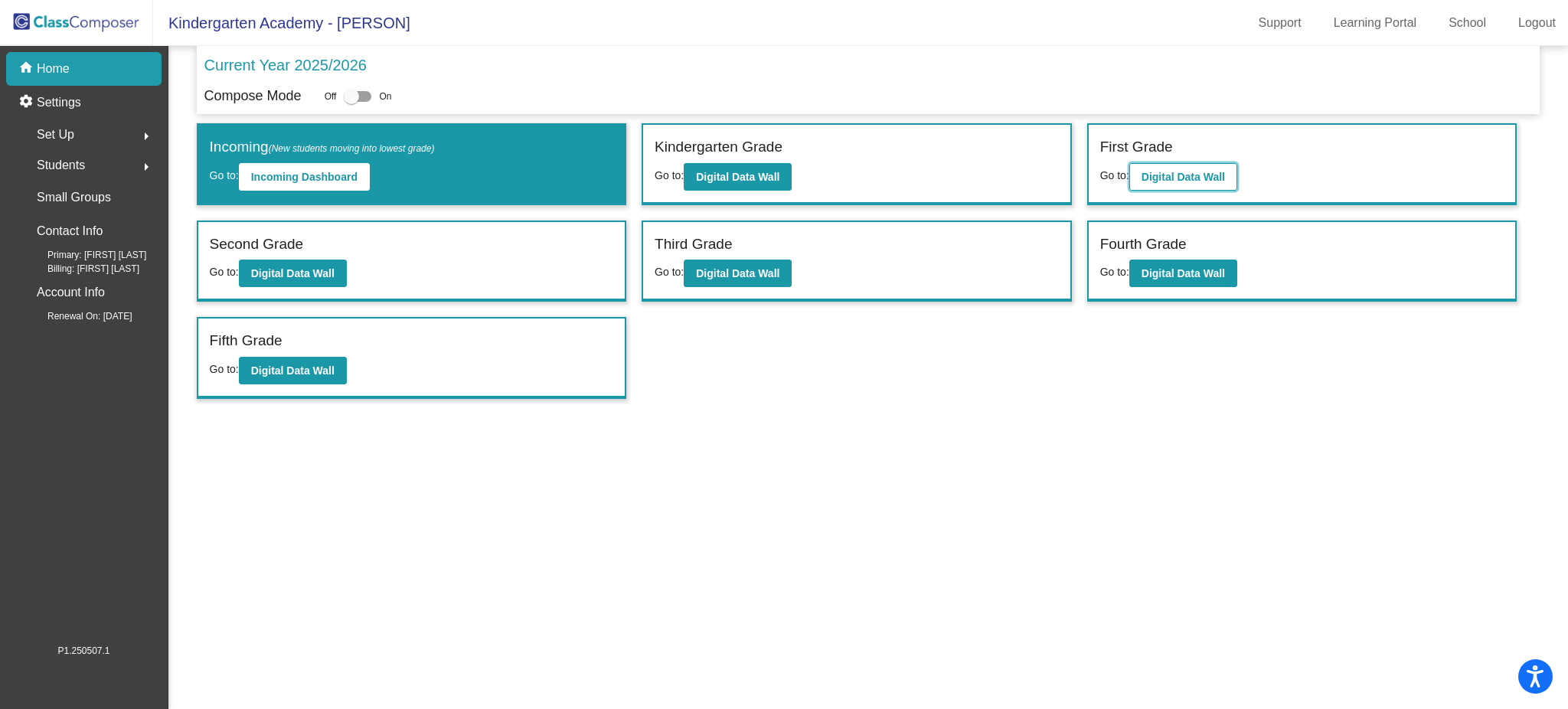 click on "Digital Data Wall" 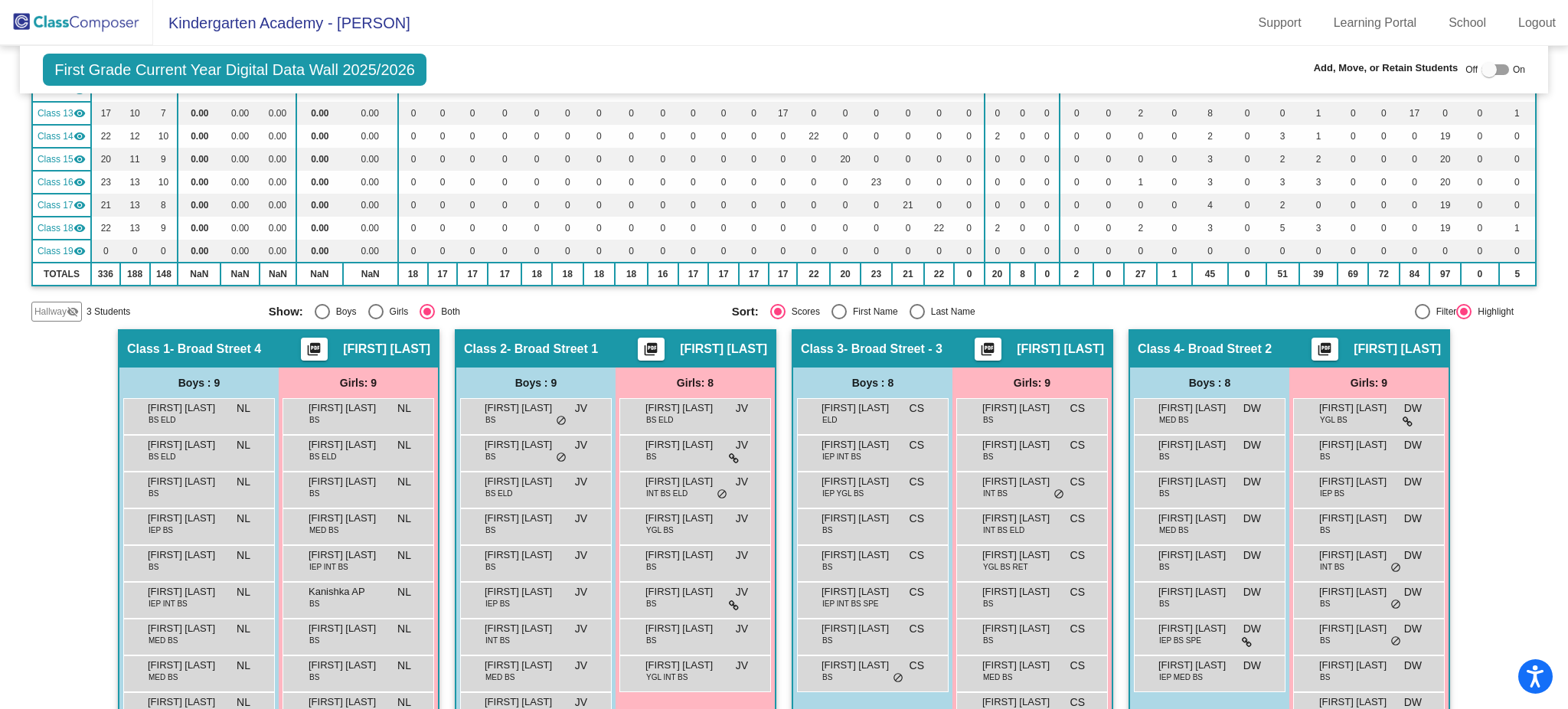 scroll, scrollTop: 510, scrollLeft: 0, axis: vertical 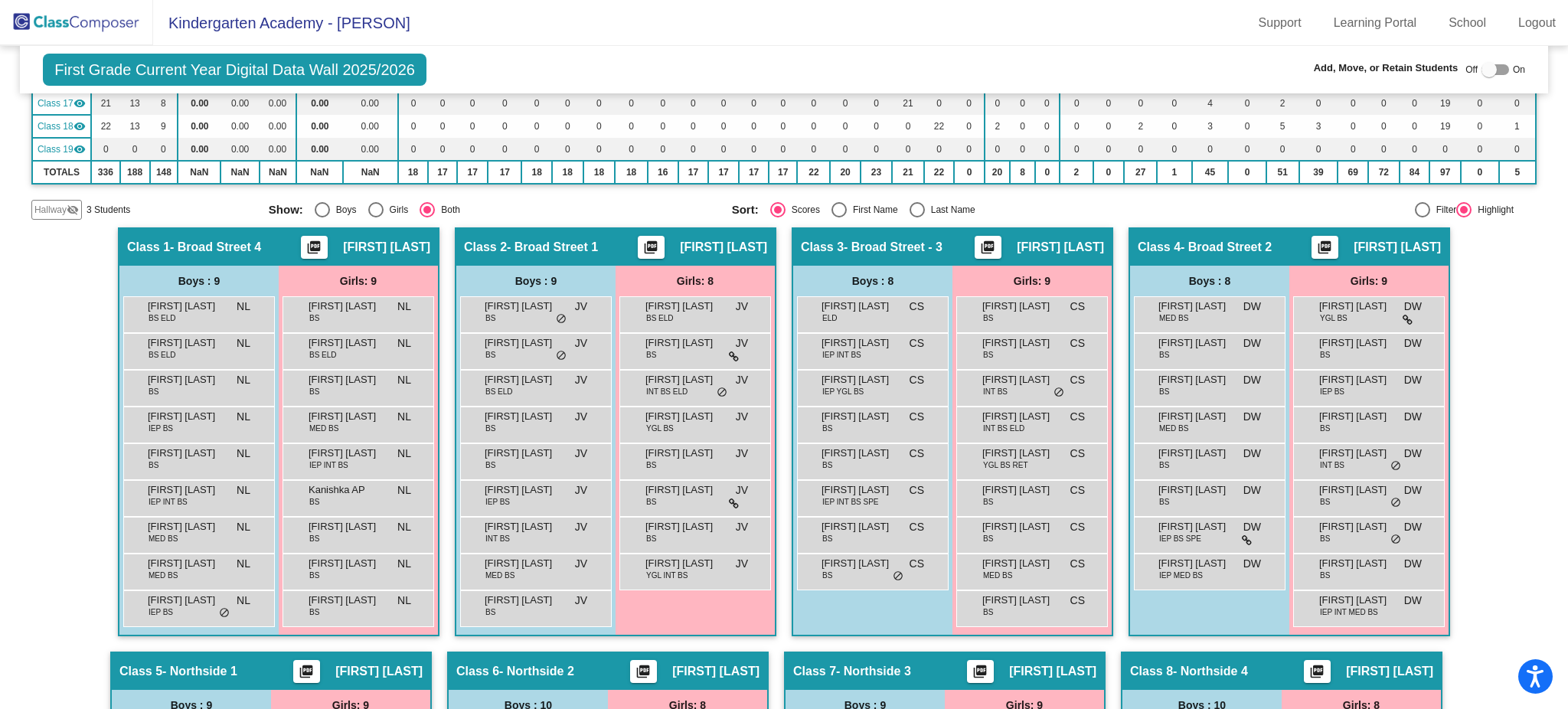 click at bounding box center [1423, 210] 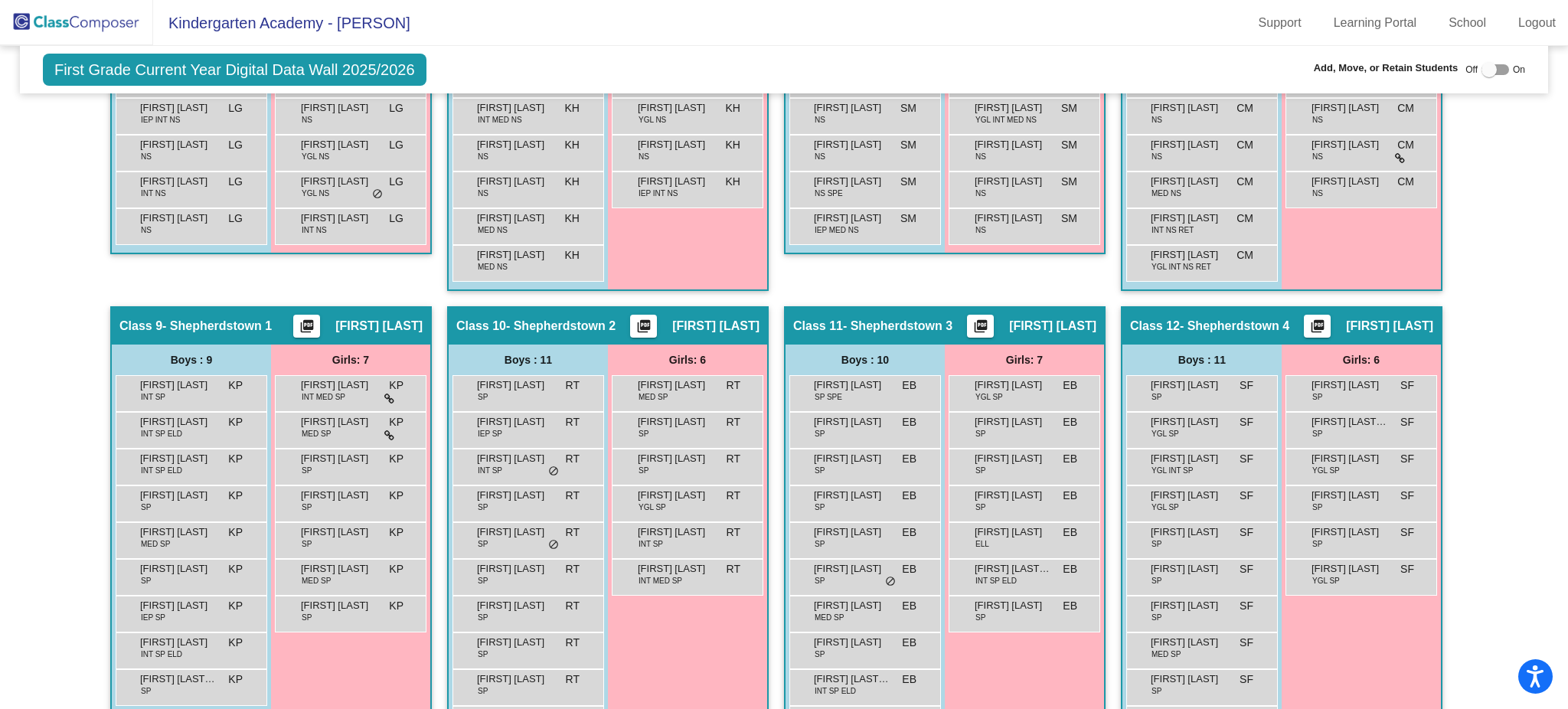 scroll, scrollTop: 91, scrollLeft: 0, axis: vertical 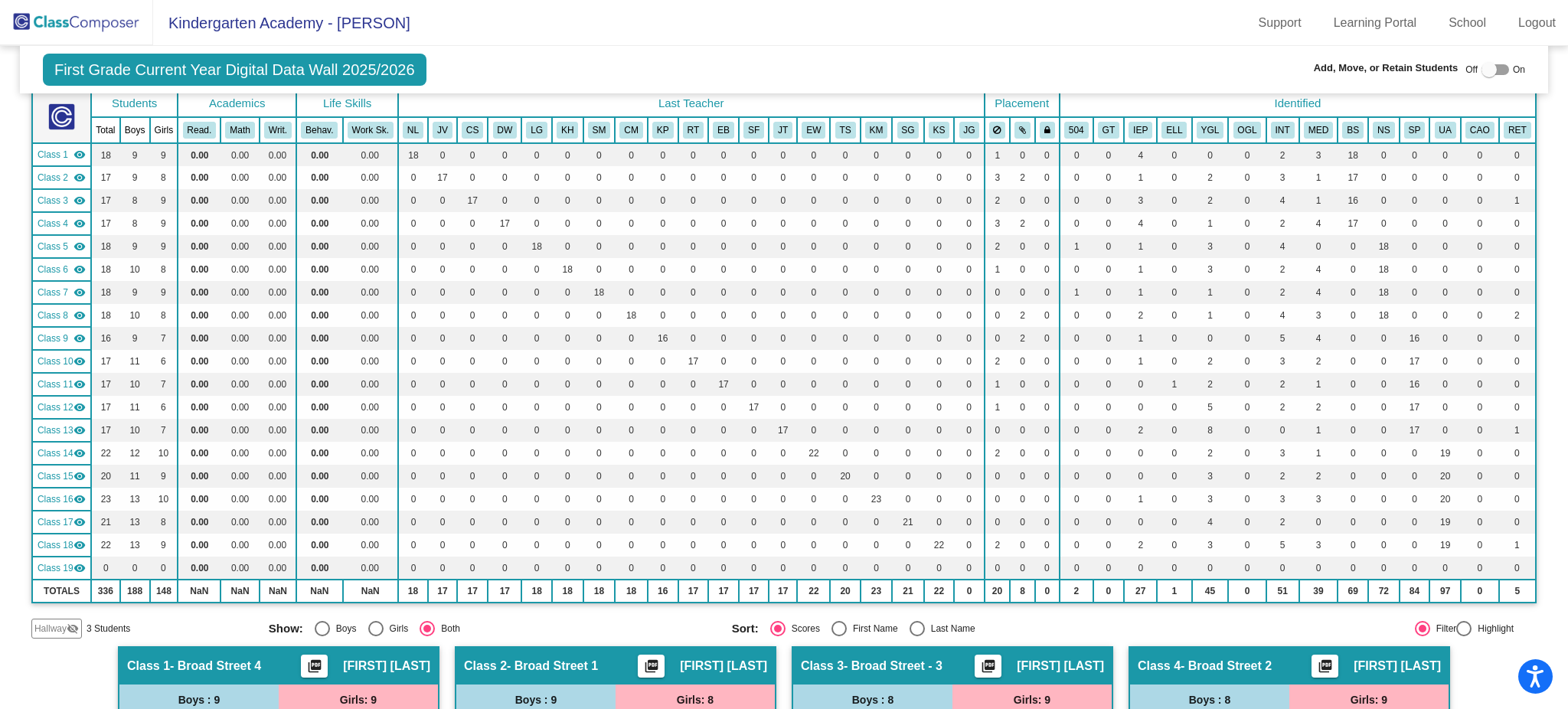 click 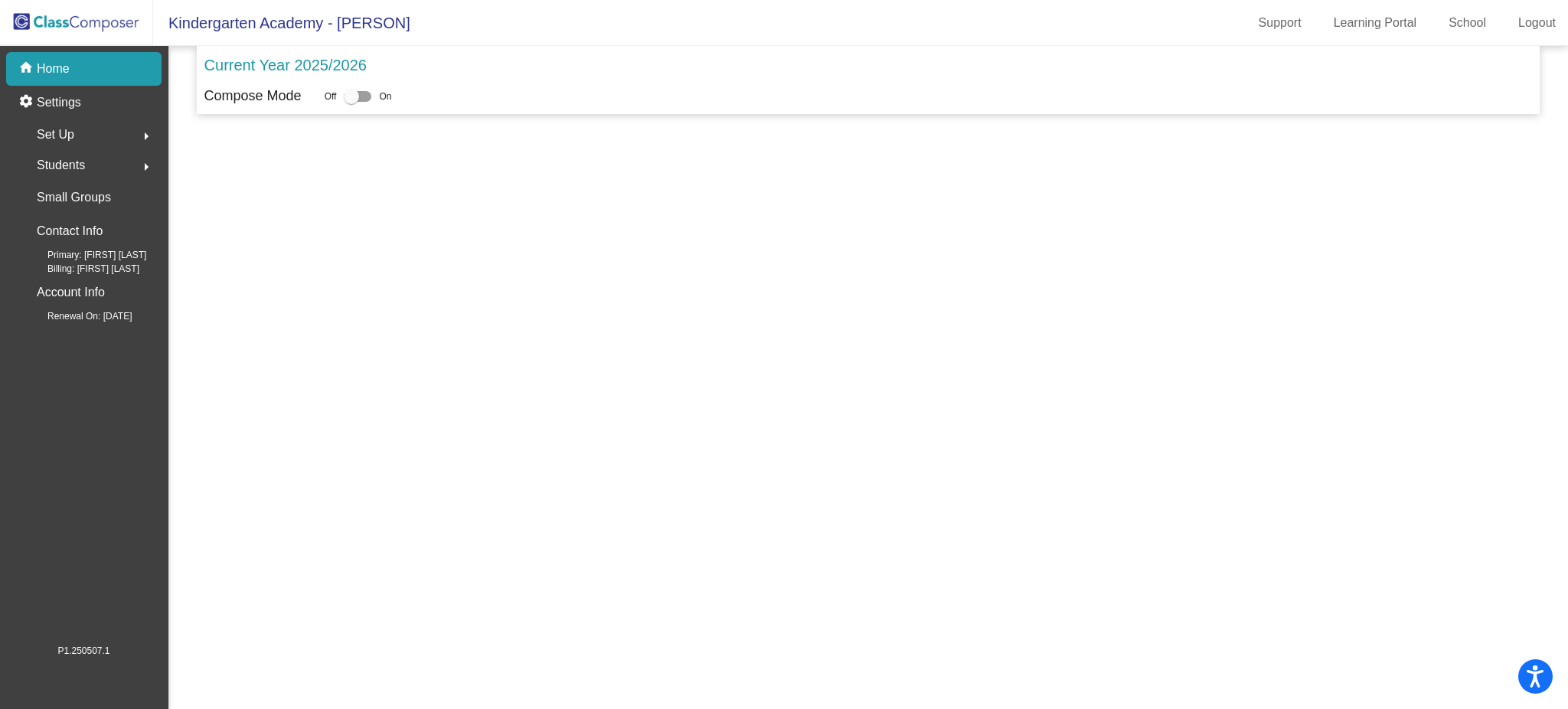 scroll, scrollTop: 0, scrollLeft: 0, axis: both 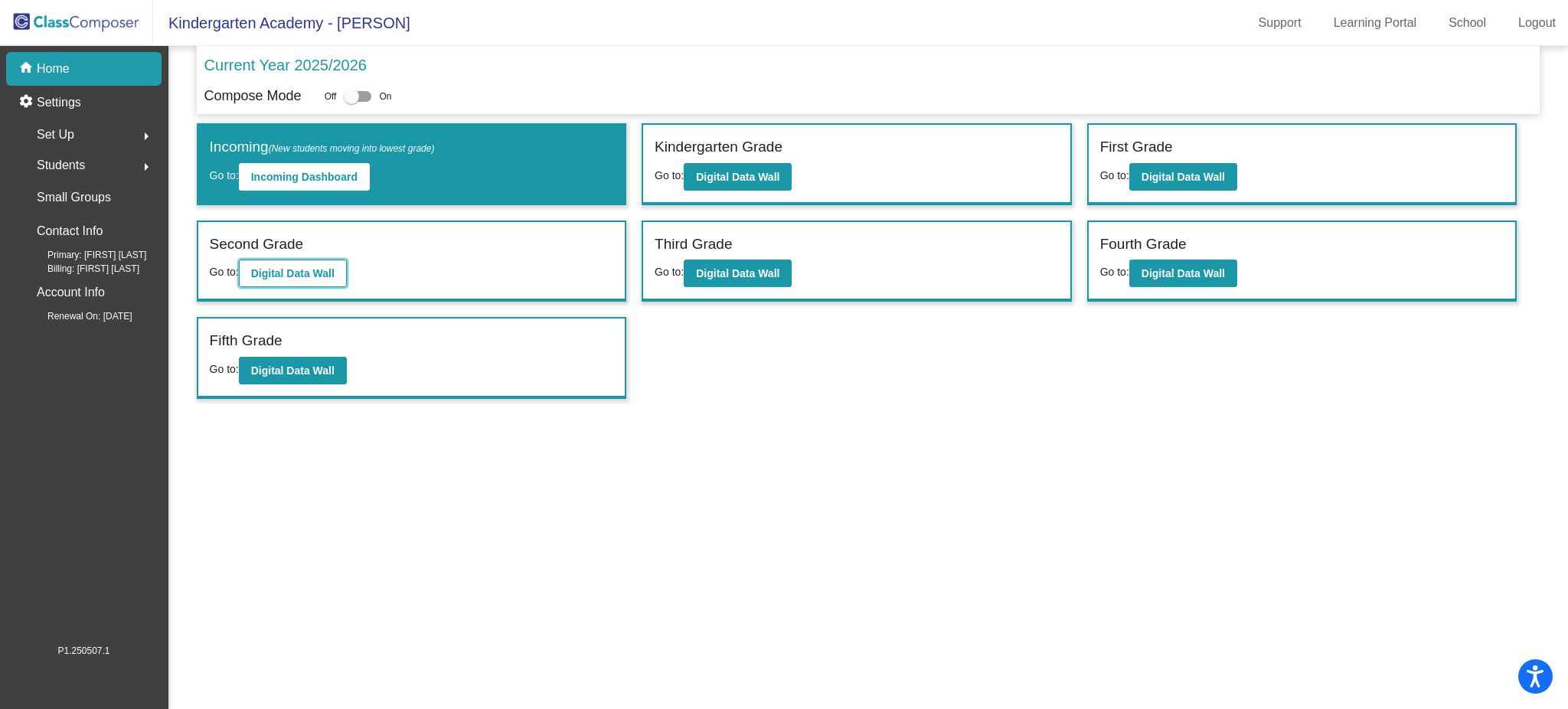 click on "Digital Data Wall" 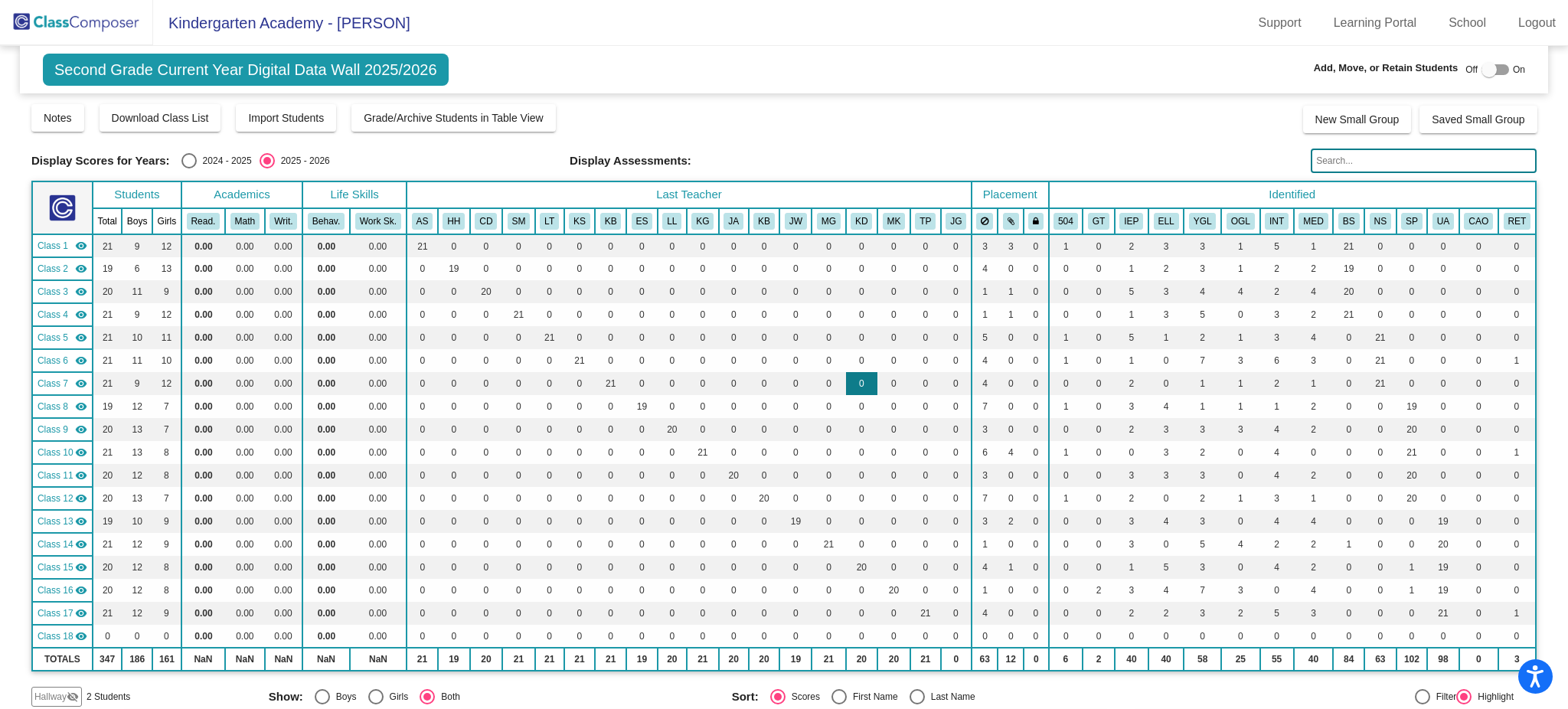 scroll, scrollTop: 204, scrollLeft: 0, axis: vertical 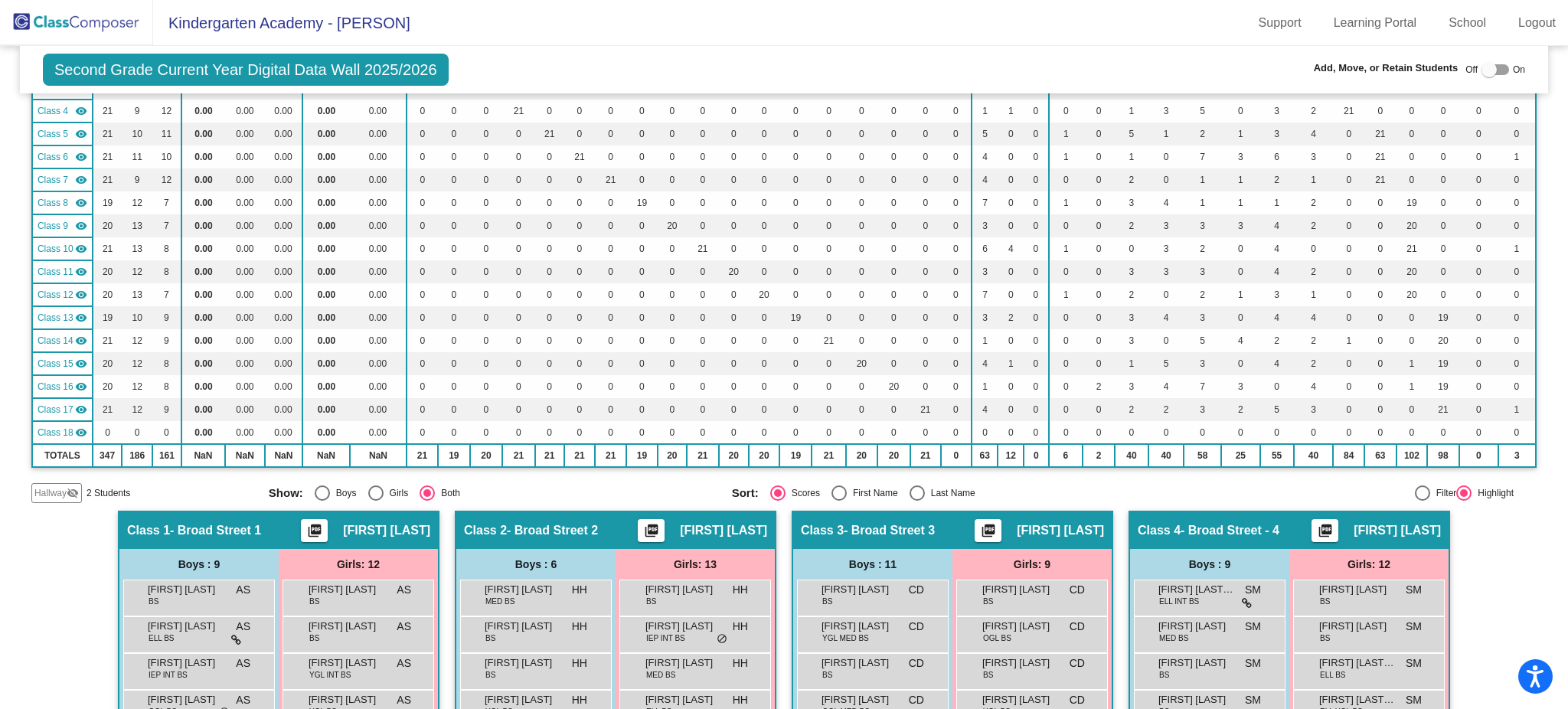 click on "Filter     Highlight" 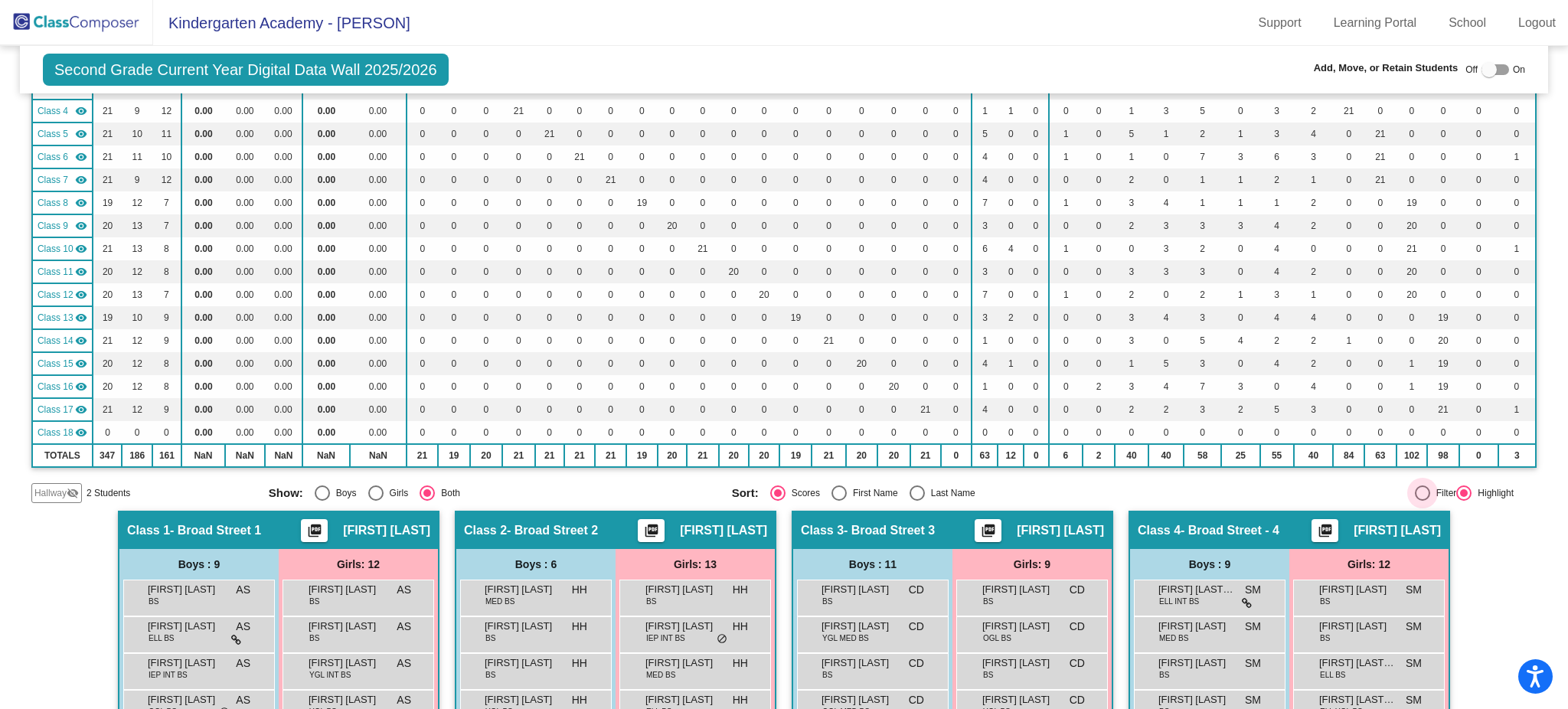 click at bounding box center (1423, 493) 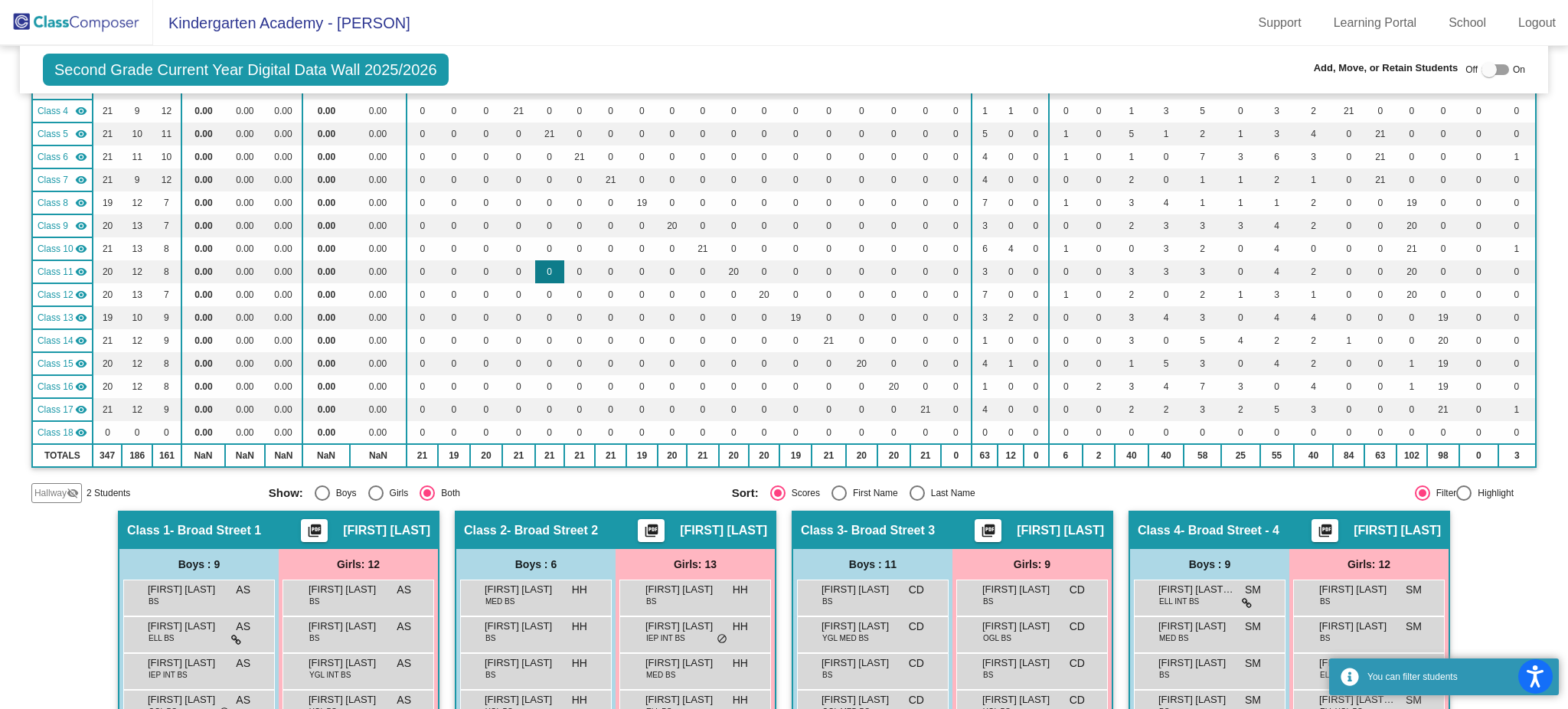 scroll, scrollTop: 0, scrollLeft: 0, axis: both 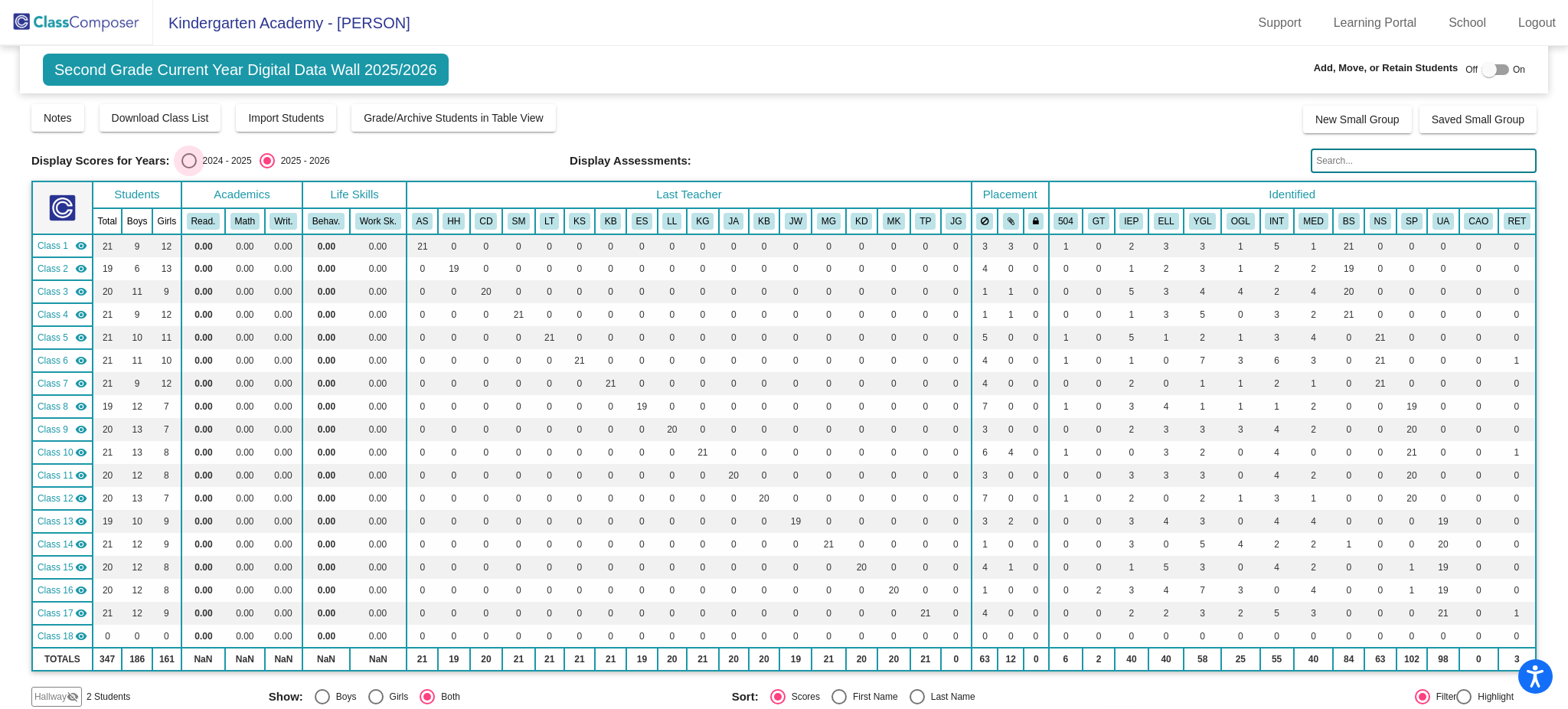 click on "2024 - 2025" at bounding box center [224, 161] 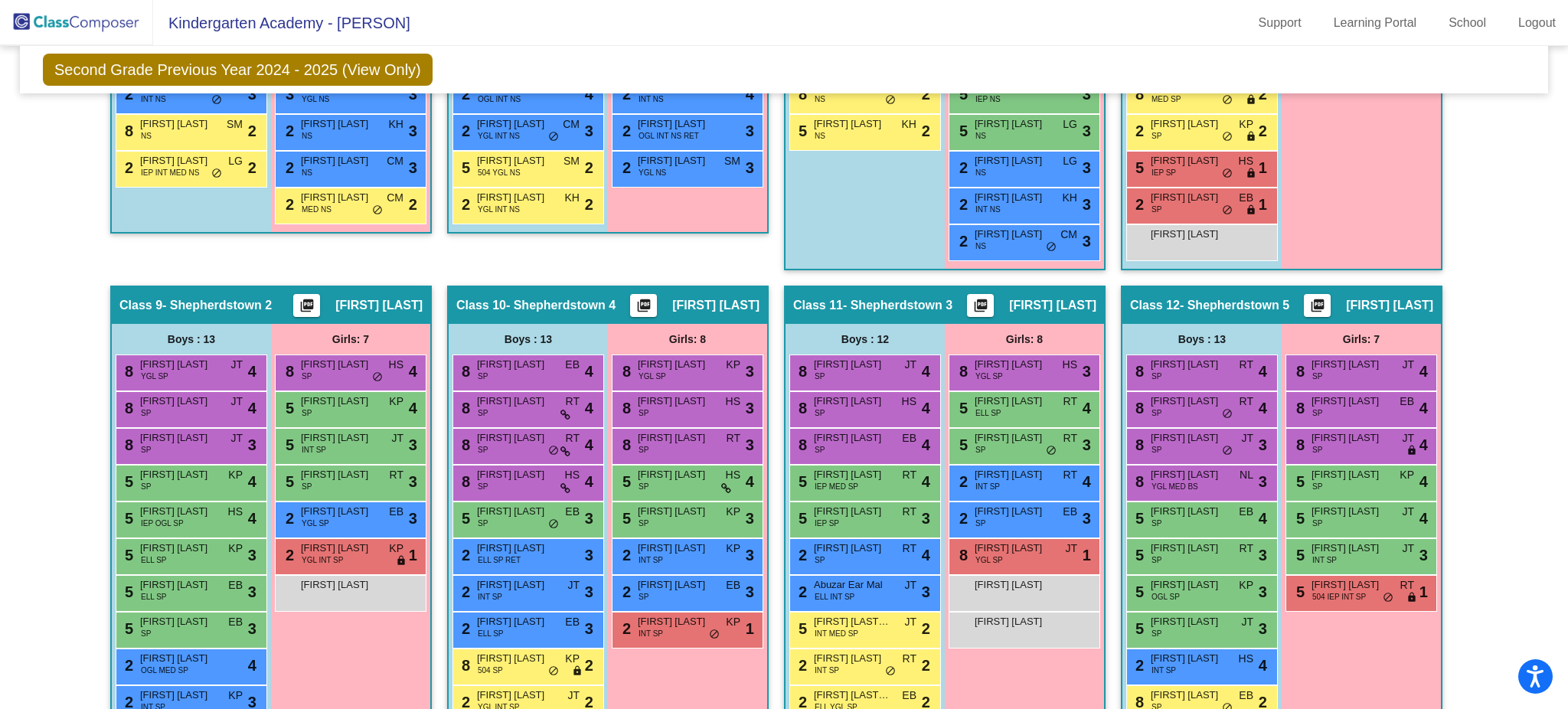 scroll, scrollTop: 1633, scrollLeft: 0, axis: vertical 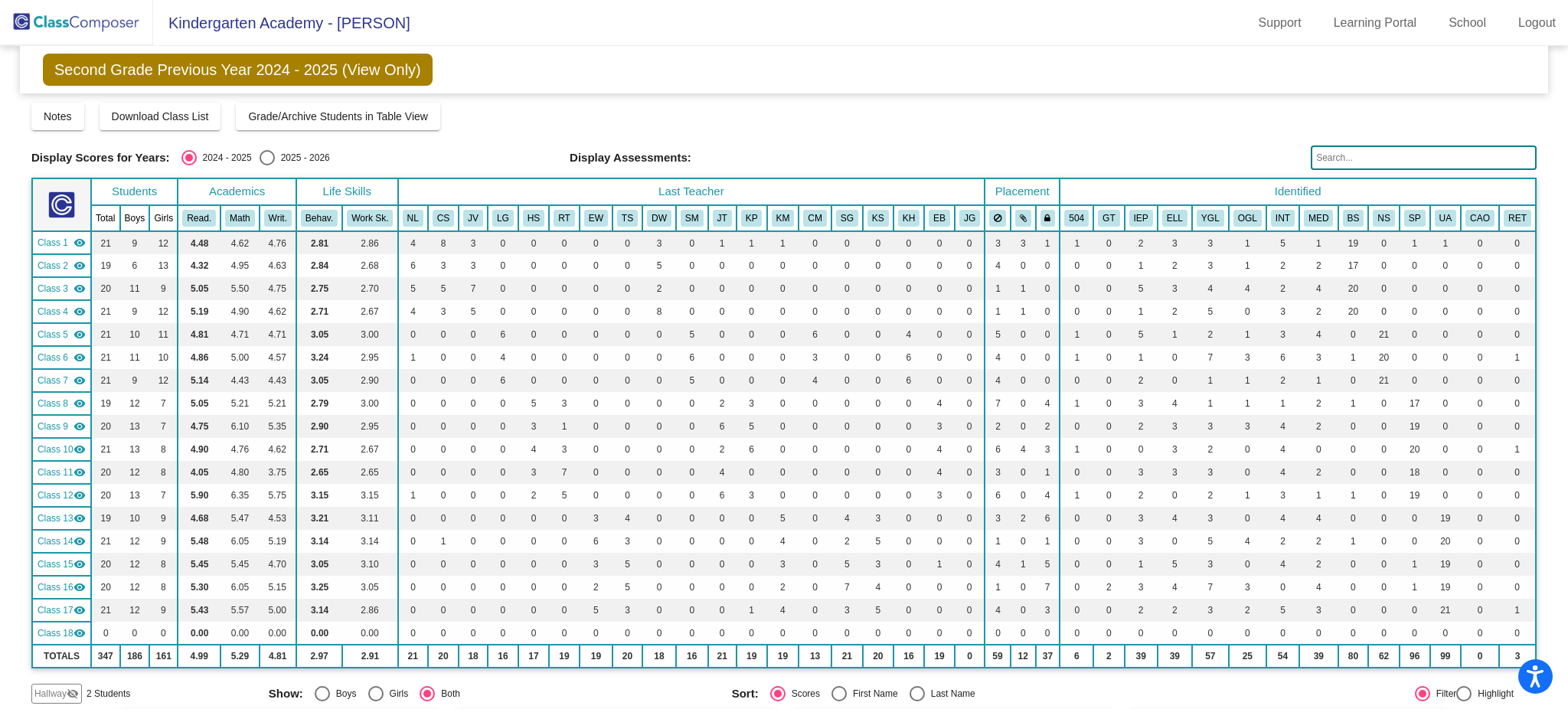 click 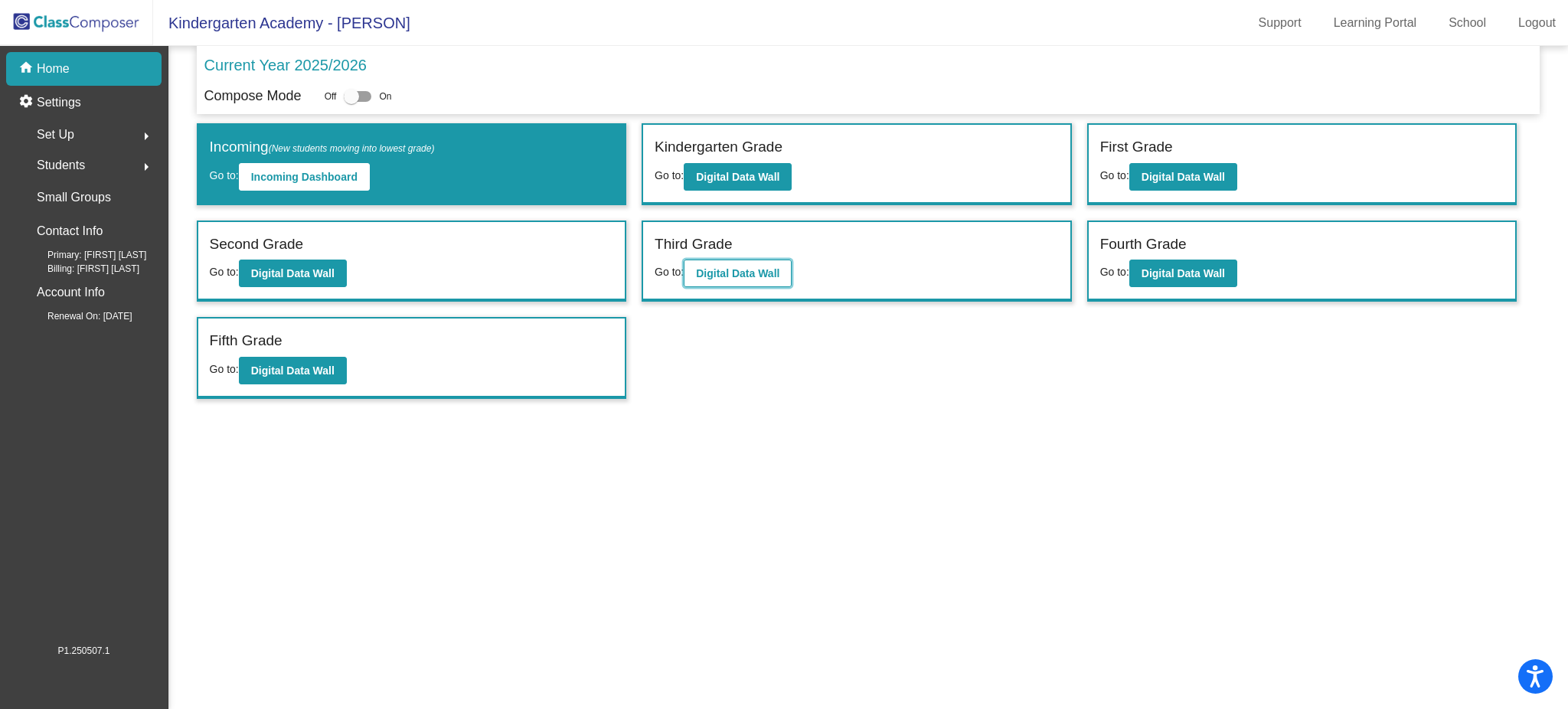 click on "Digital Data Wall" 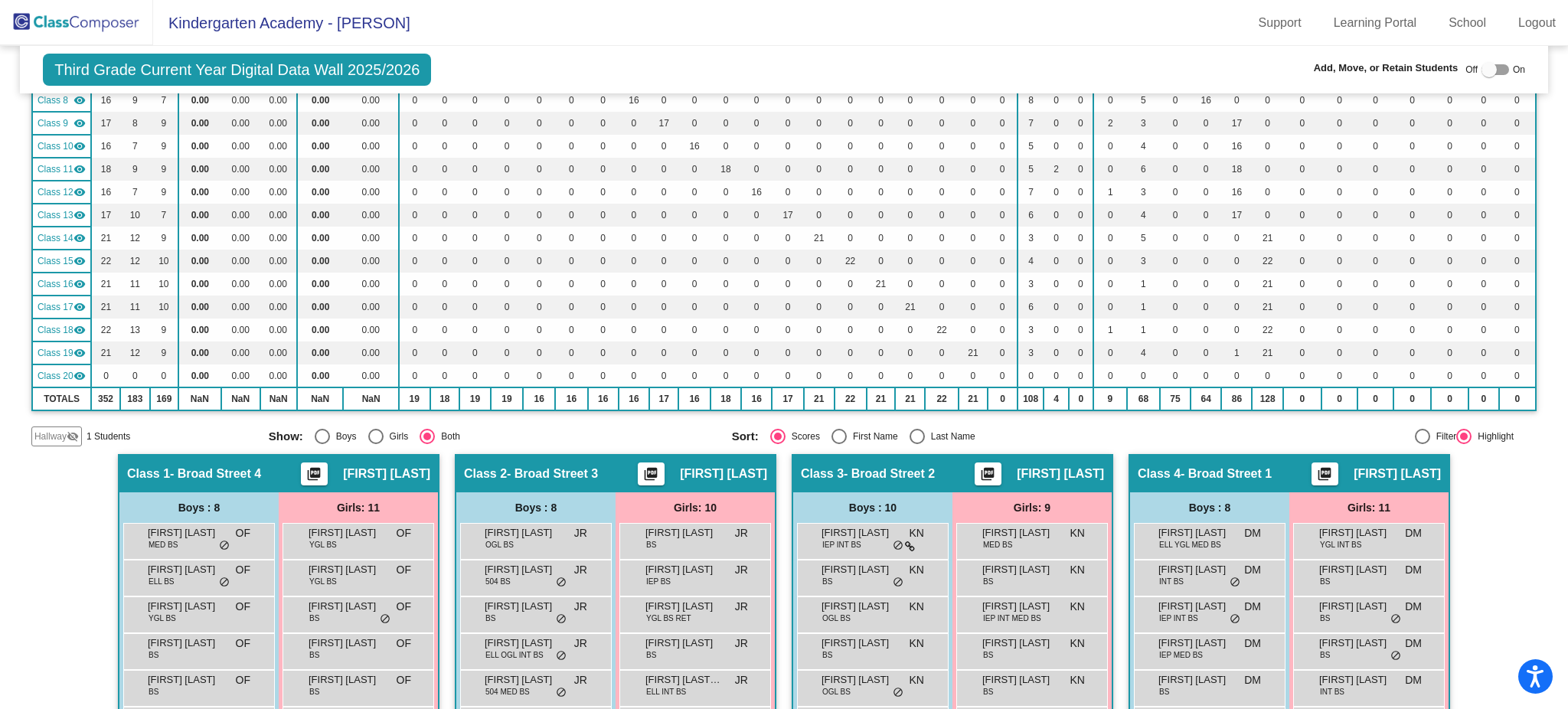 scroll, scrollTop: 408, scrollLeft: 0, axis: vertical 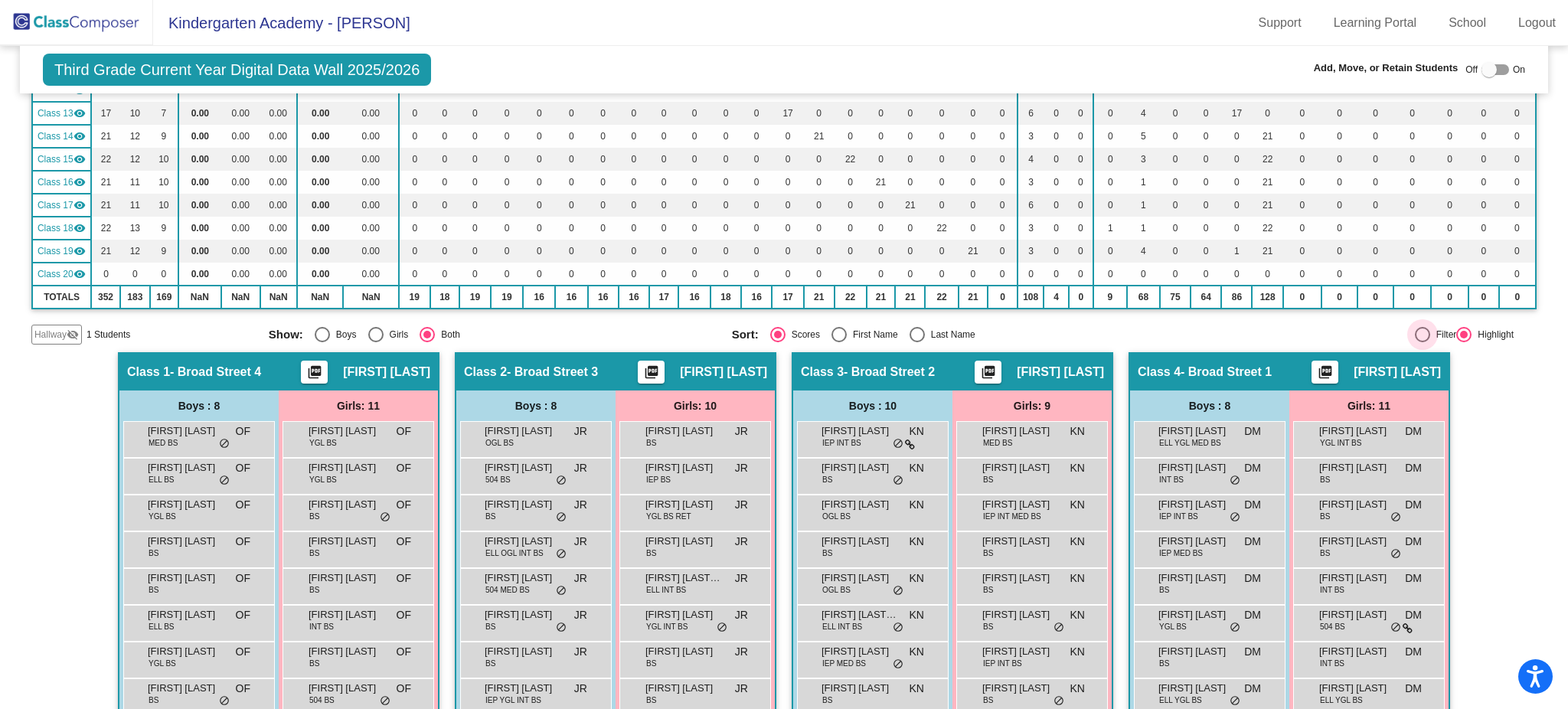 click at bounding box center (1423, 335) 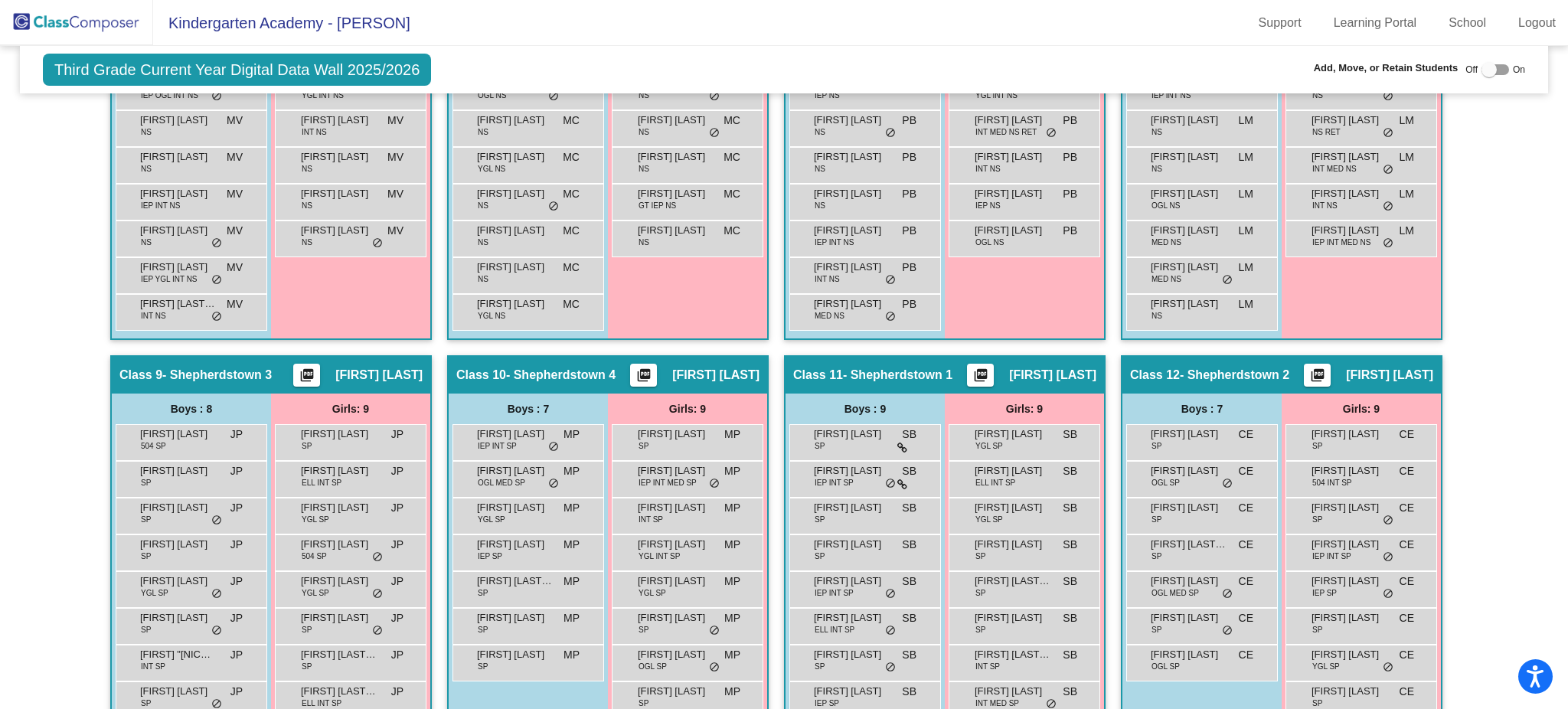 scroll, scrollTop: 1429, scrollLeft: 0, axis: vertical 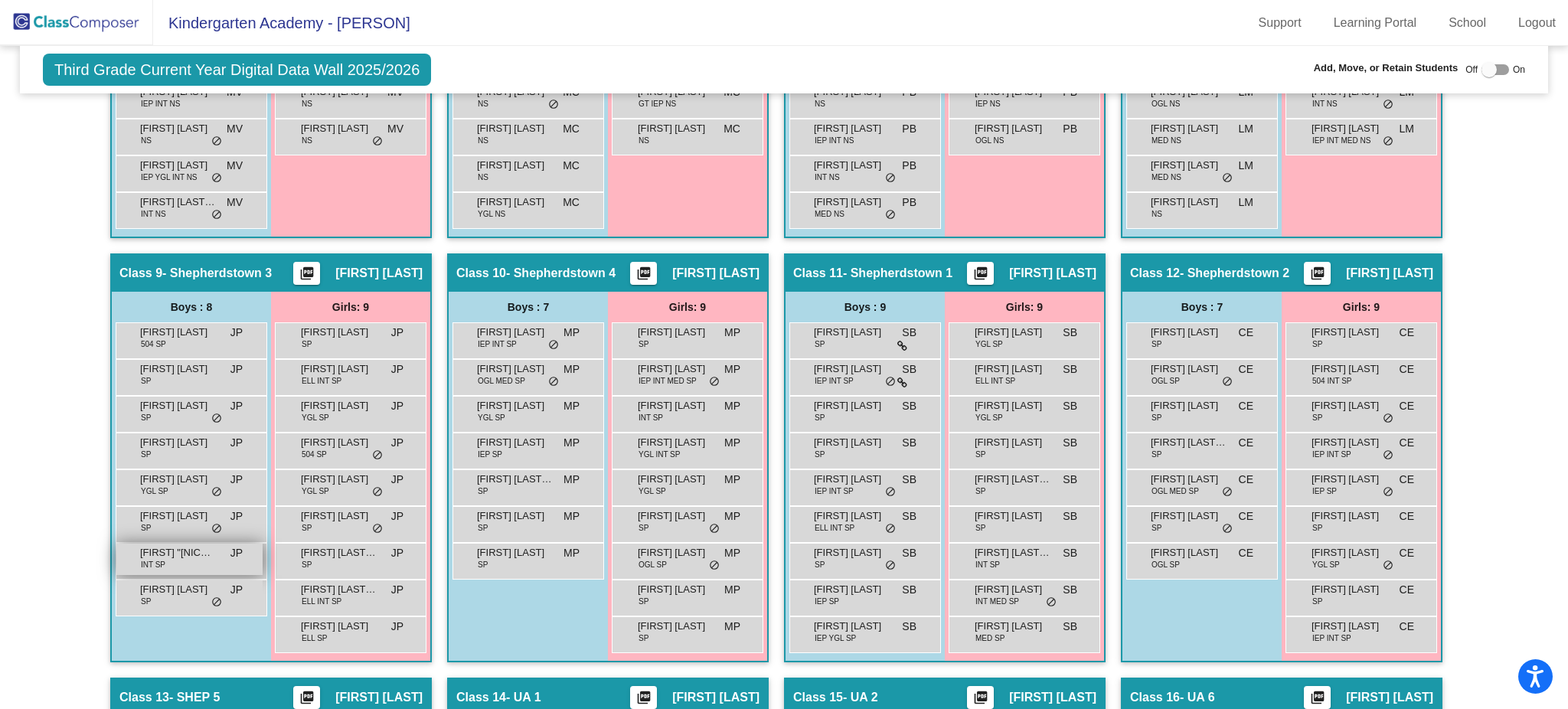 click on "[FIRST] "[NICKNAME]" [LAST] [SUFFIX]" at bounding box center [189, 559] 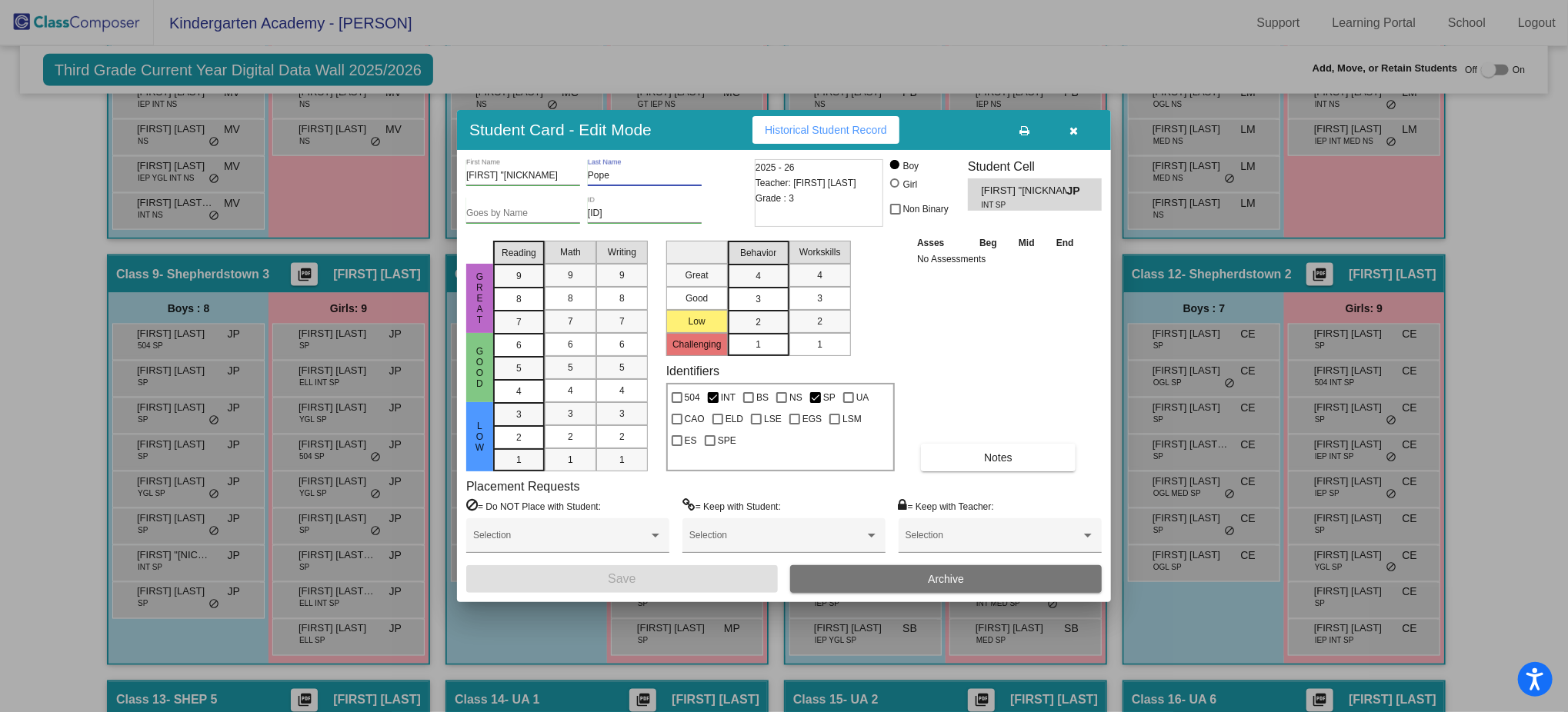 click on "Pope" at bounding box center (645, 176) 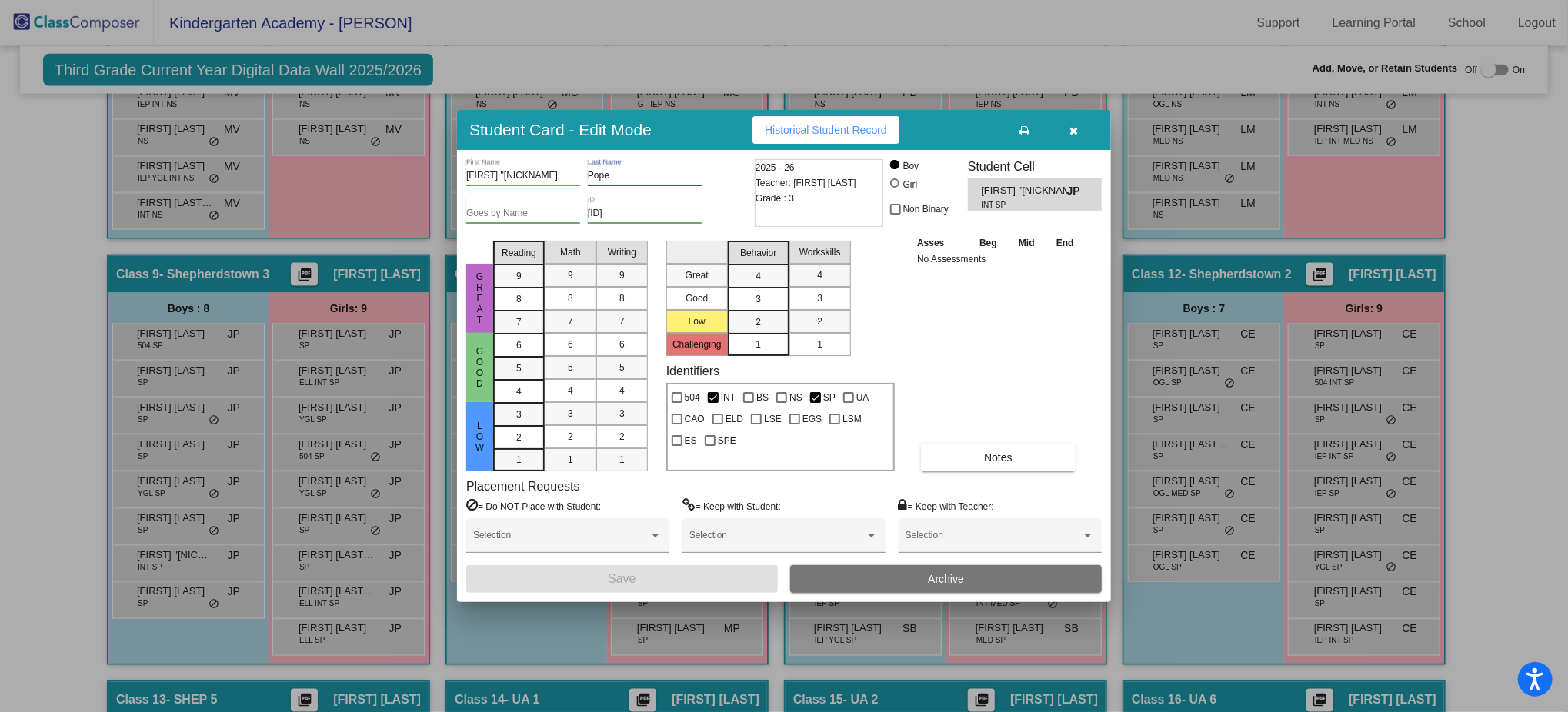 click on "[FIRST] "[NICKNAME]" at bounding box center [523, 176] 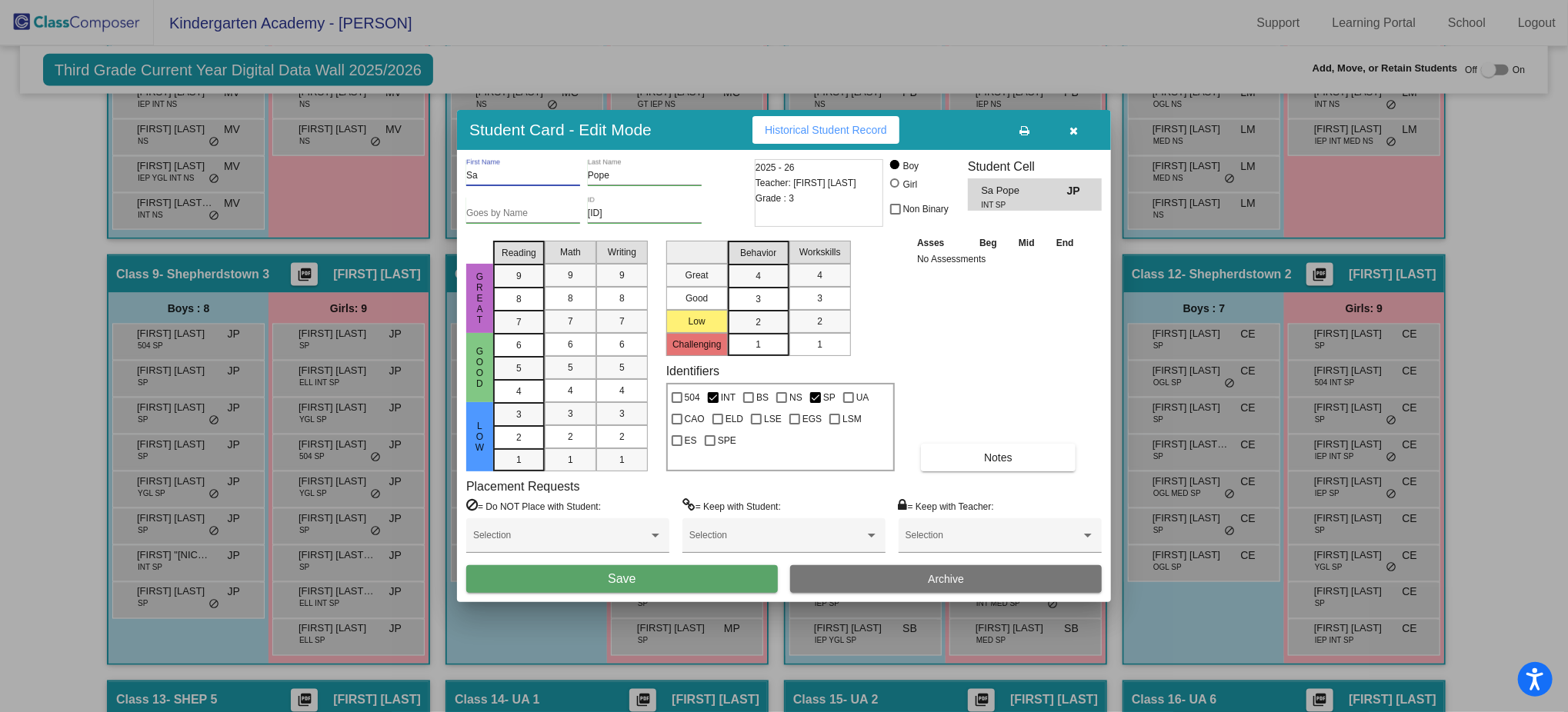 type on "S" 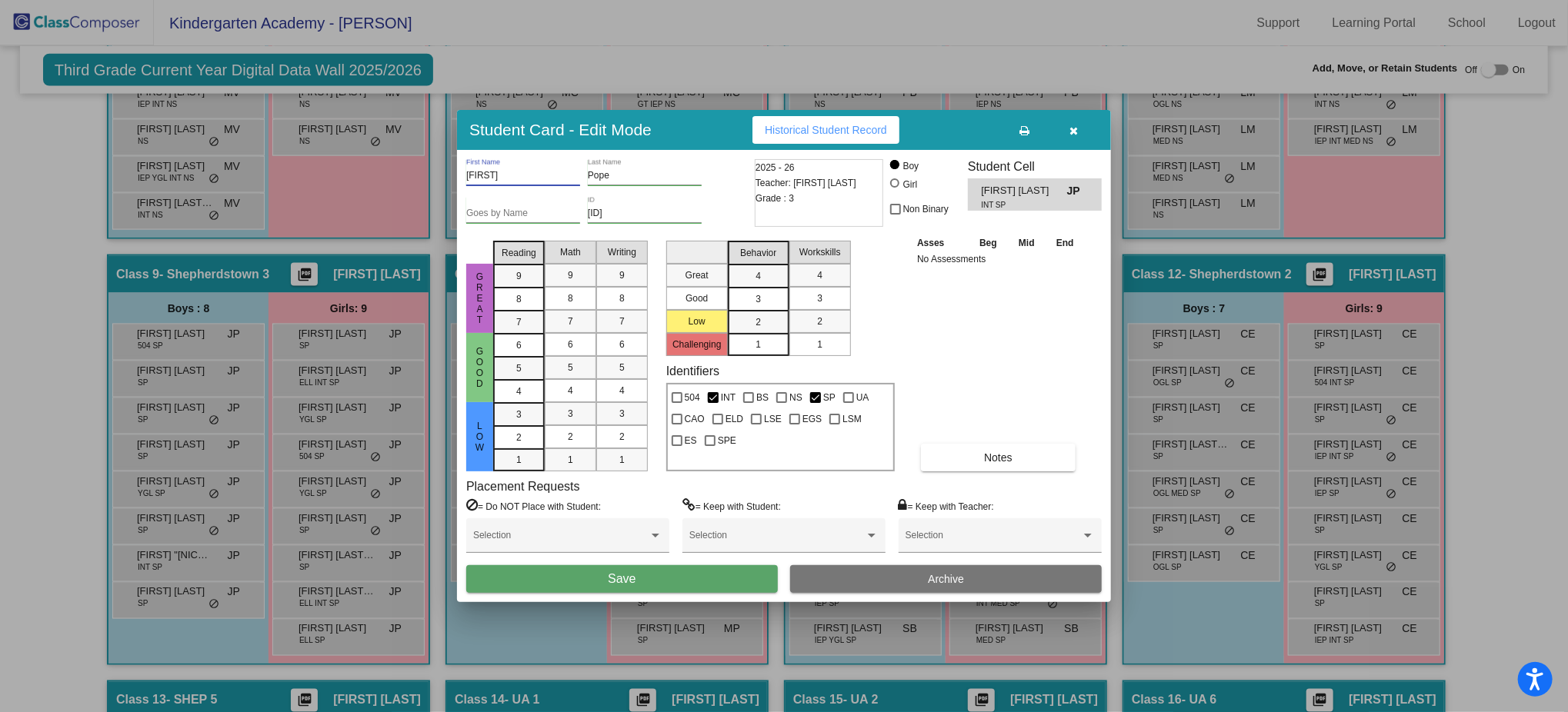 type on "[FIRST]" 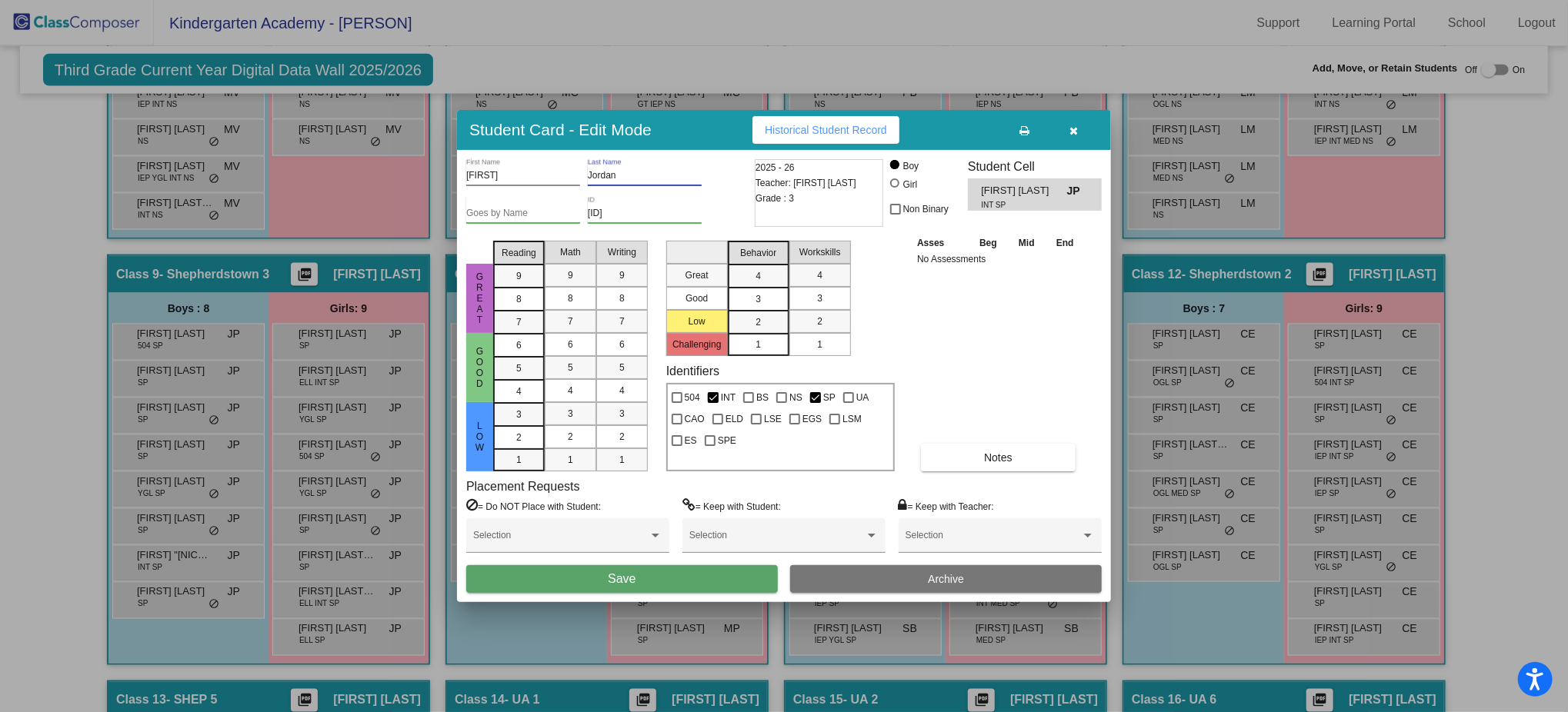 type on "Jordan" 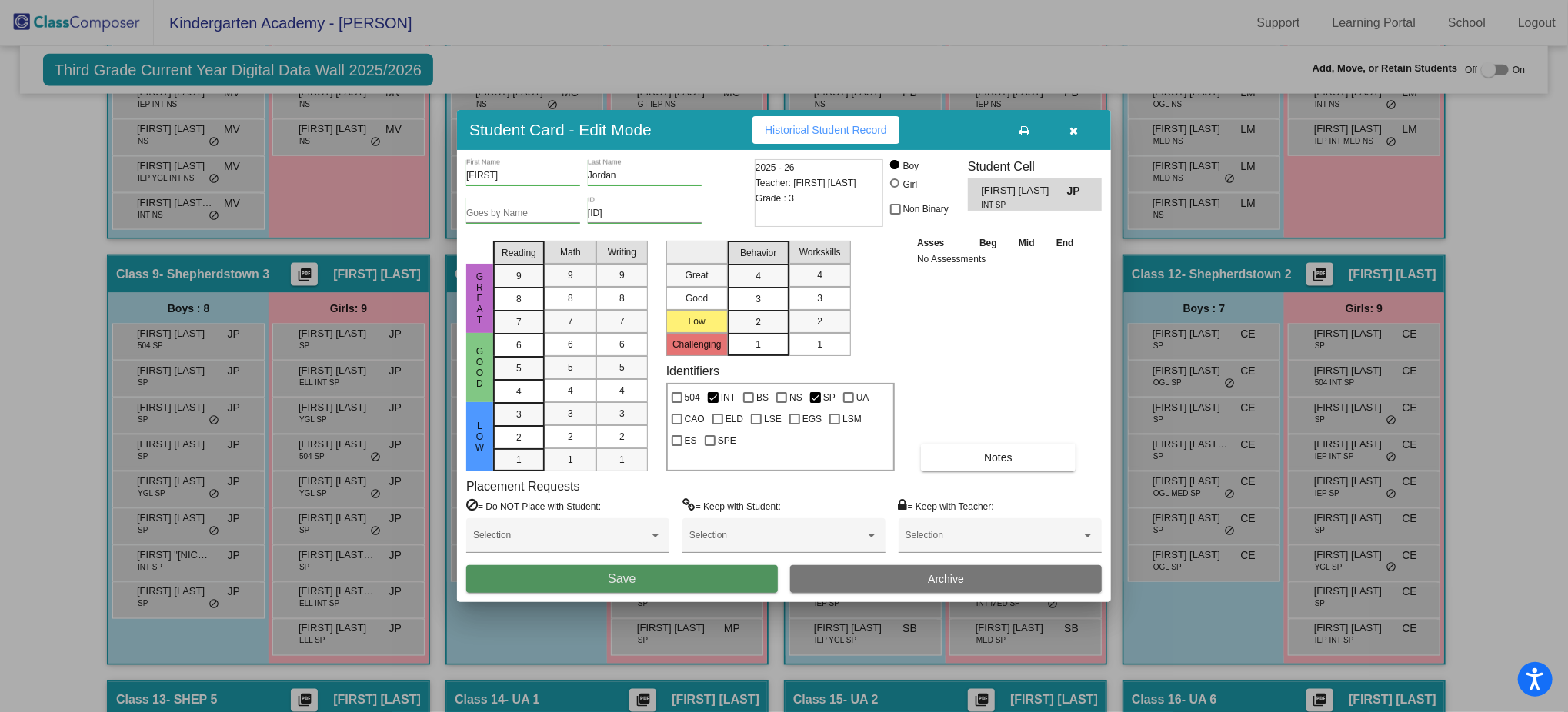 click on "Save" at bounding box center [622, 579] 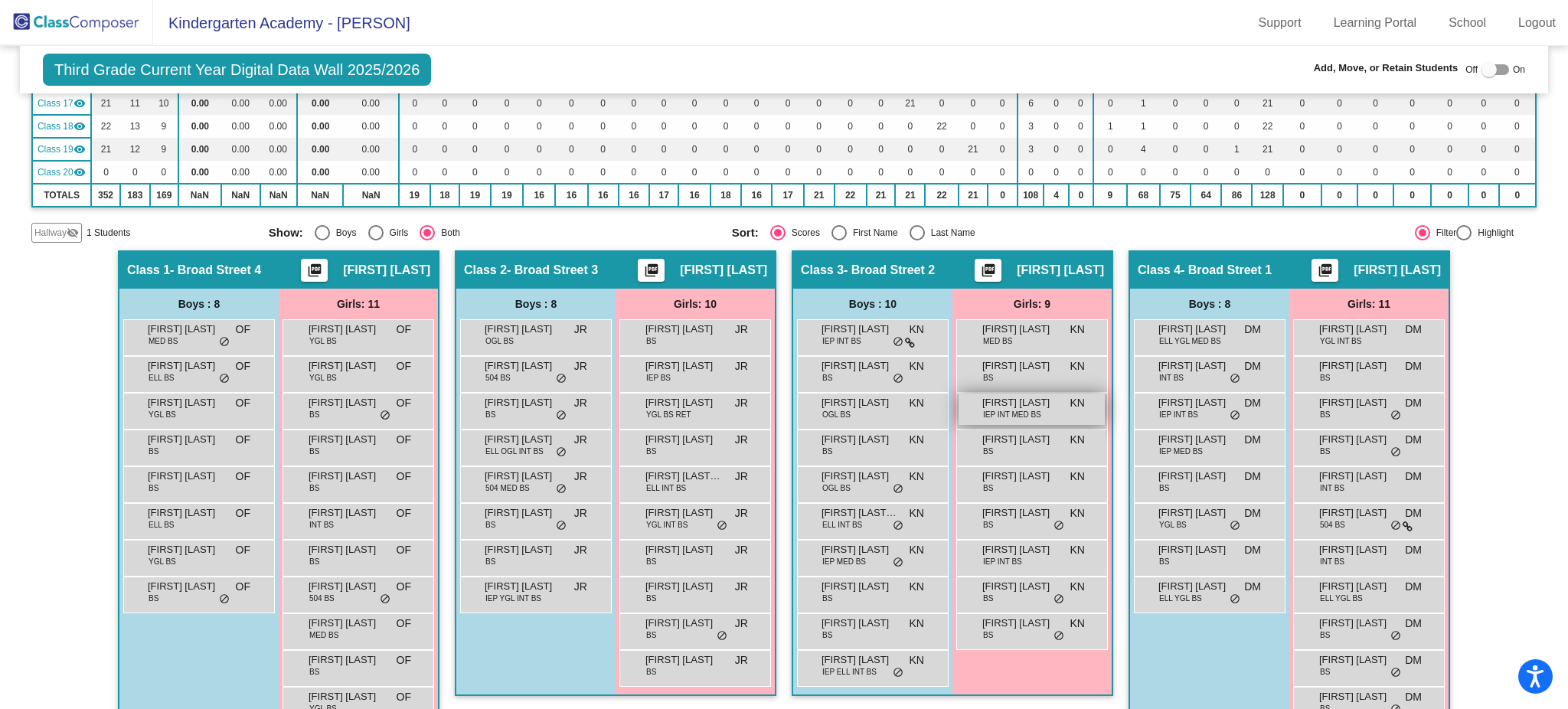 scroll, scrollTop: 0, scrollLeft: 0, axis: both 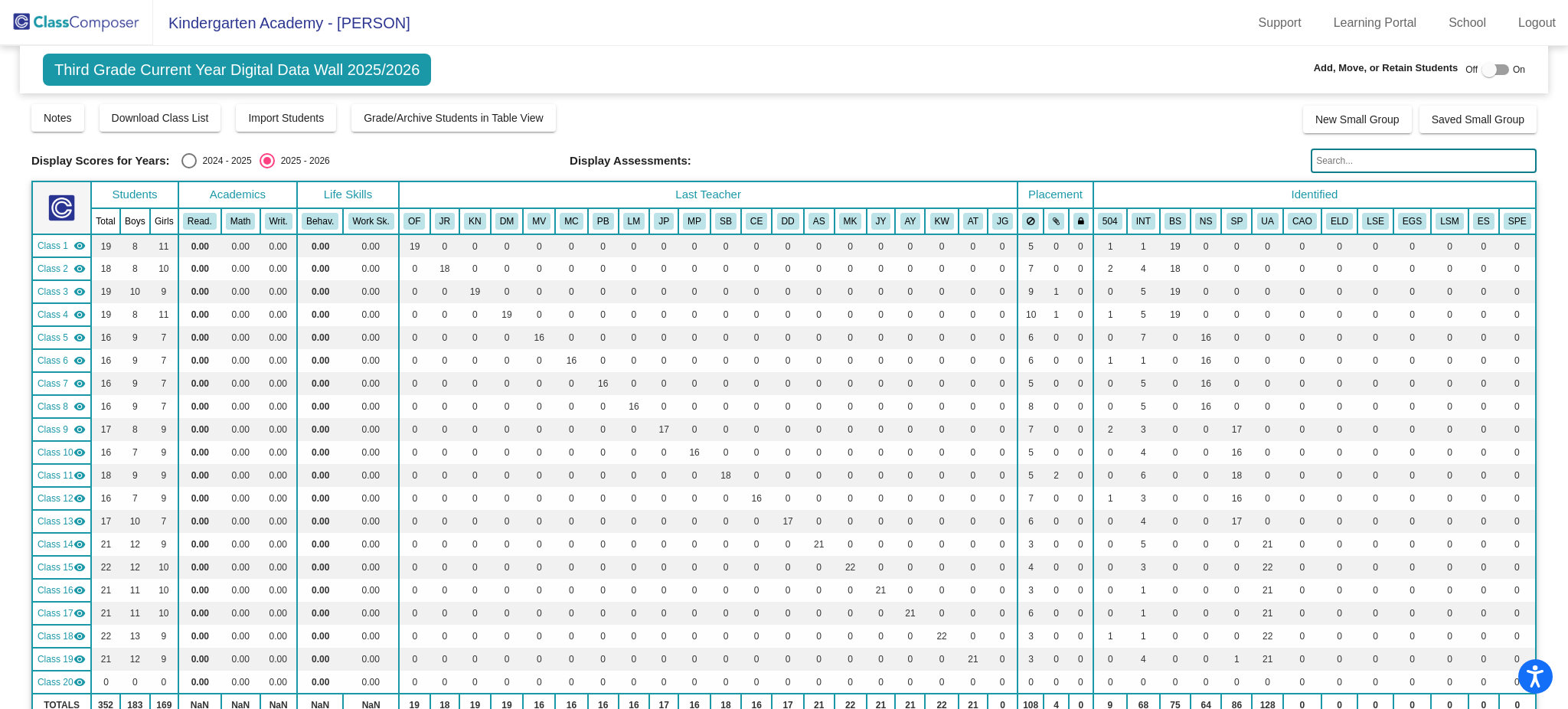 click 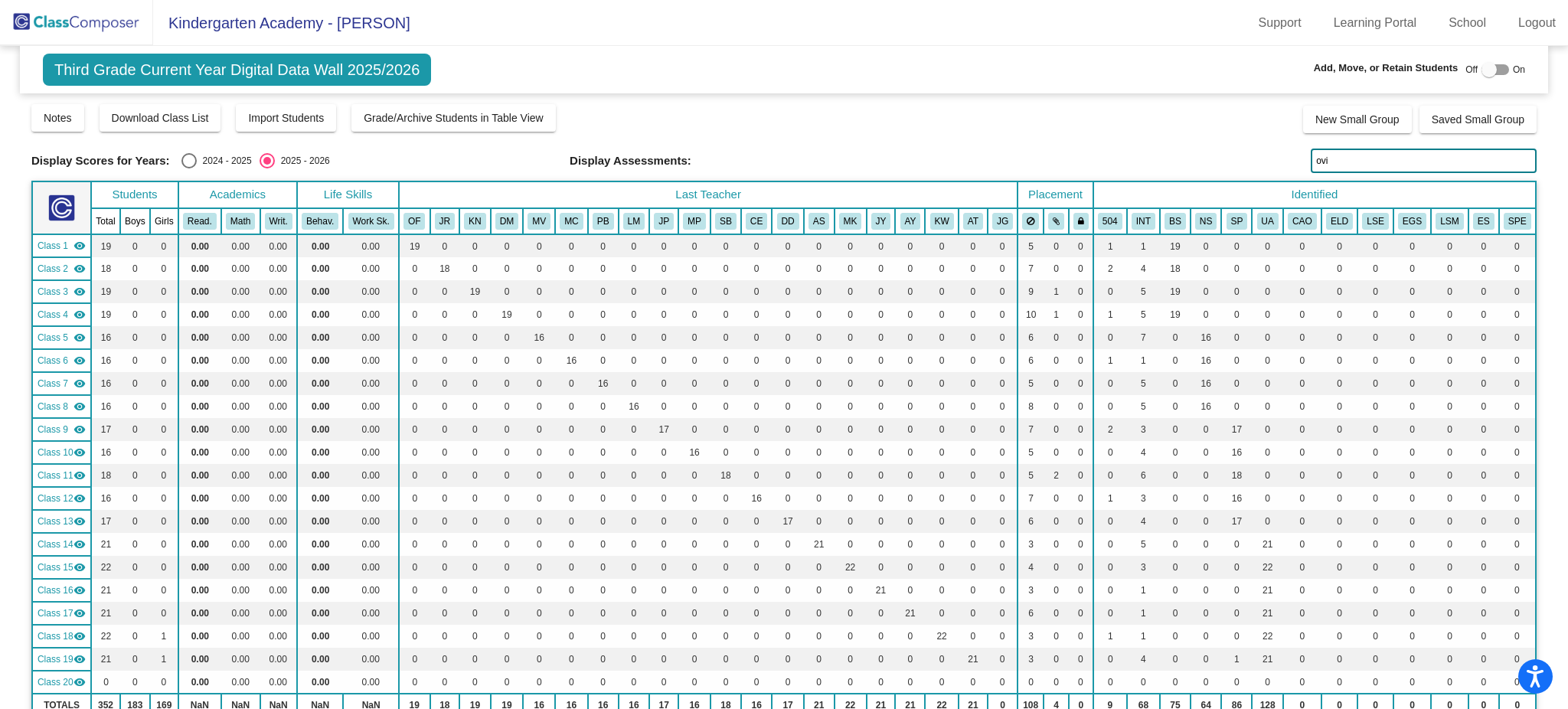 type on "ovi" 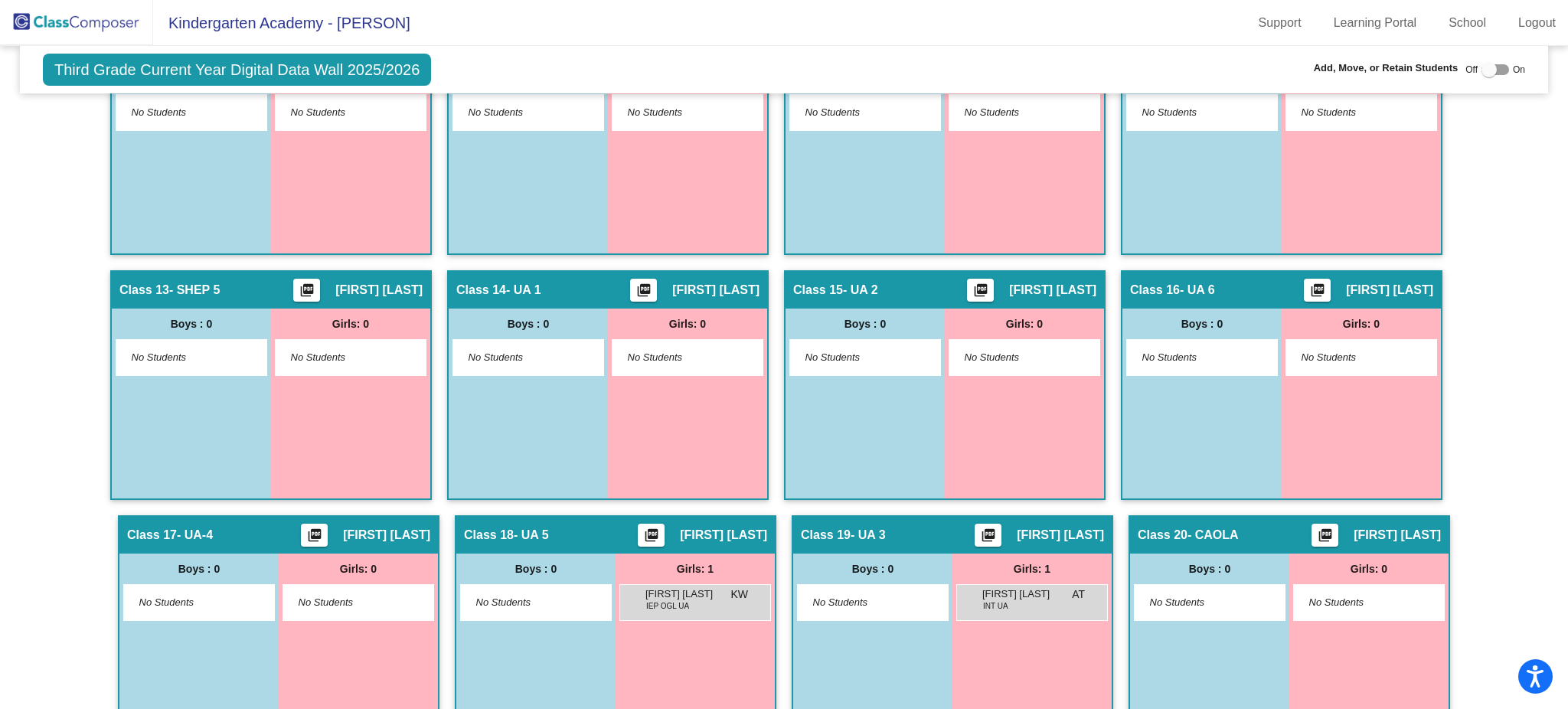 scroll, scrollTop: 1271, scrollLeft: 0, axis: vertical 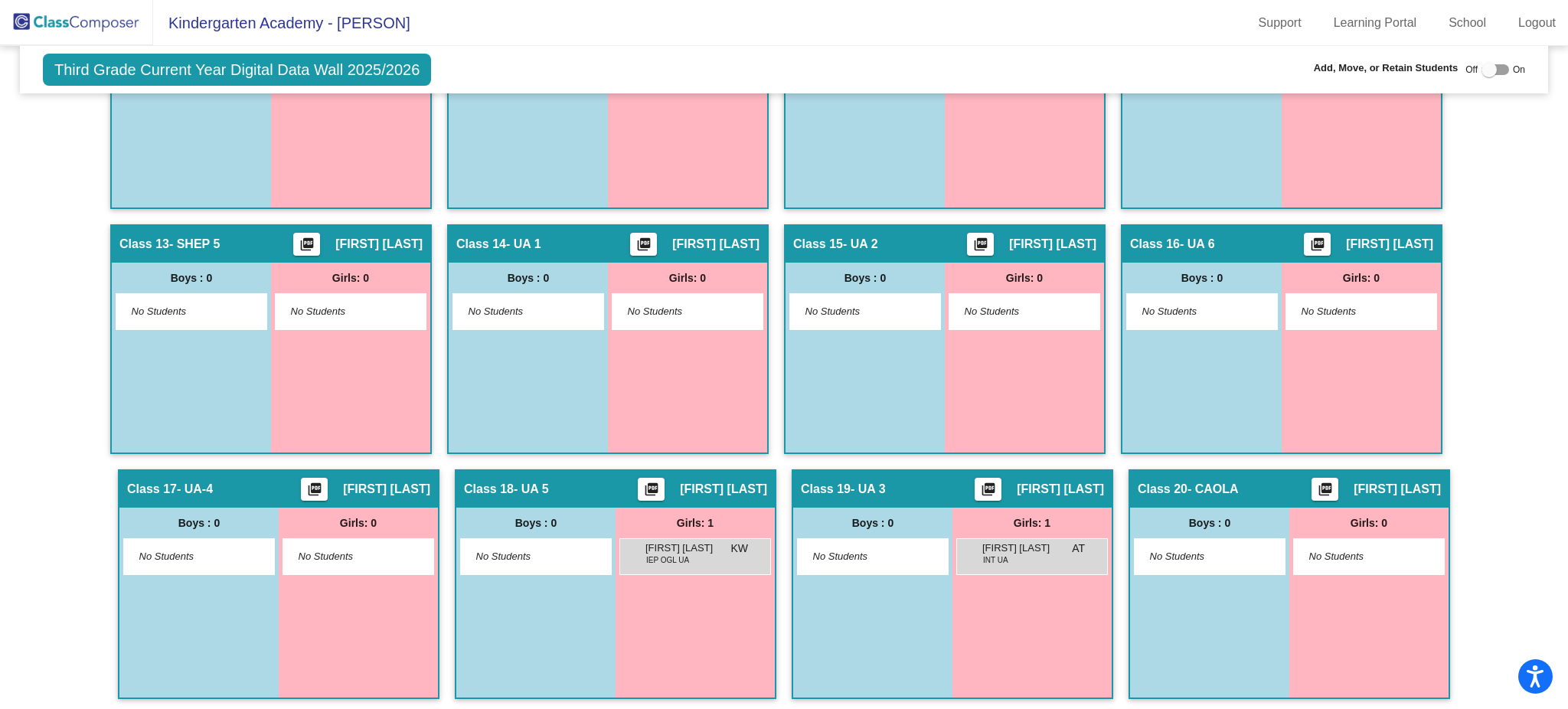 click on "Off   On" 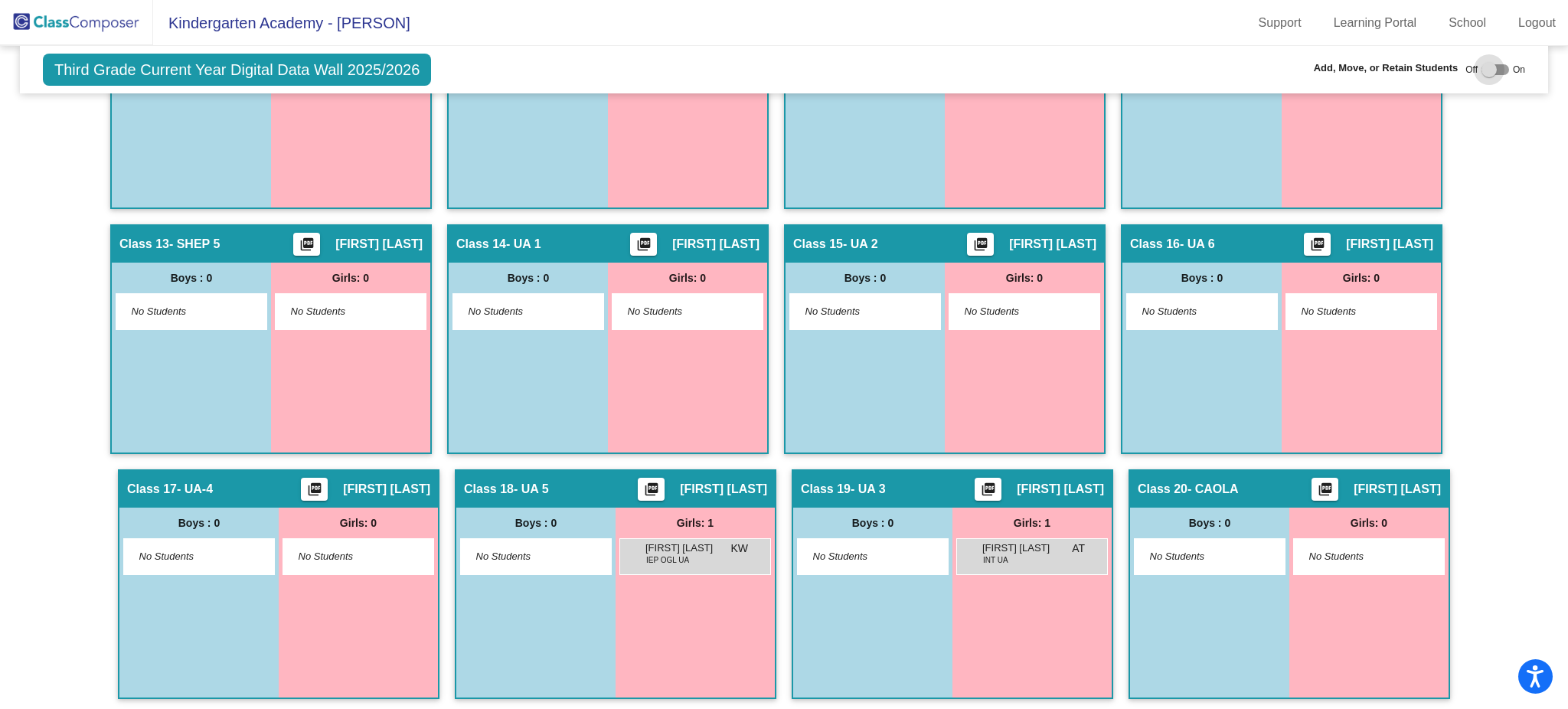 click at bounding box center [1495, 70] 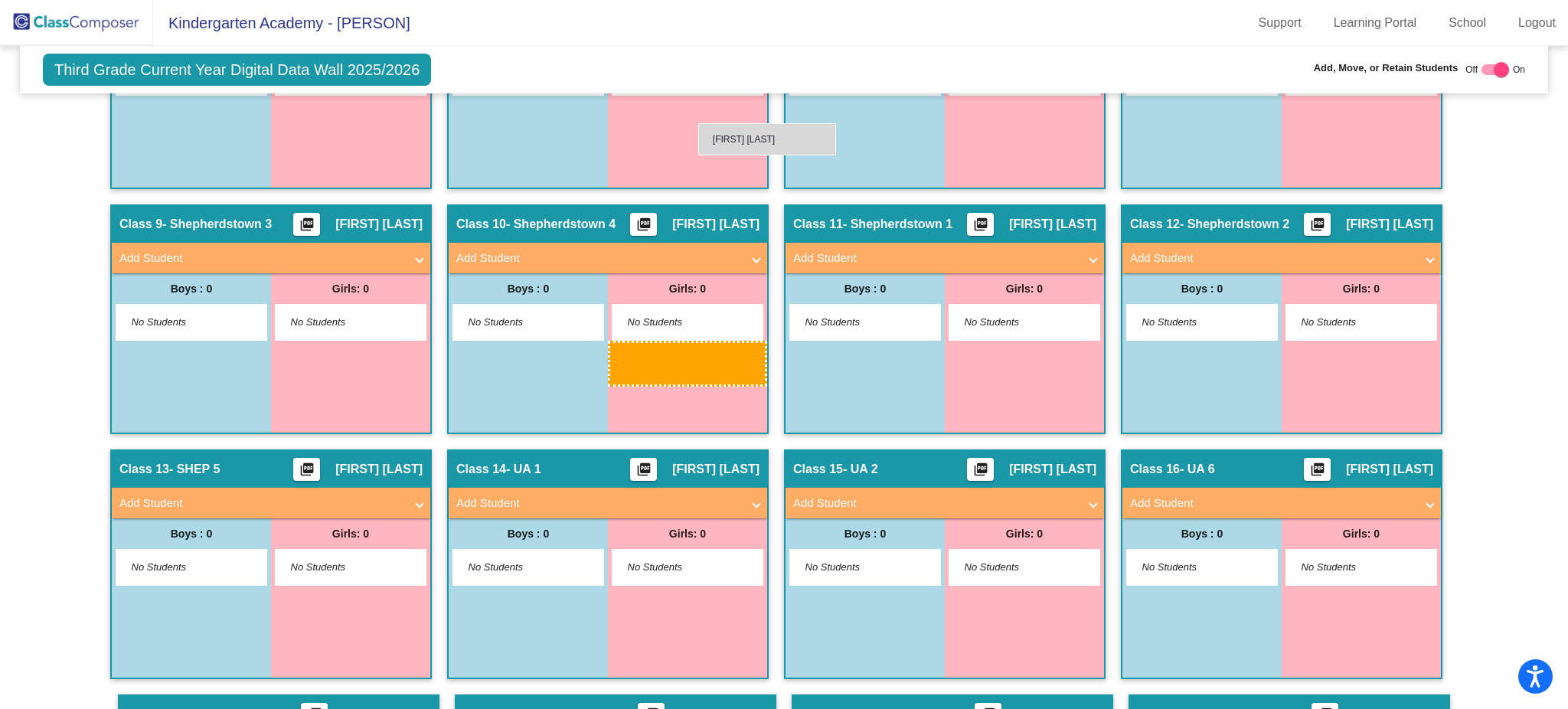 scroll, scrollTop: 1043, scrollLeft: 0, axis: vertical 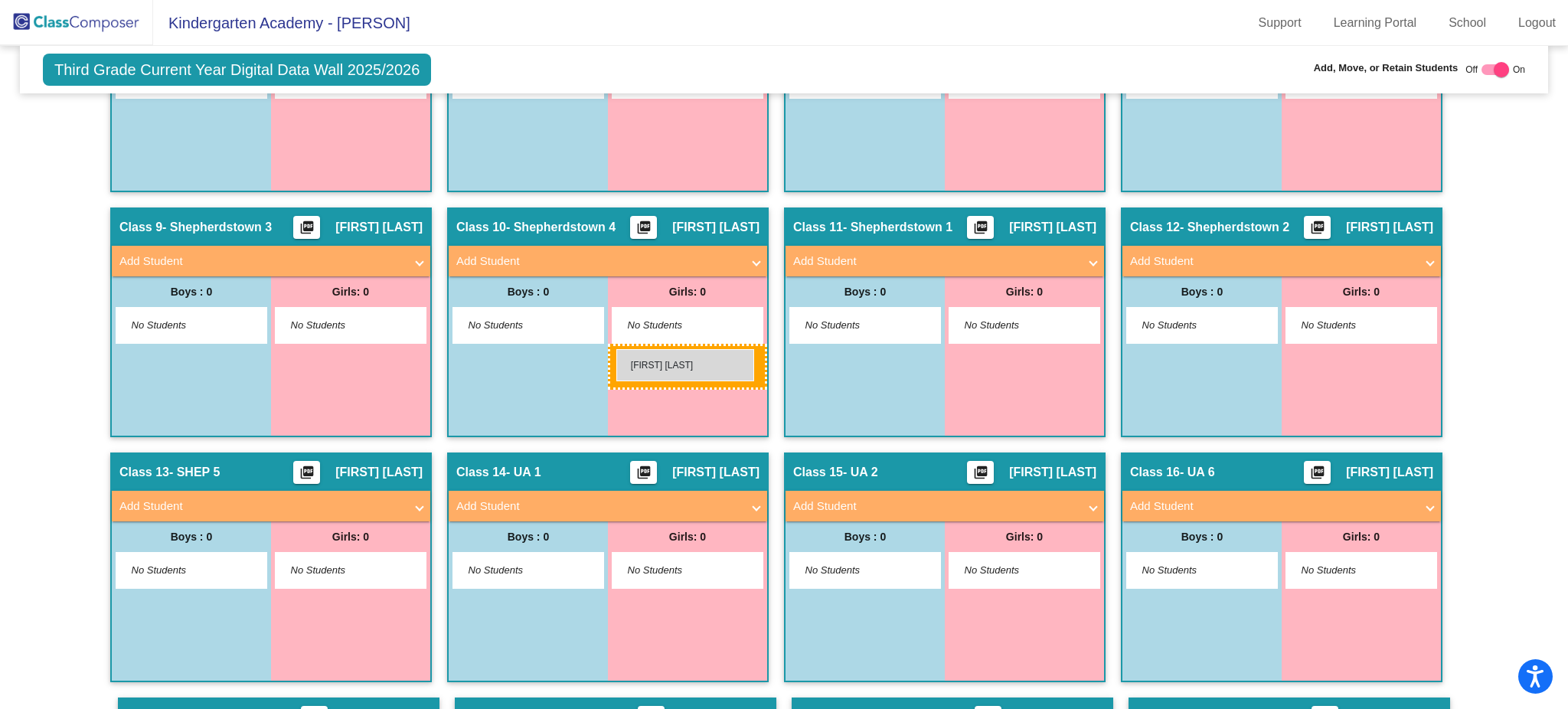 drag, startPoint x: 1024, startPoint y: 577, endPoint x: 616, endPoint y: 349, distance: 467.38421 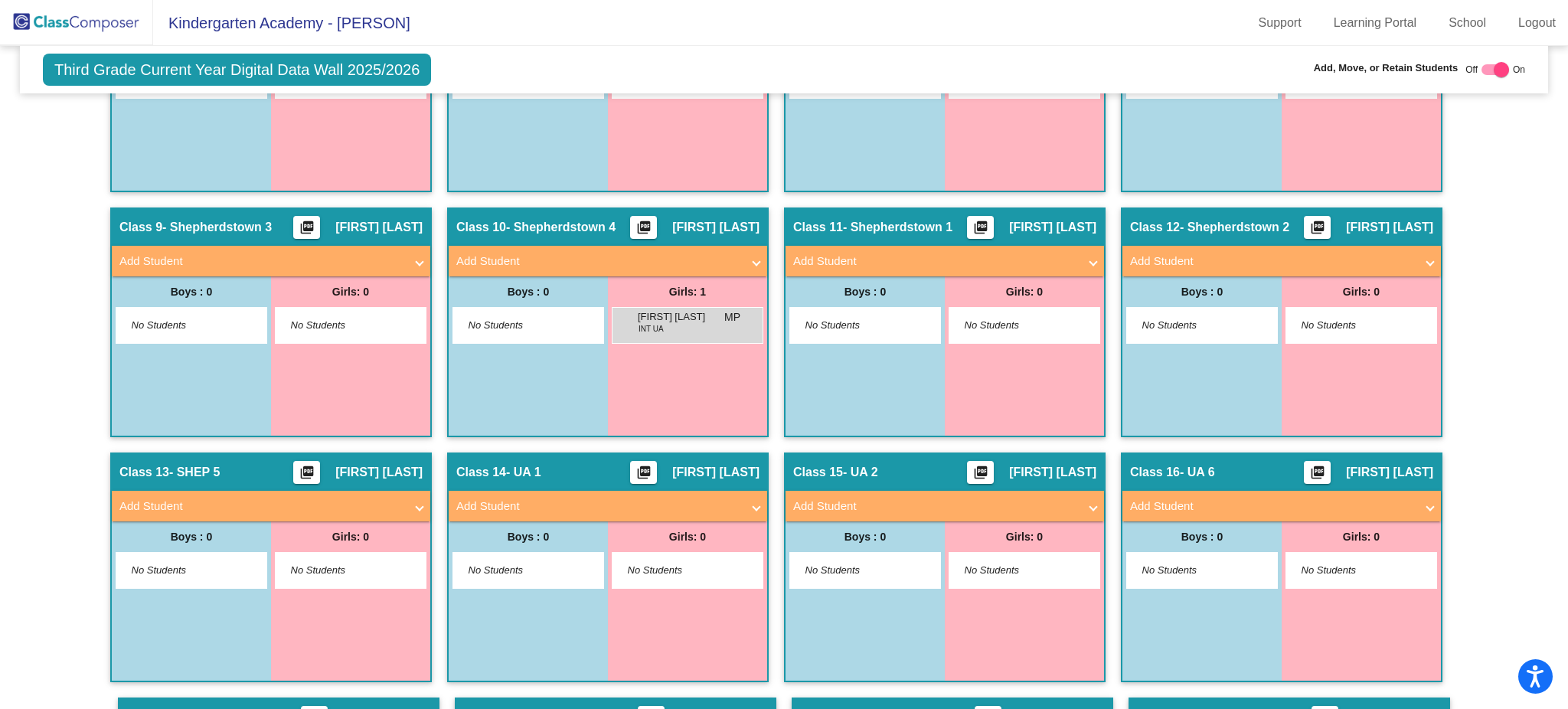 scroll, scrollTop: 0, scrollLeft: 0, axis: both 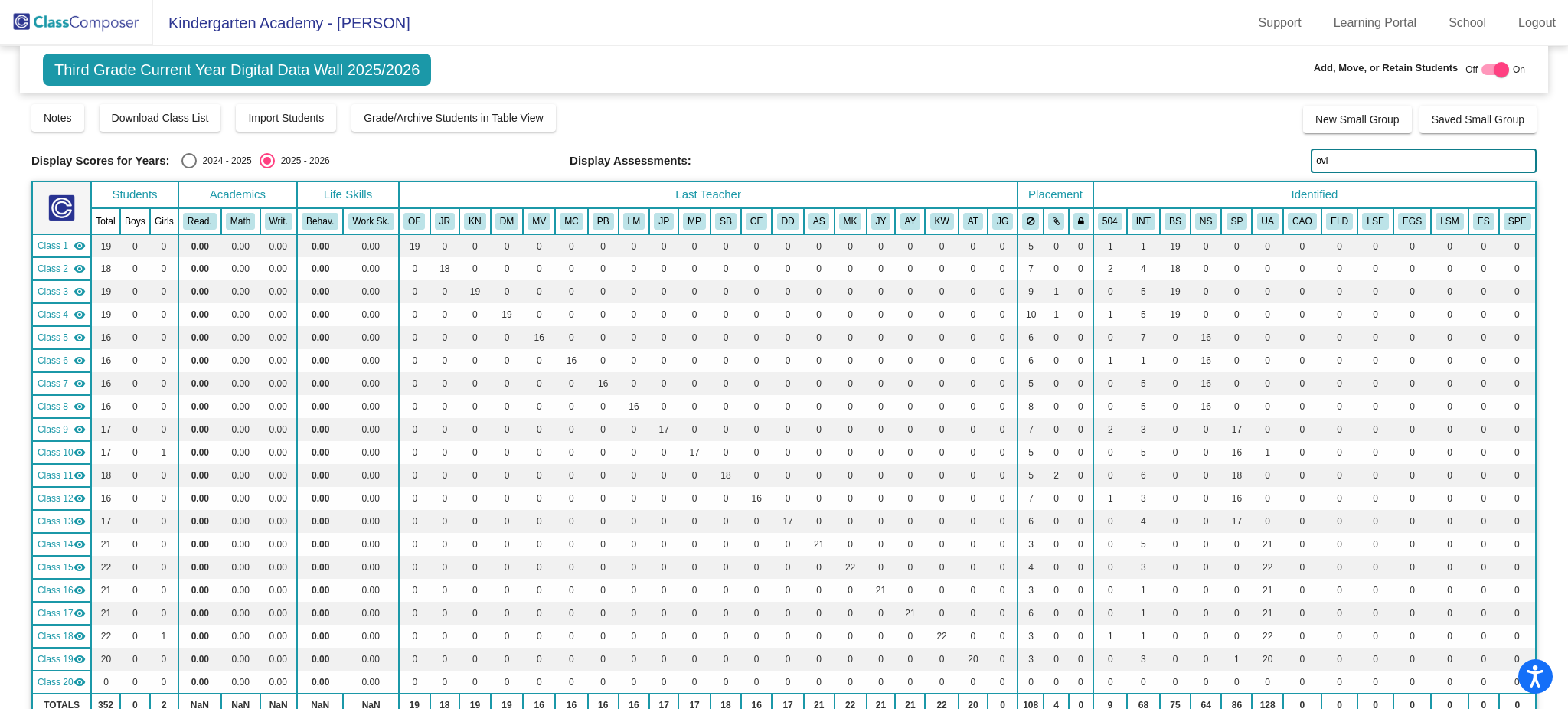 click on "ovi" 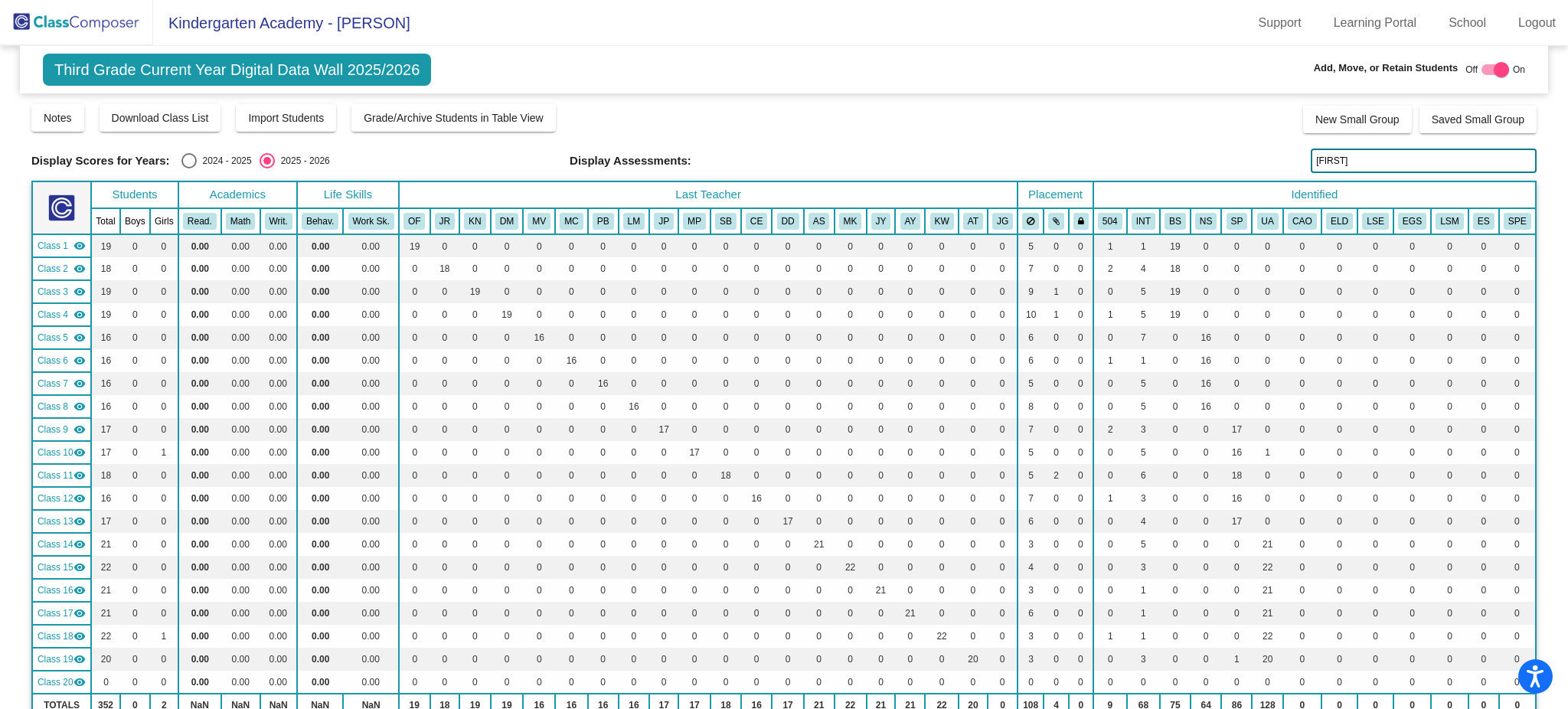 type on "o" 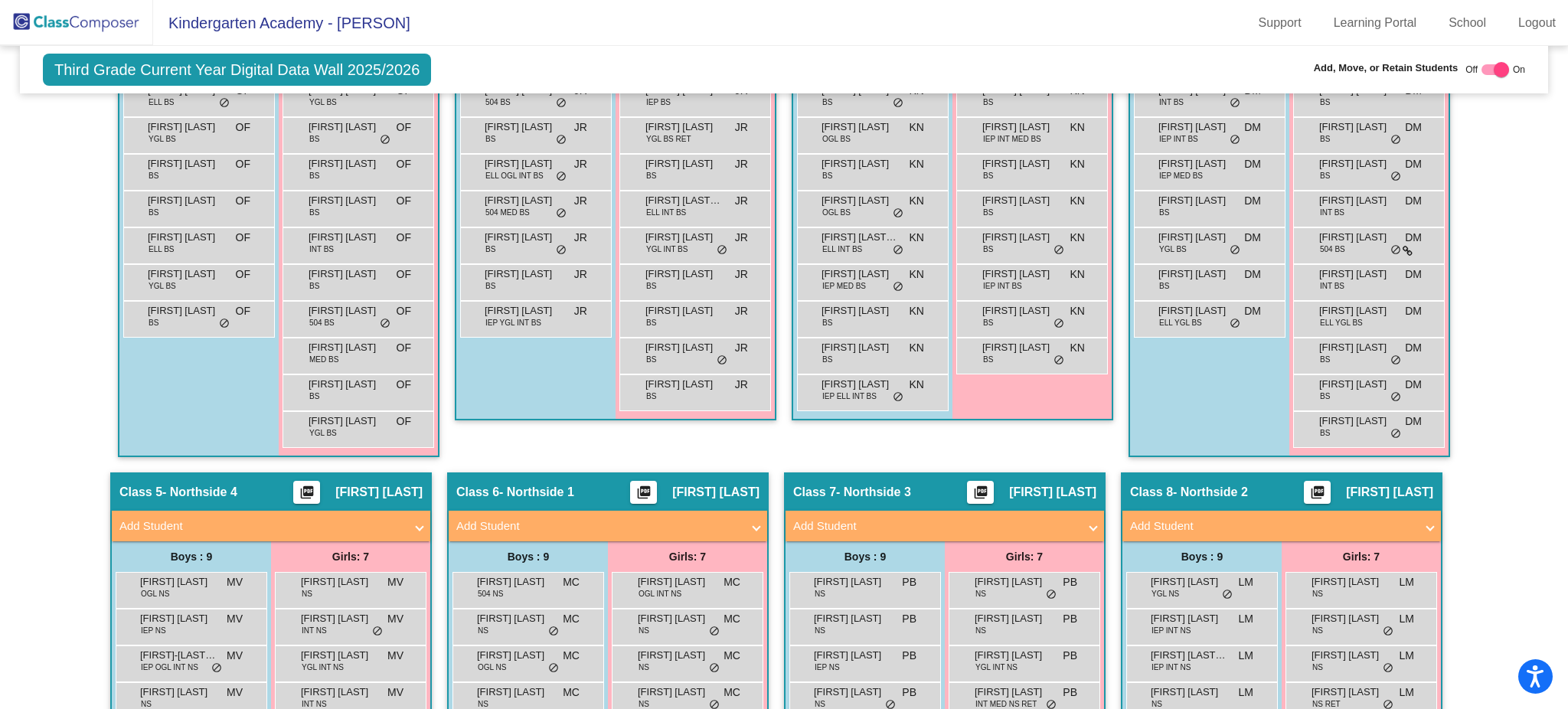 scroll, scrollTop: 1531, scrollLeft: 0, axis: vertical 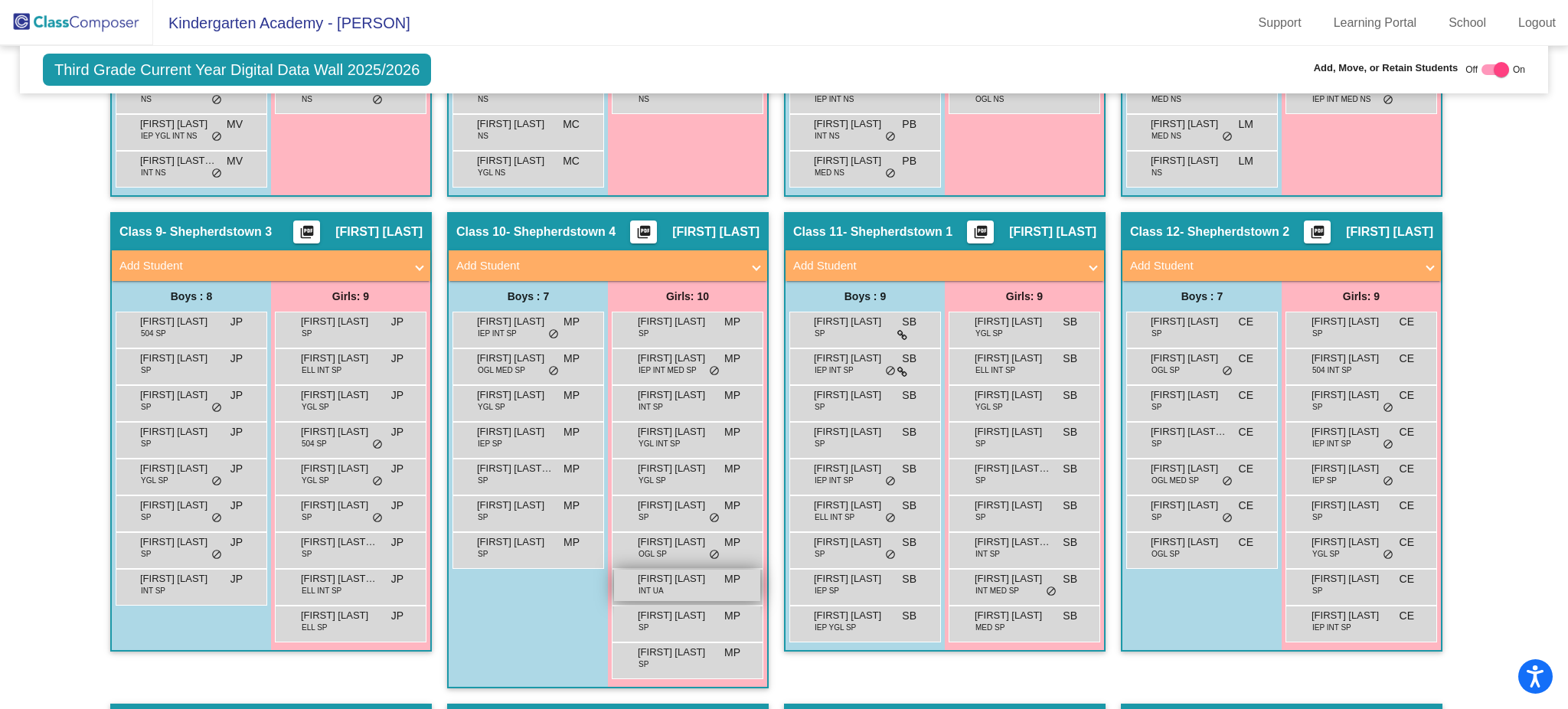type 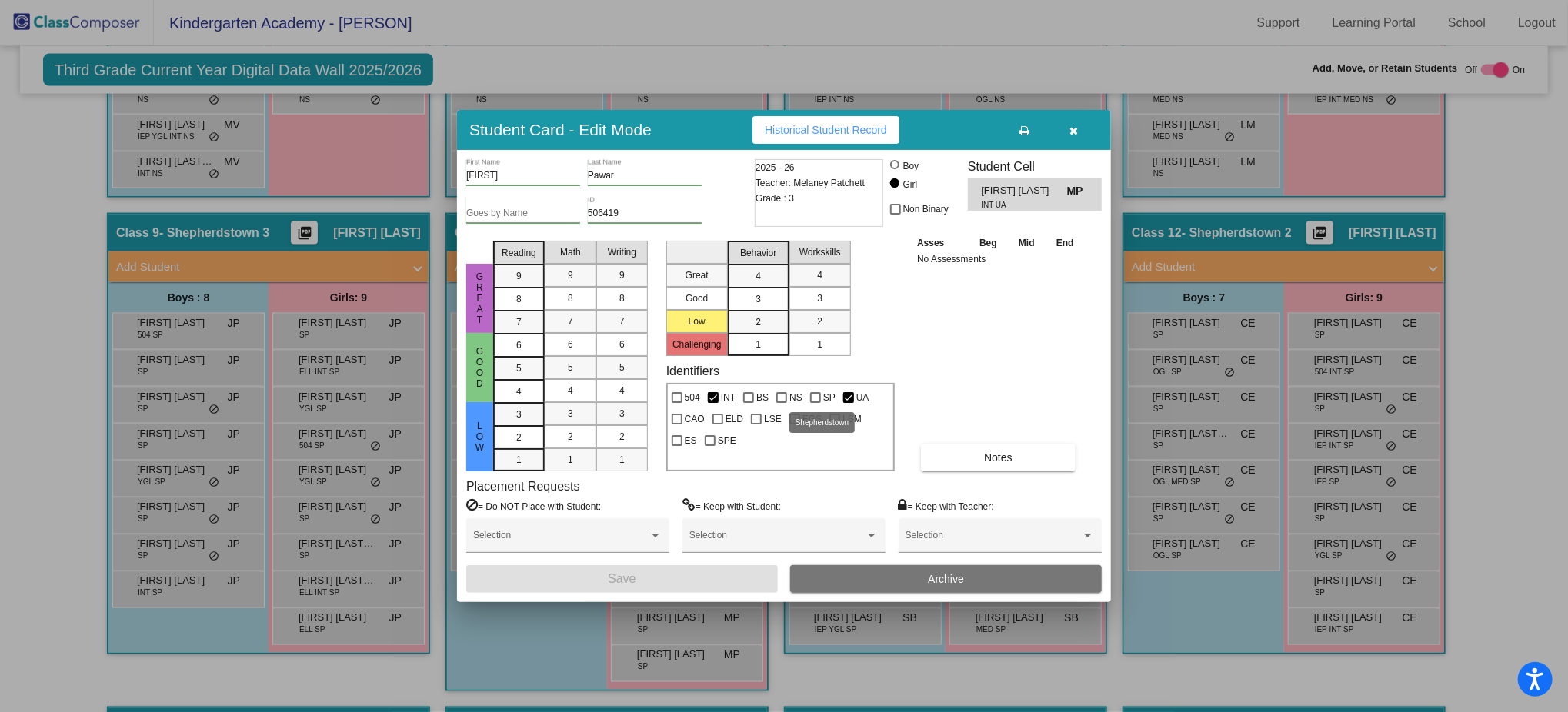 click at bounding box center [816, 398] 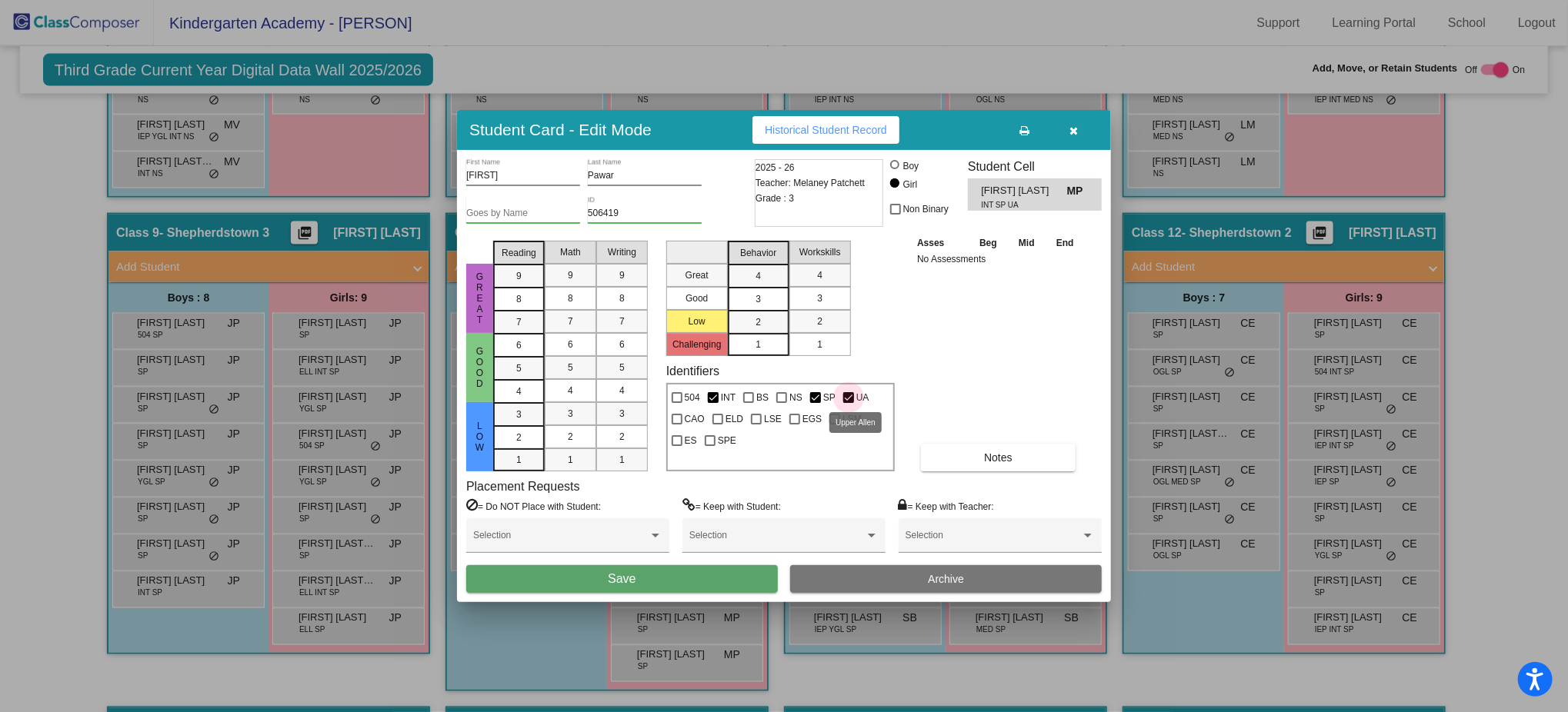 click at bounding box center [849, 398] 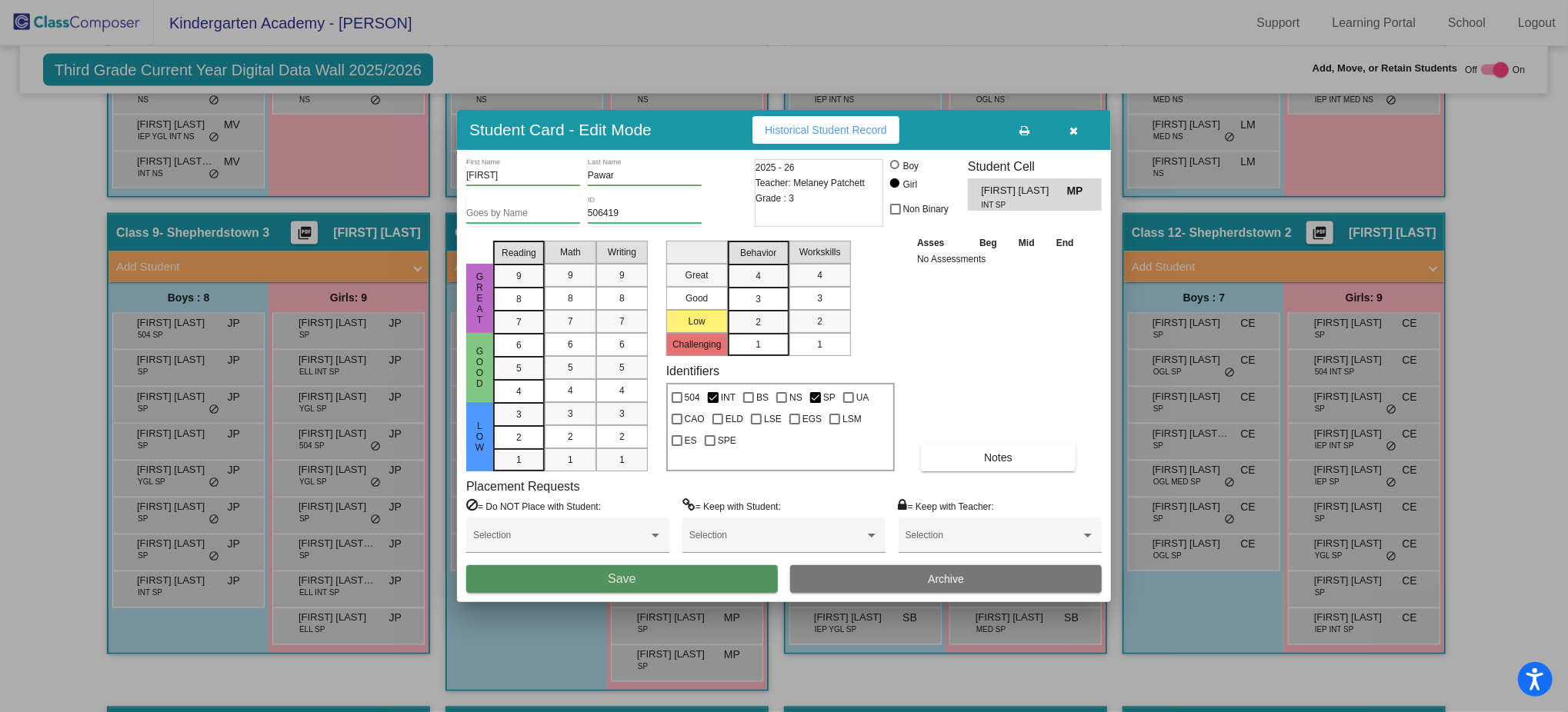 click on "Save" at bounding box center [622, 579] 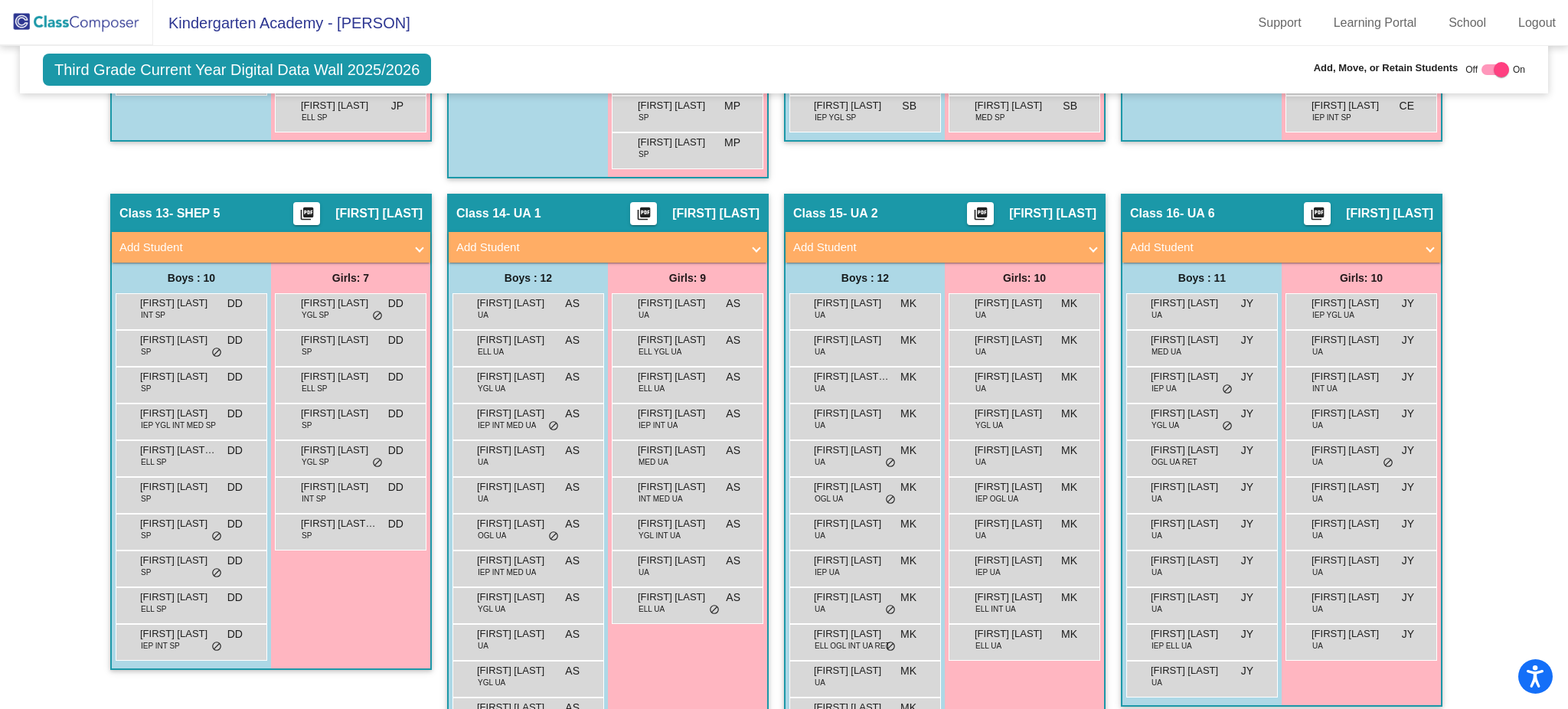 scroll, scrollTop: 2144, scrollLeft: 0, axis: vertical 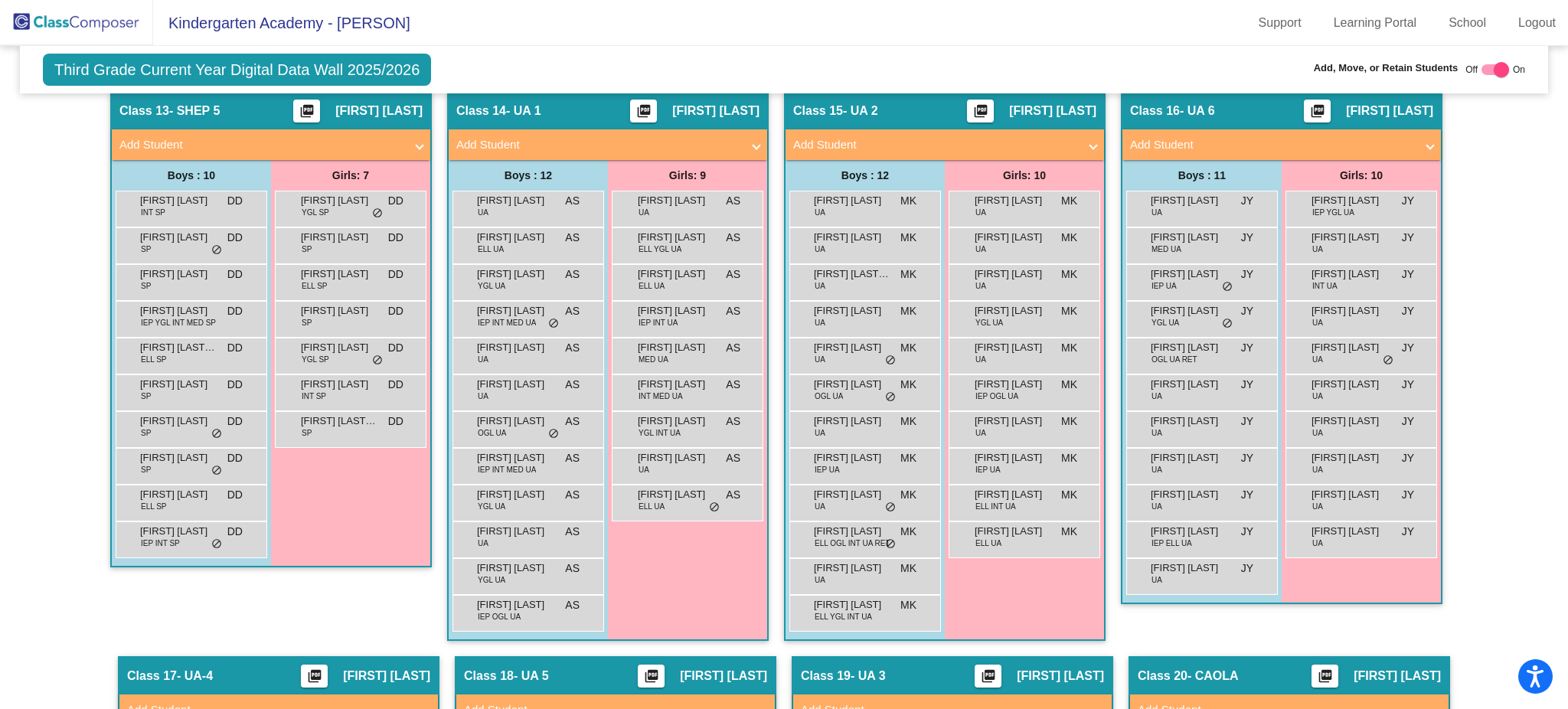 click 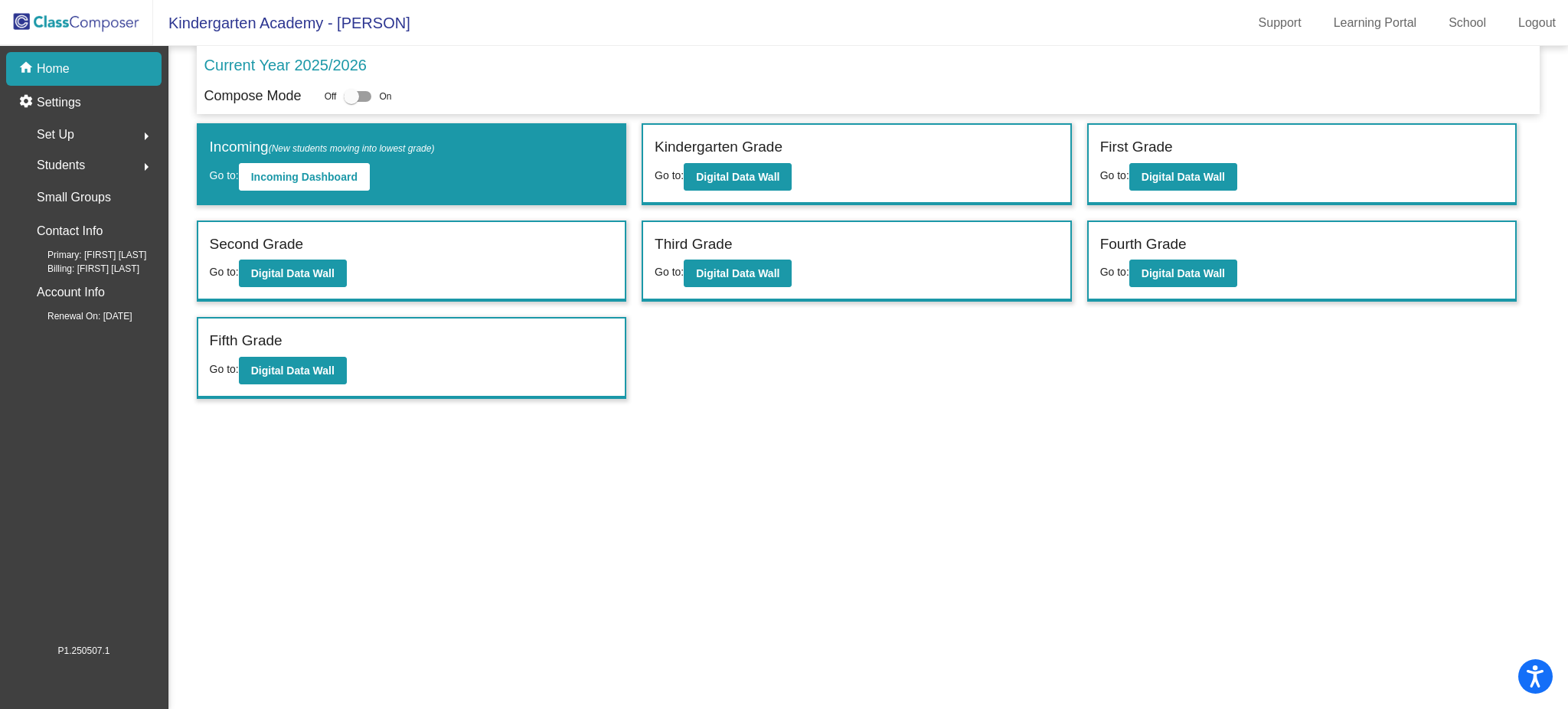 click on "Set Up" 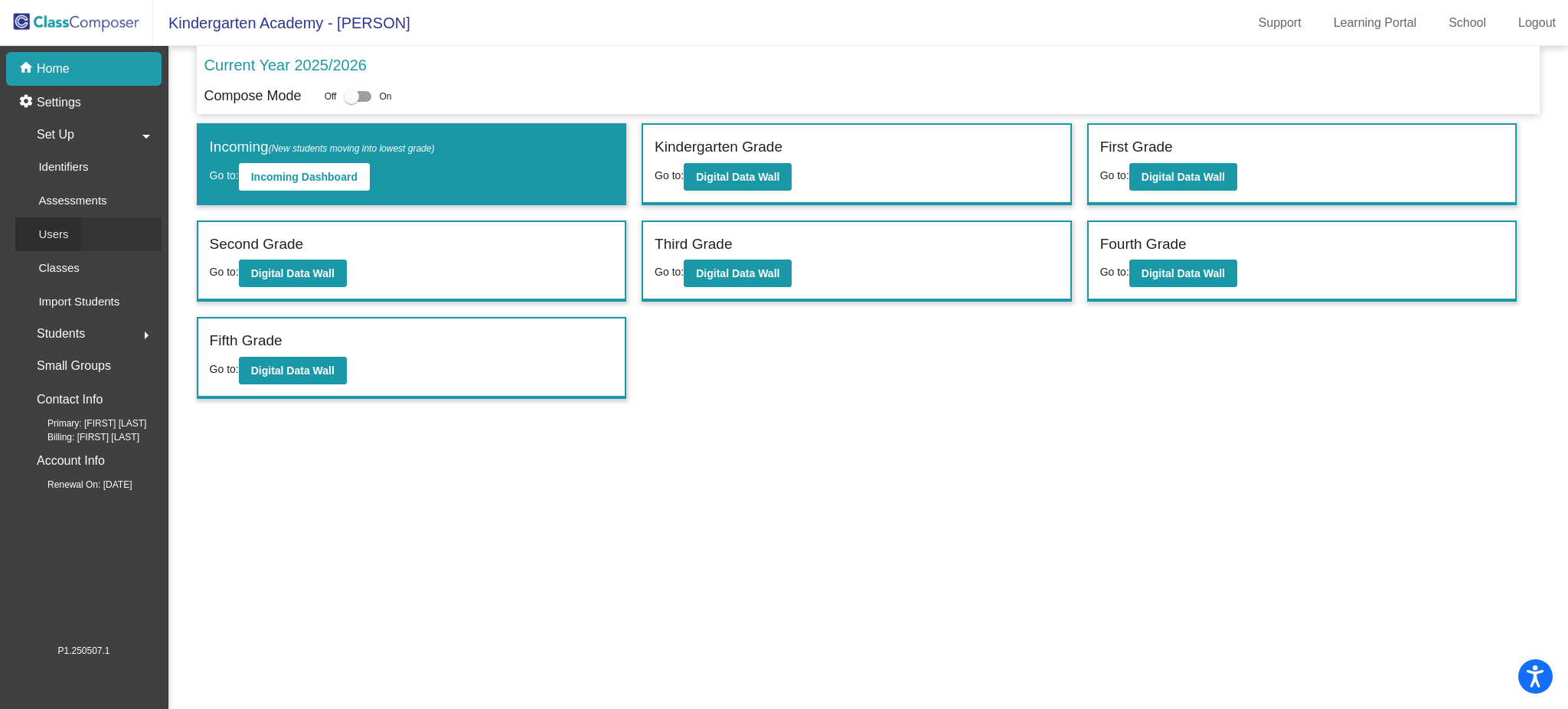 click on "Users" 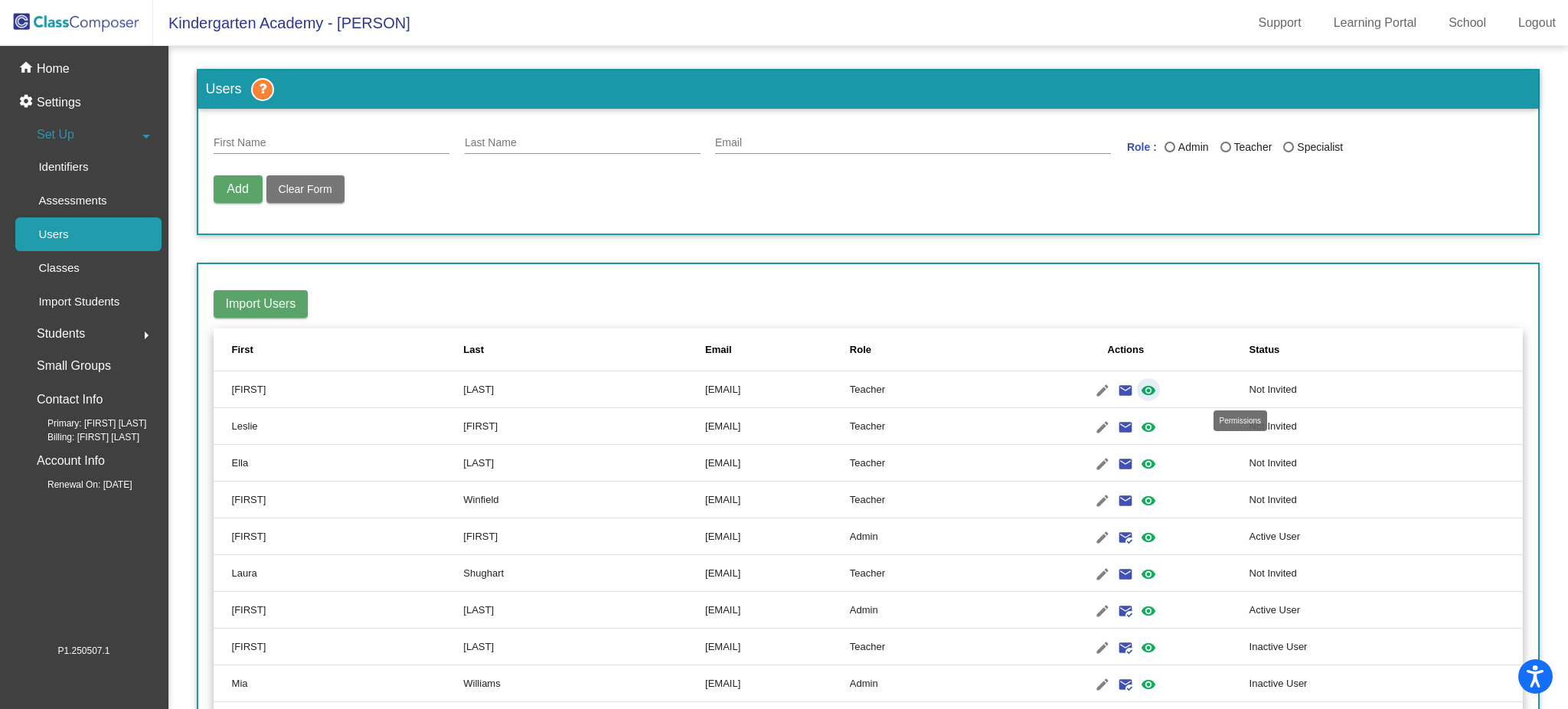 click on "visibility" 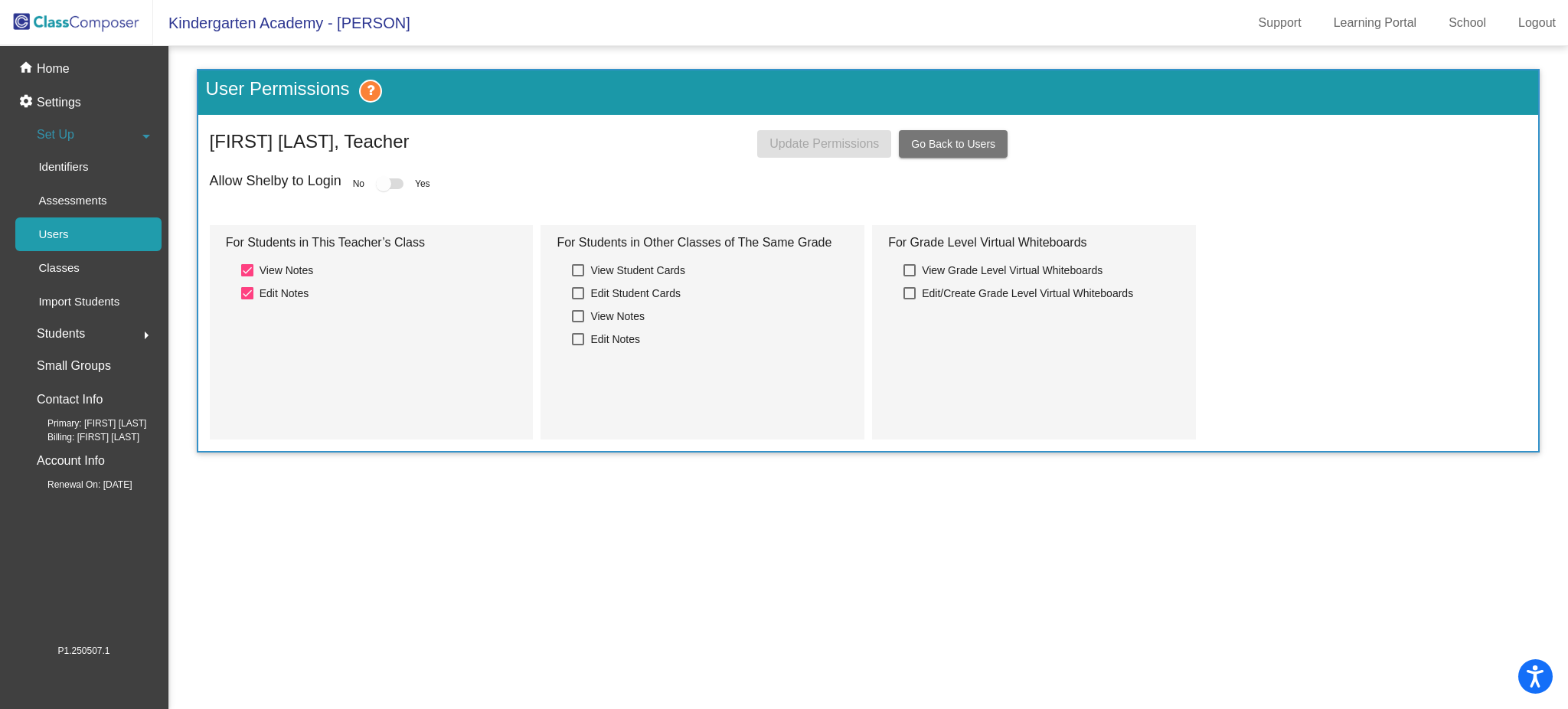 click at bounding box center [390, 184] 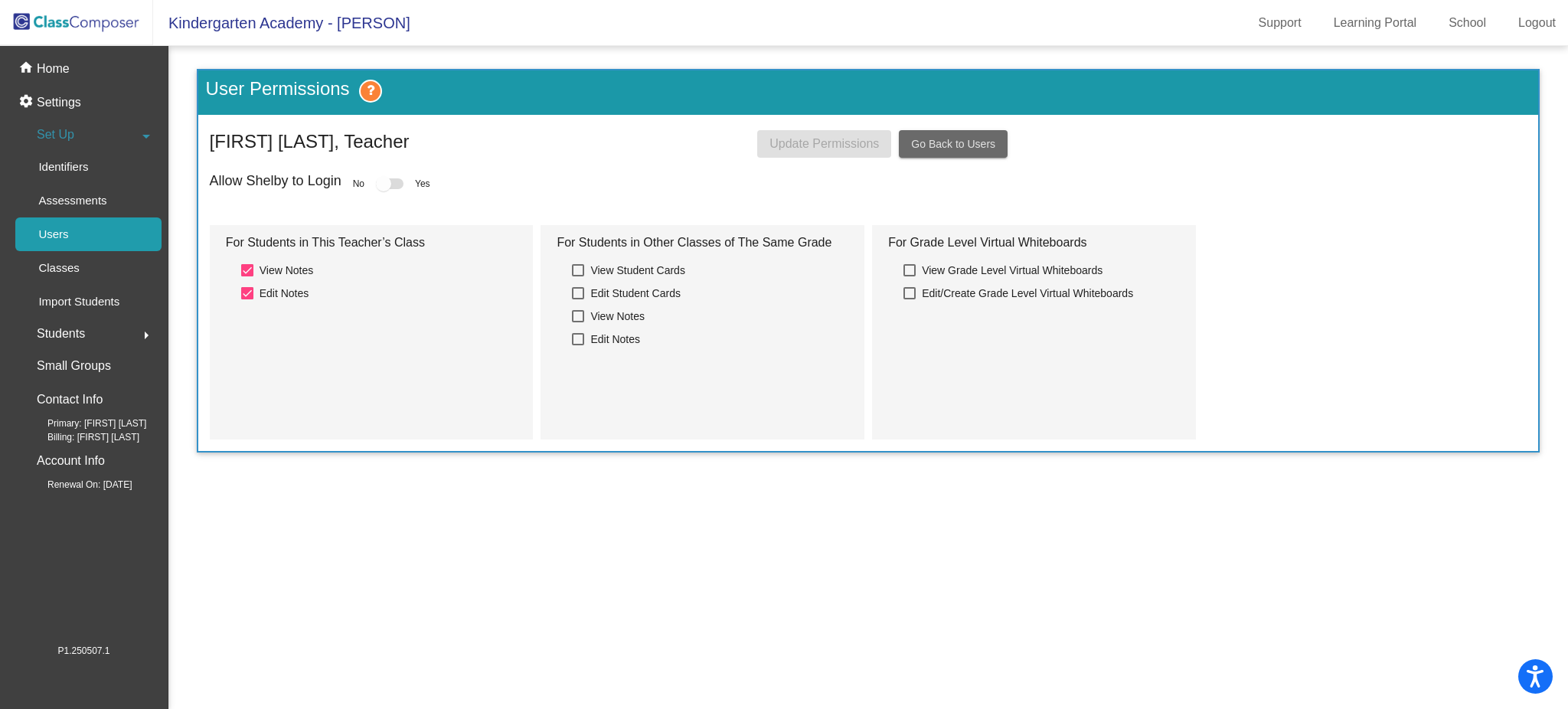 click on "Go Back to Users" 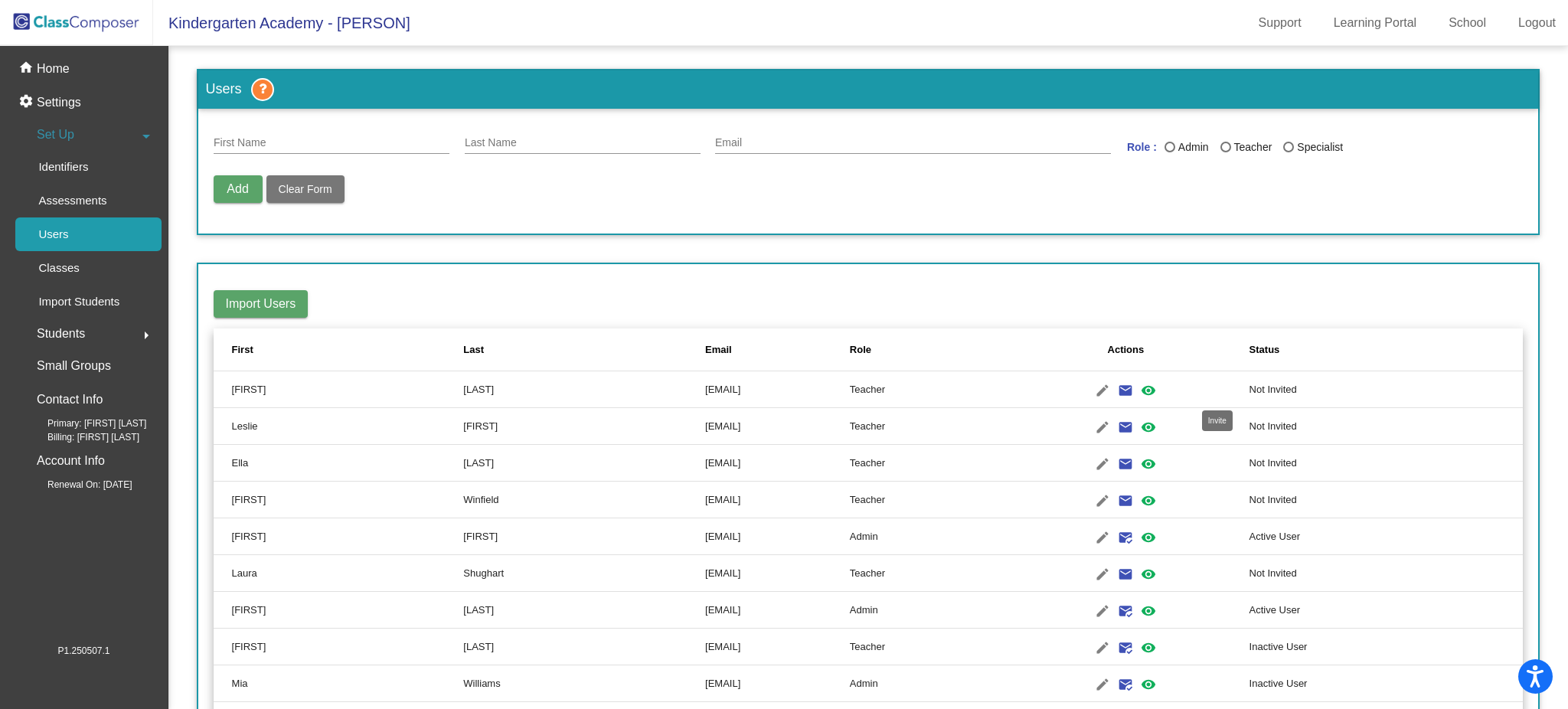 click on "email" 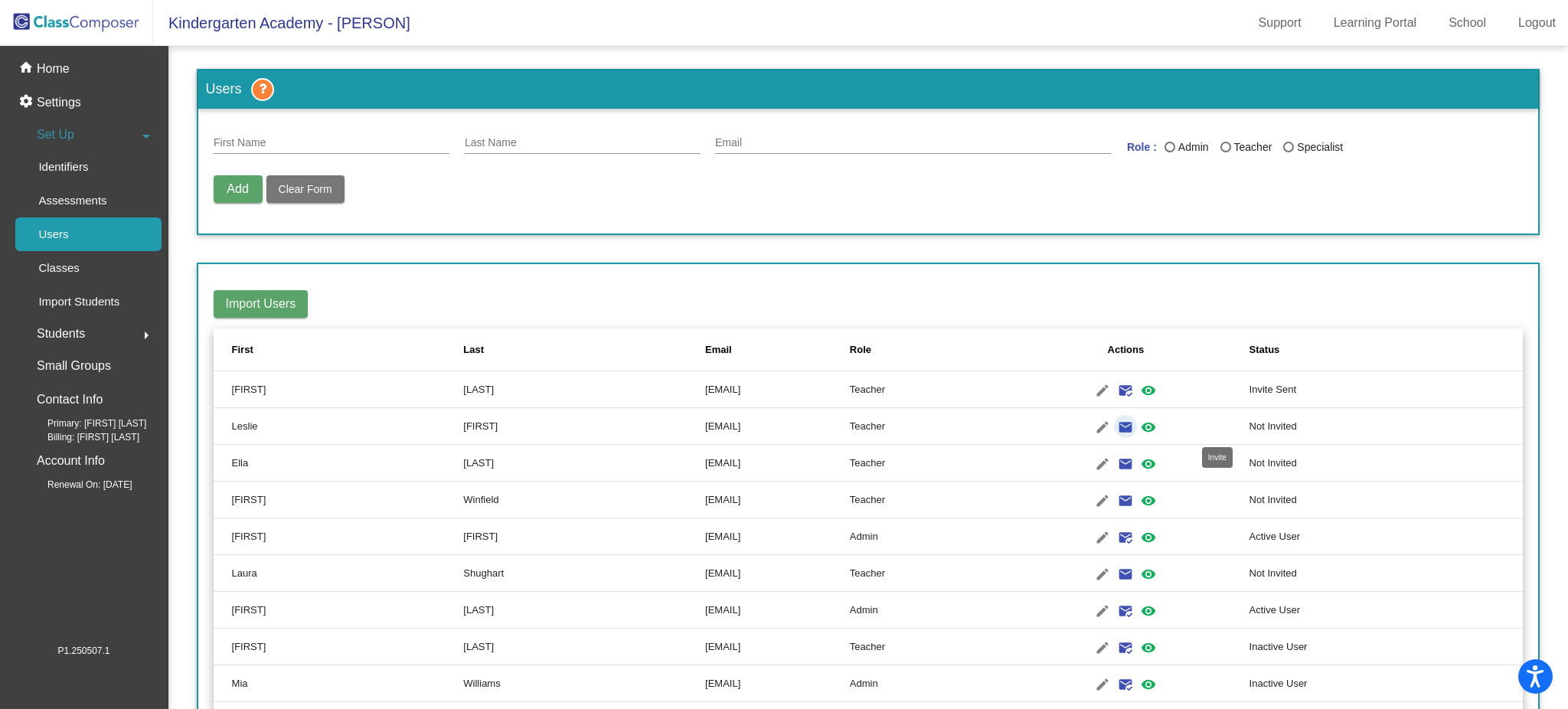click on "email" 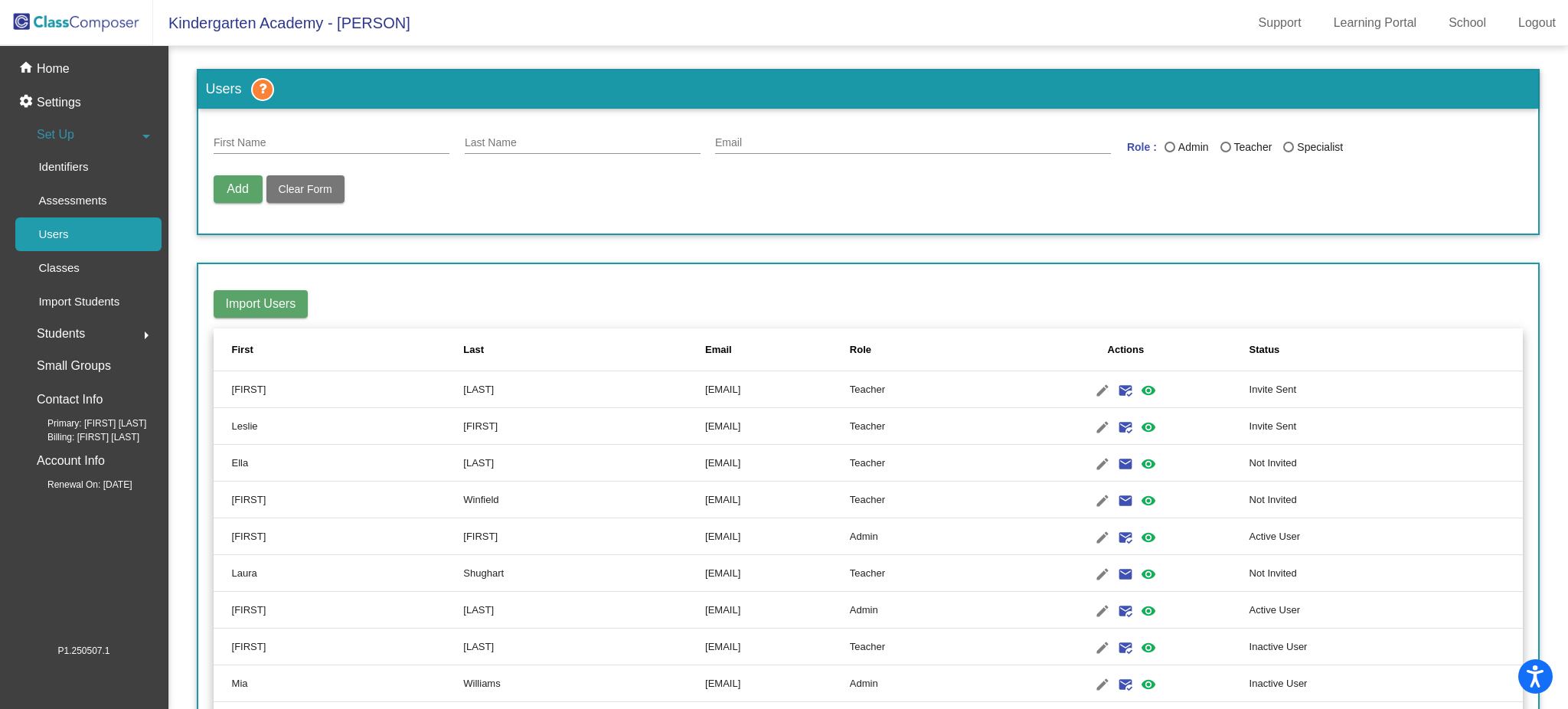 click on "First Name" at bounding box center (332, 143) 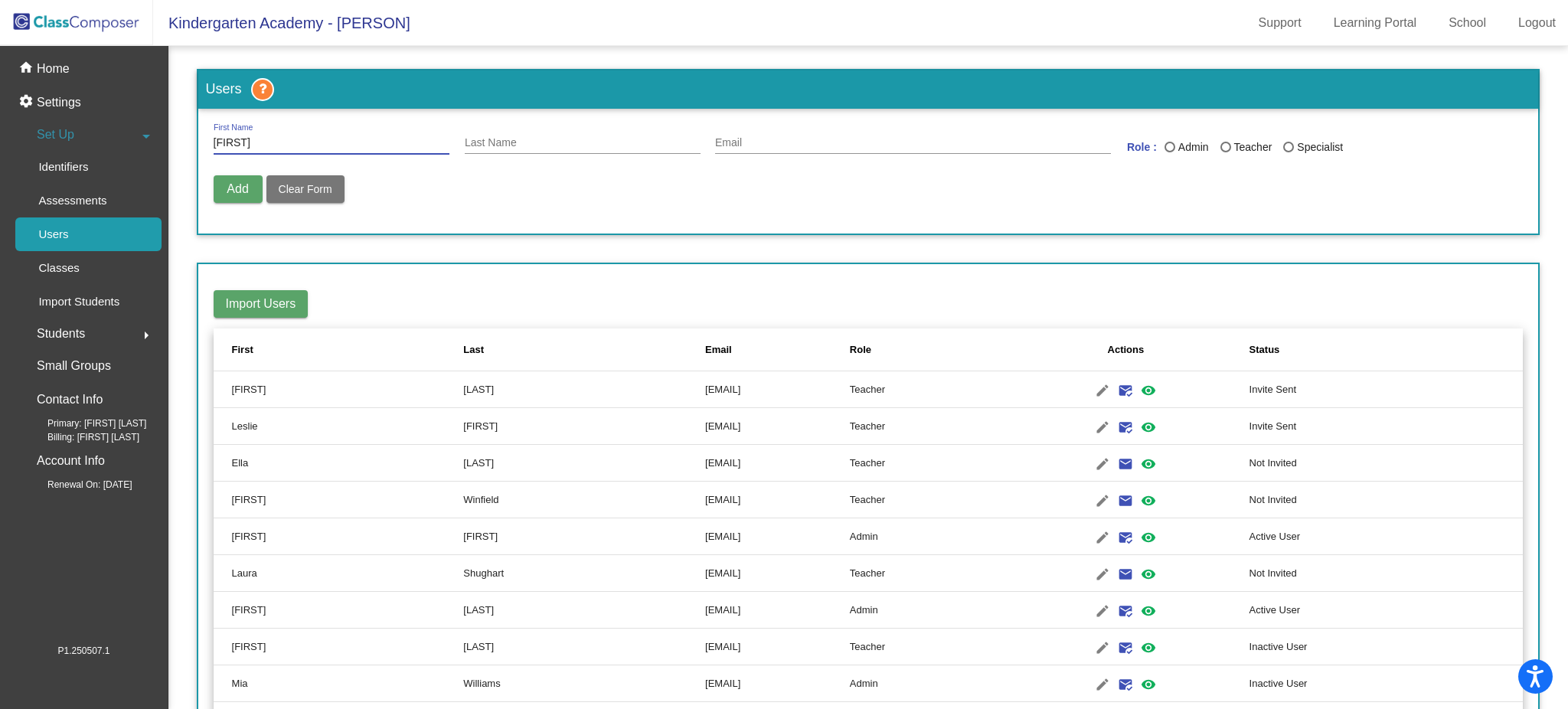type on "[FIRST]" 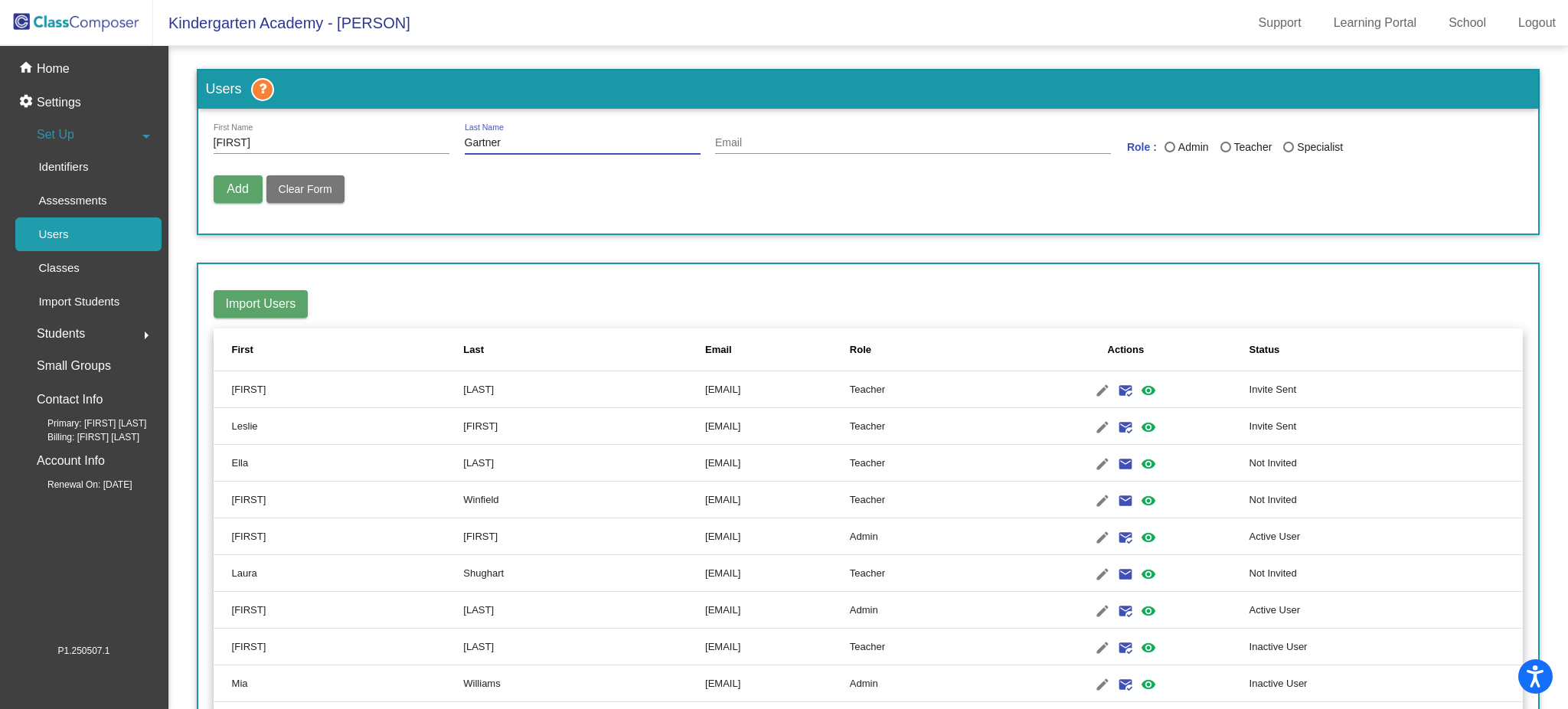 type on "Gartner" 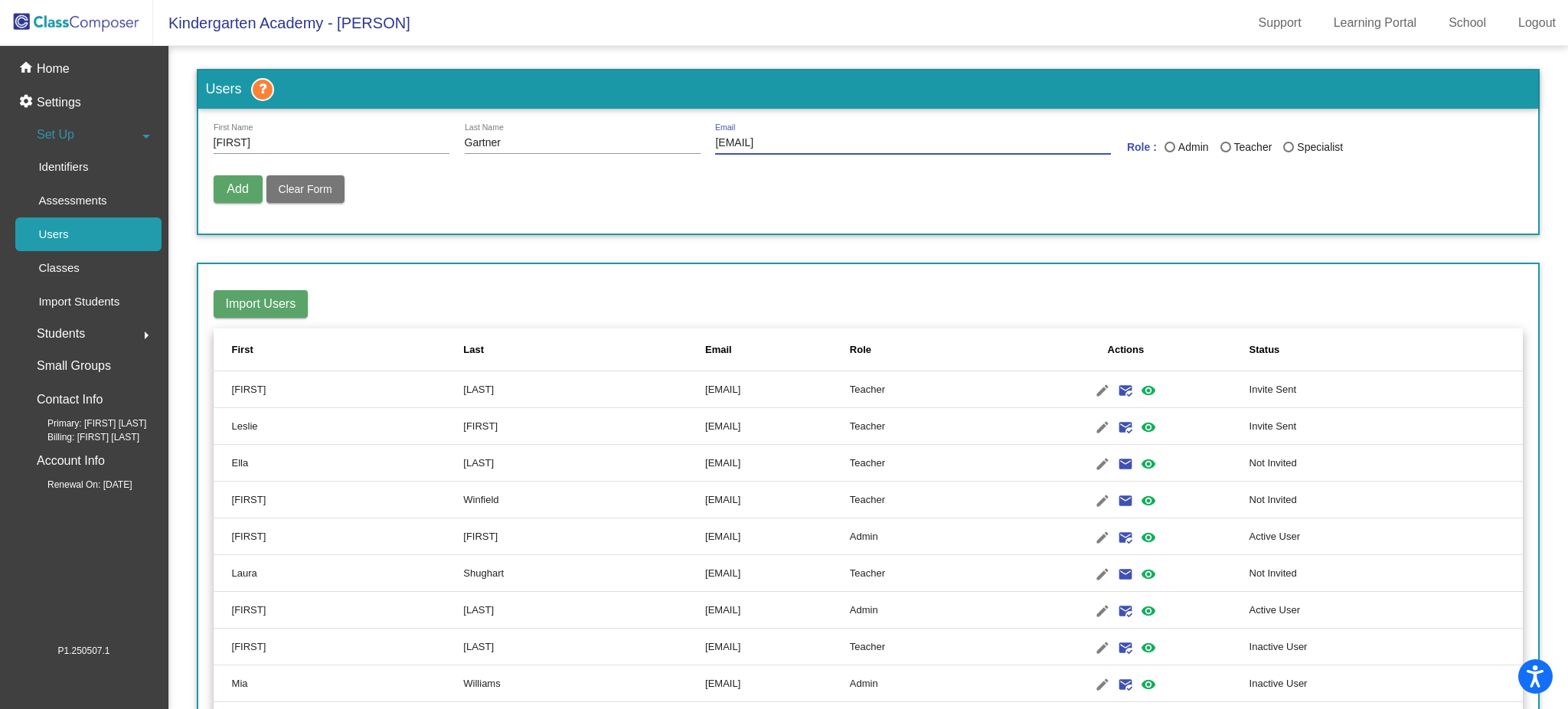 type on "[EMAIL]" 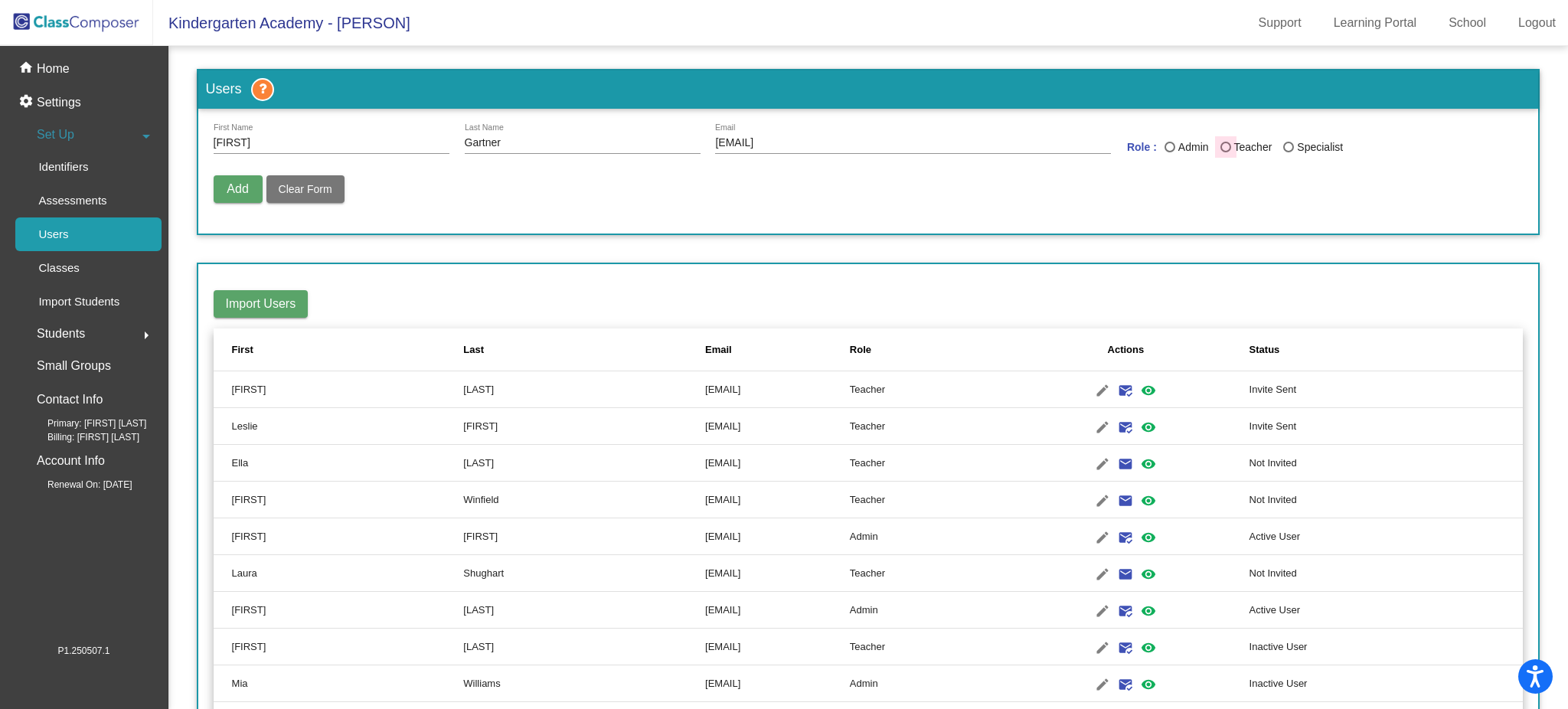 click at bounding box center (1226, 147) 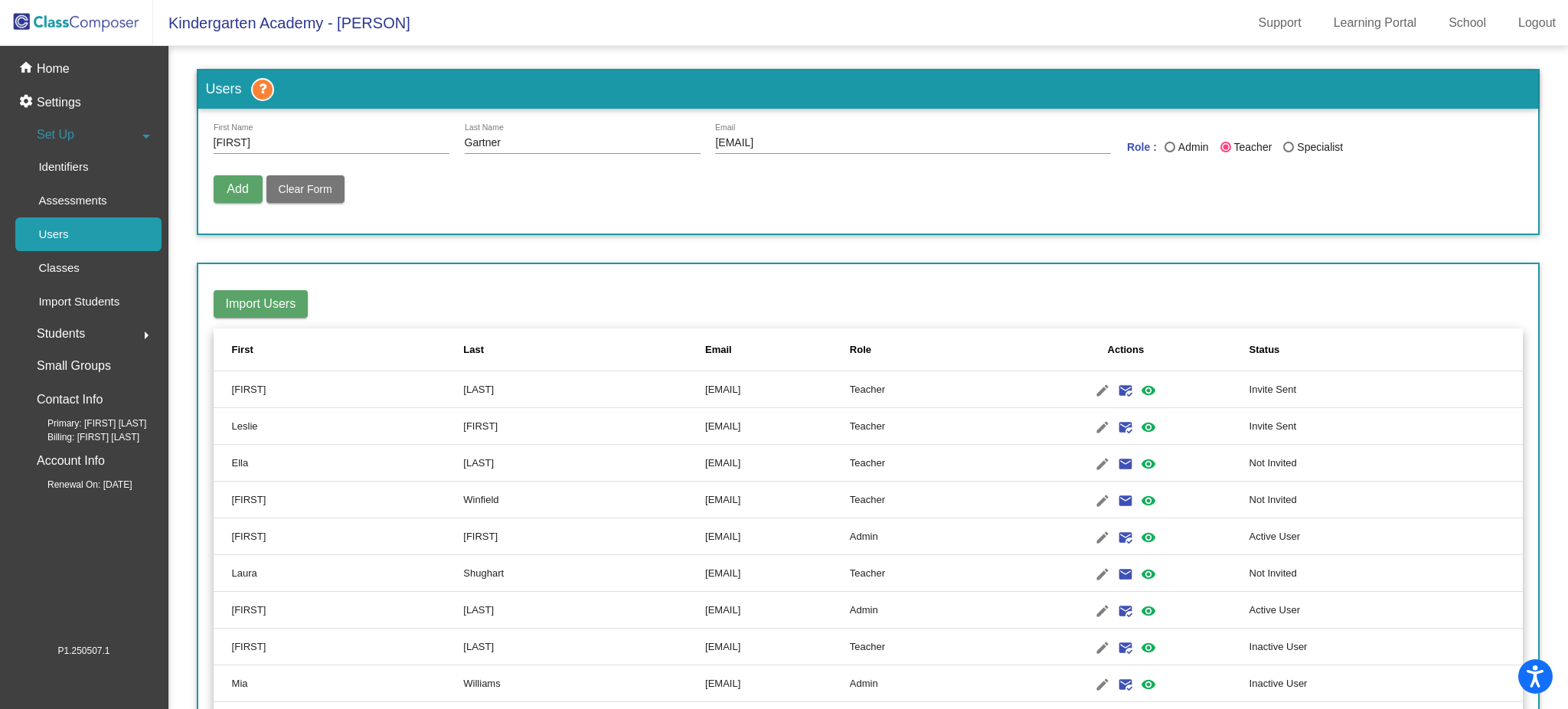 click on "Add" at bounding box center (237, 188) 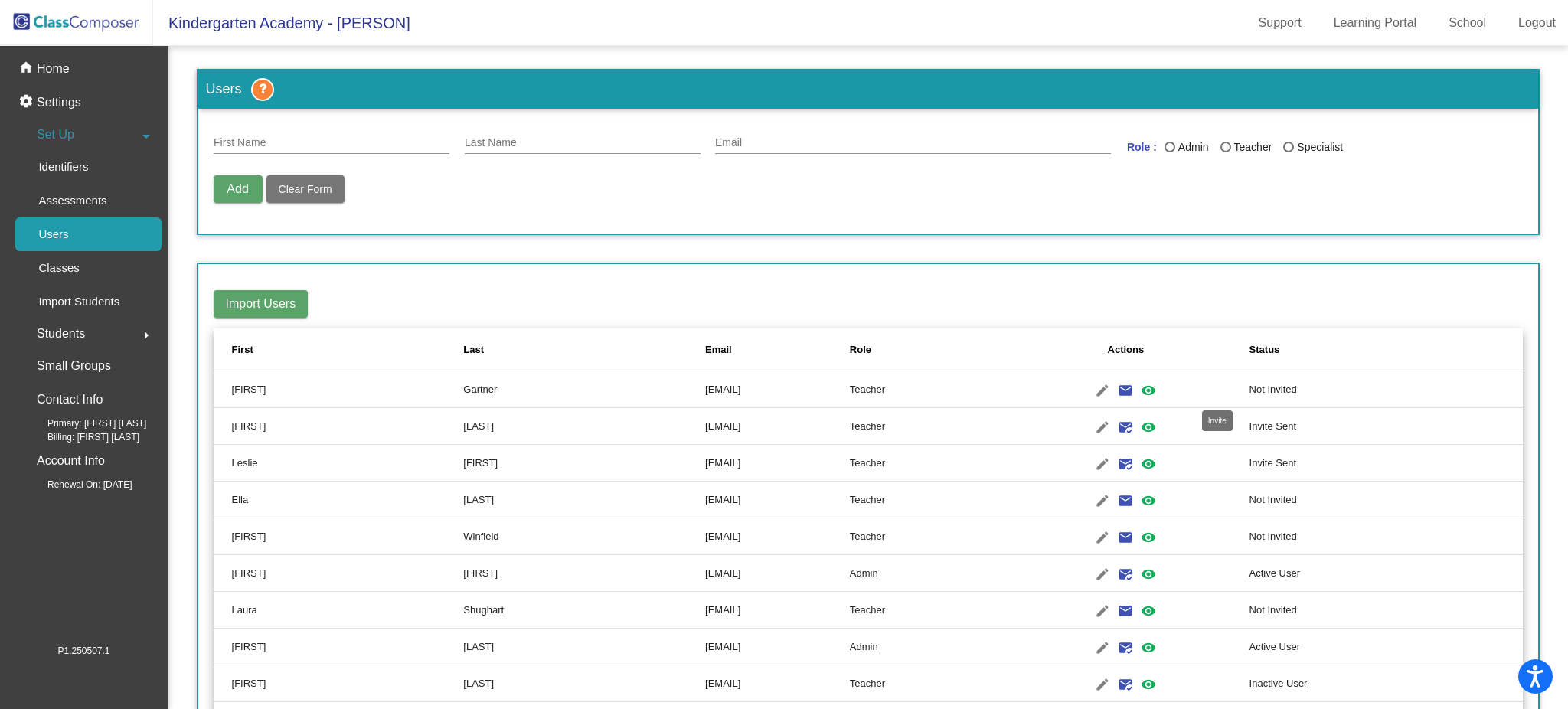 click on "email" 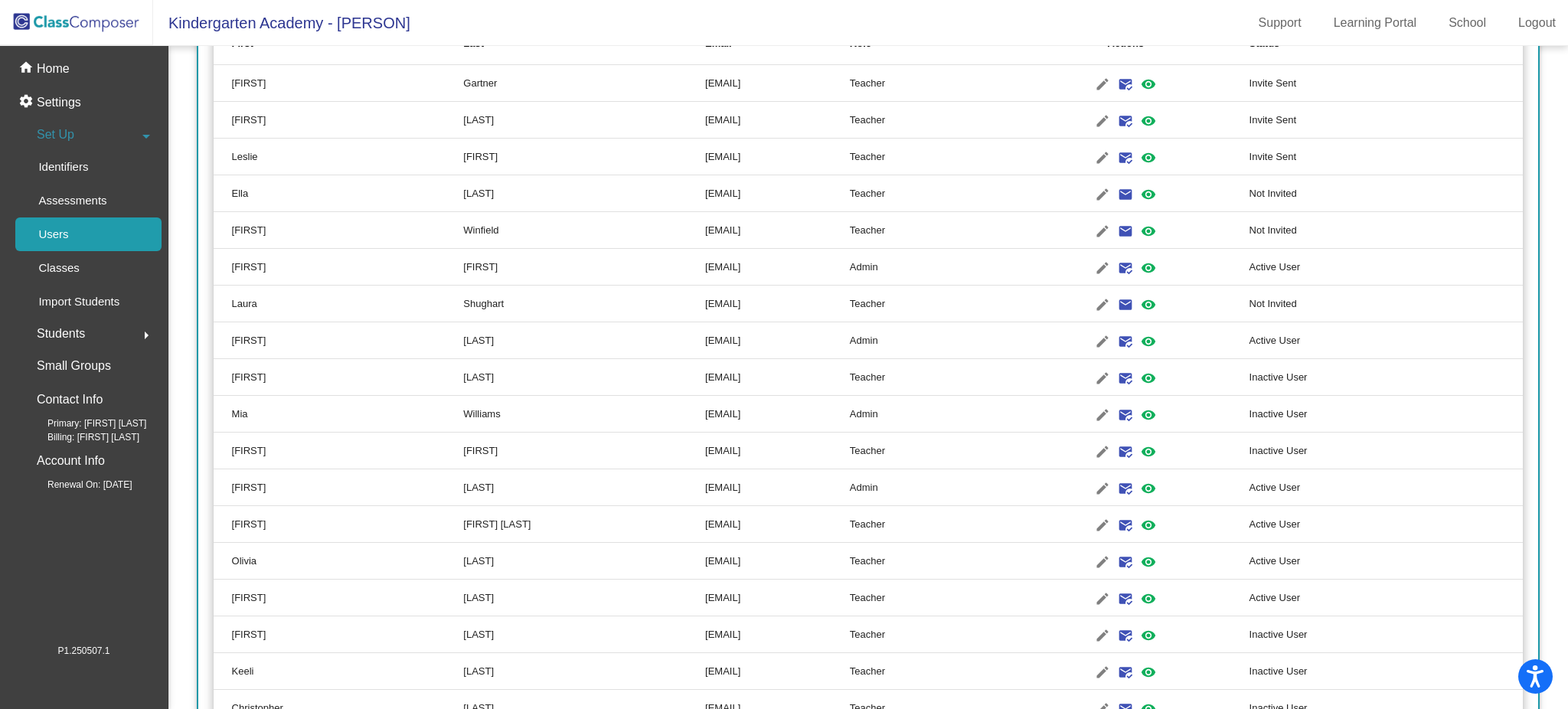 scroll, scrollTop: 204, scrollLeft: 0, axis: vertical 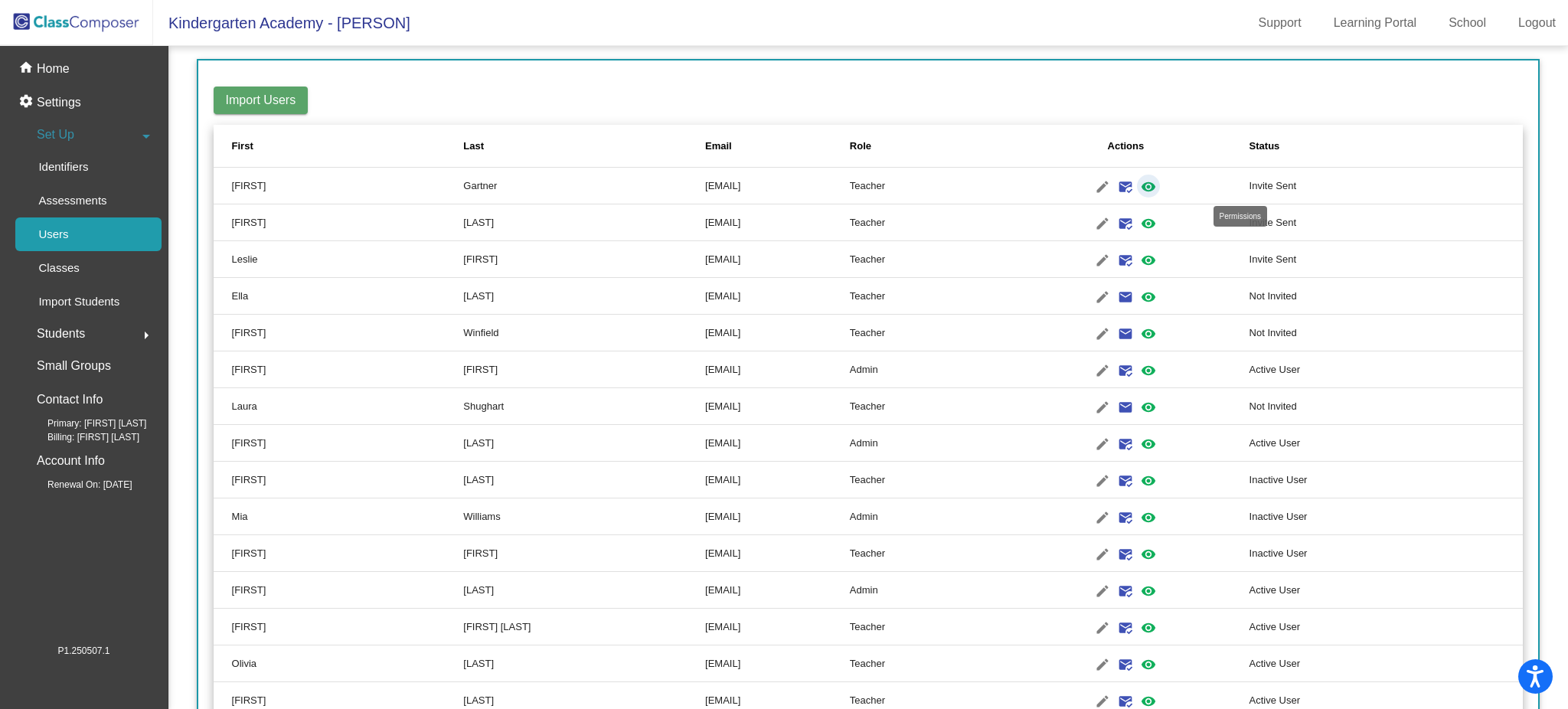 click on "visibility" 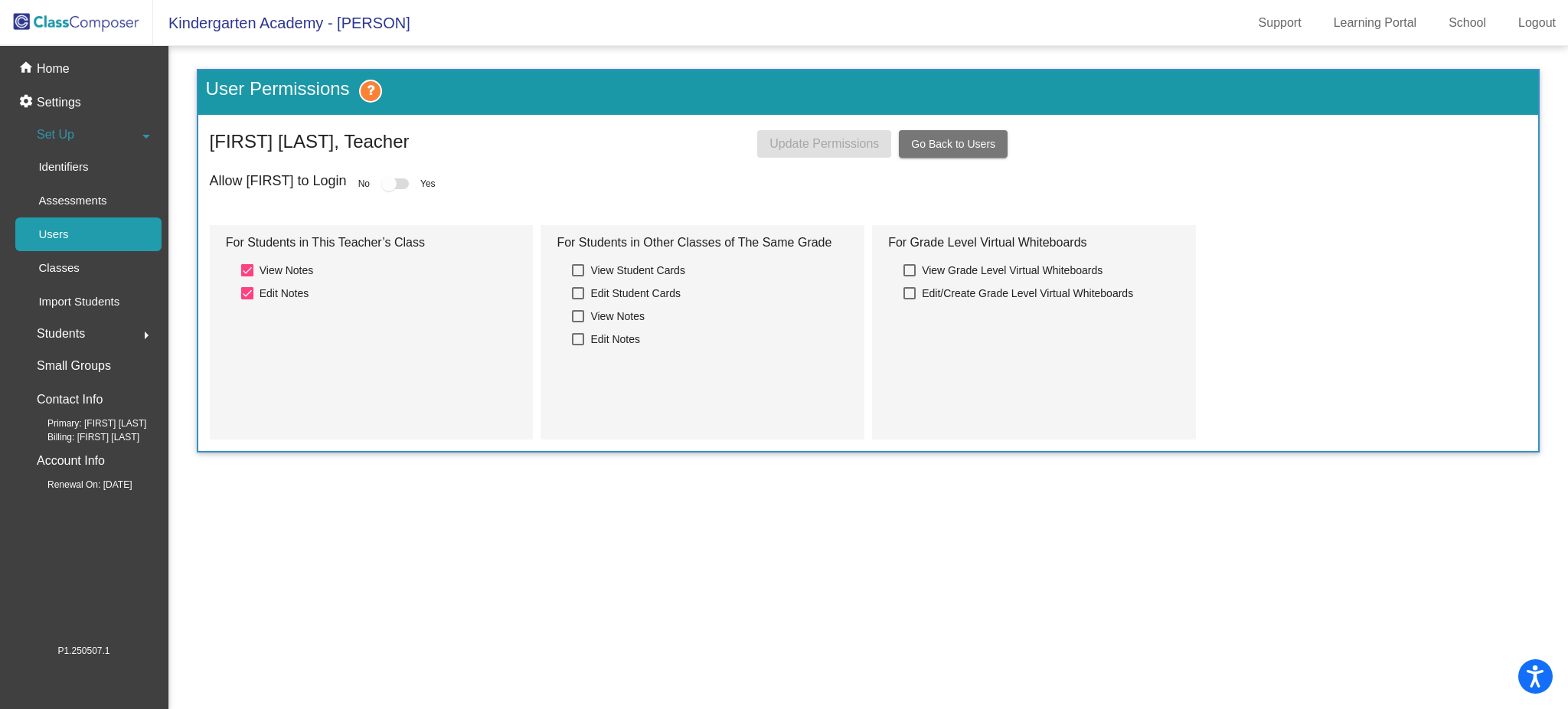 click at bounding box center (395, 184) 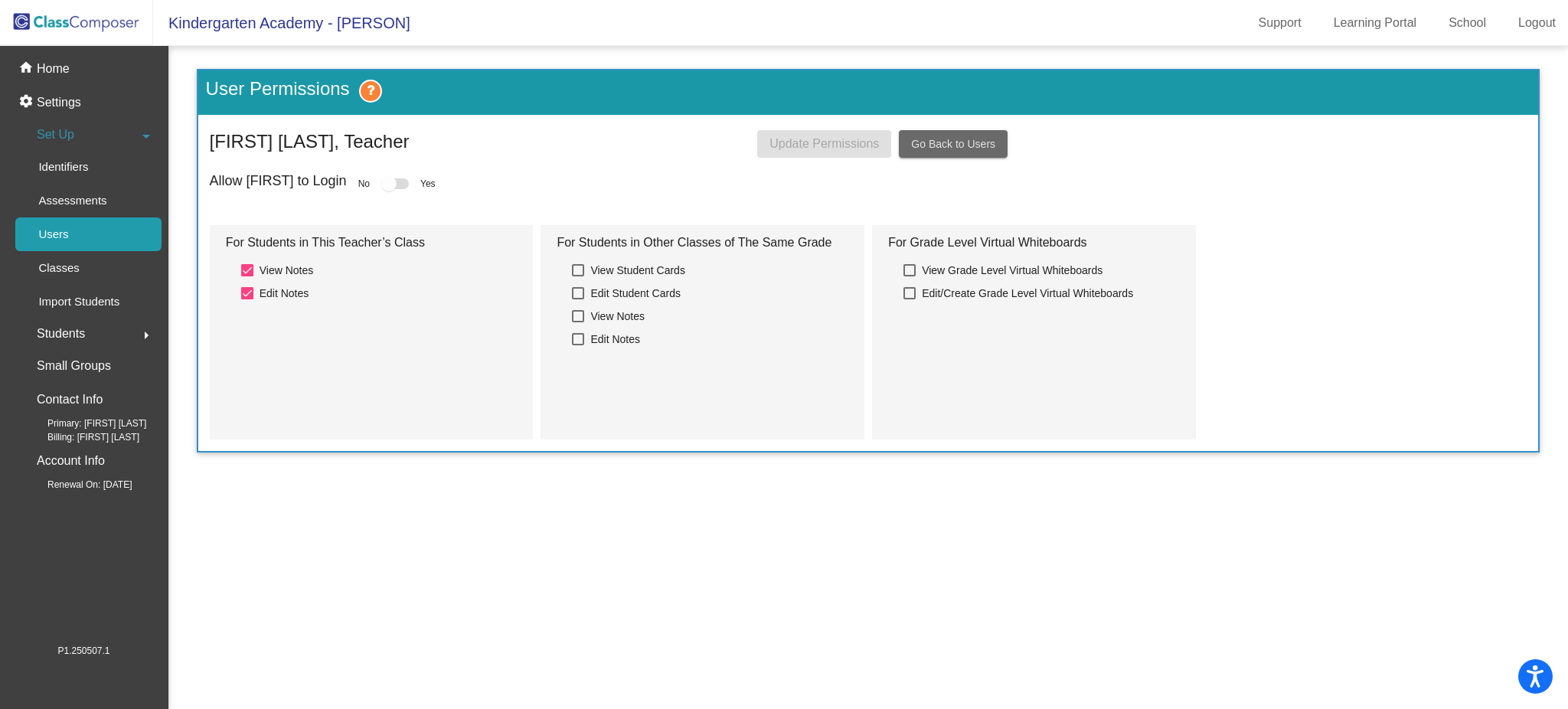 click on "Go Back to Users" 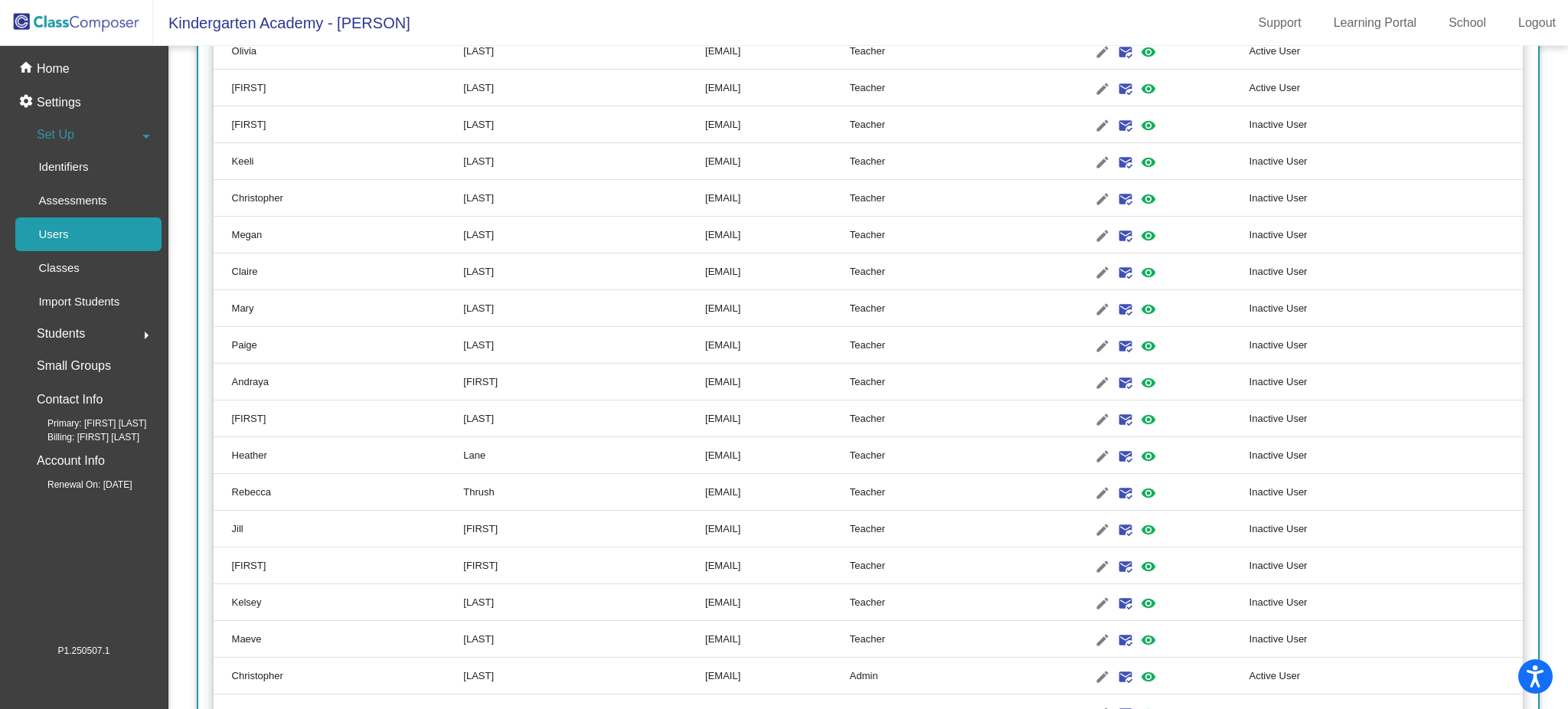 scroll, scrollTop: 714, scrollLeft: 0, axis: vertical 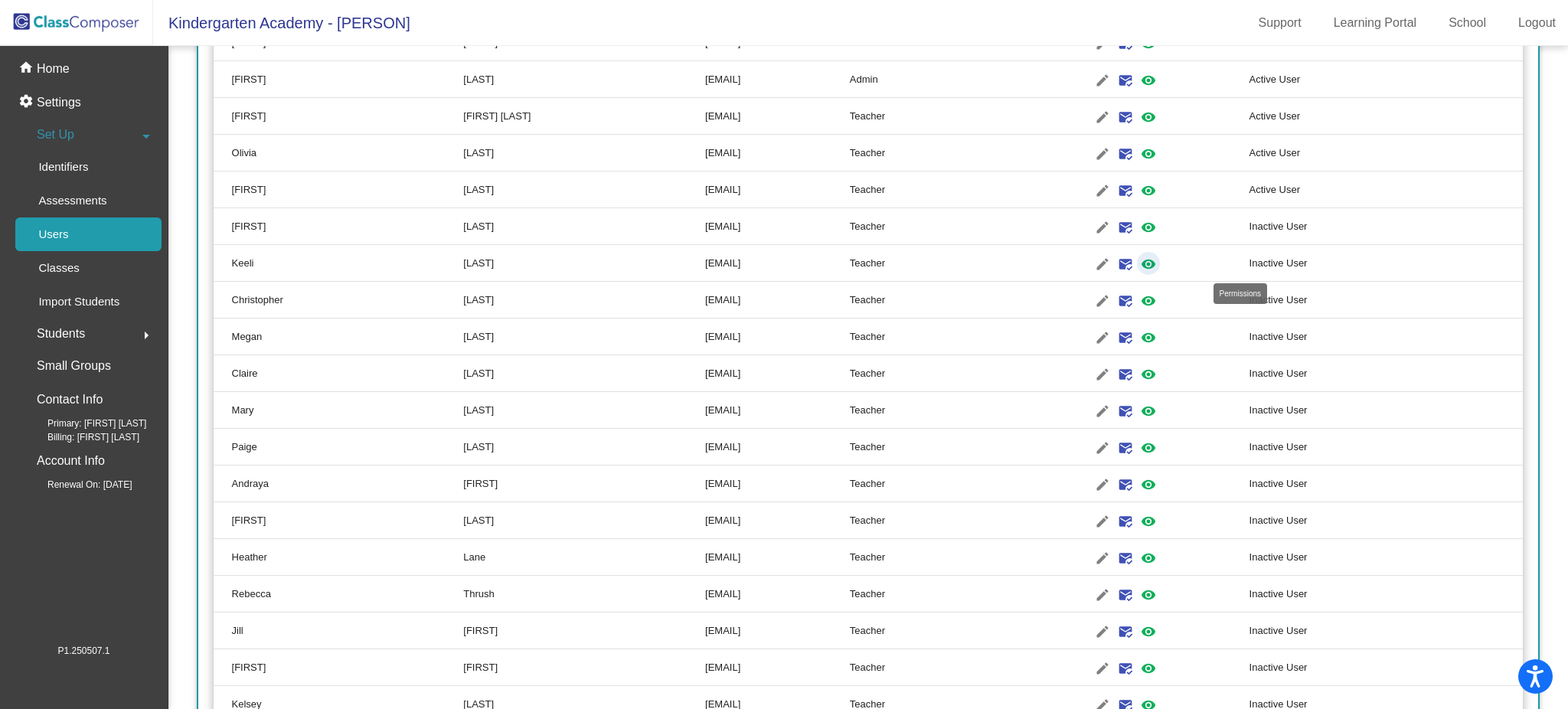 click on "visibility" 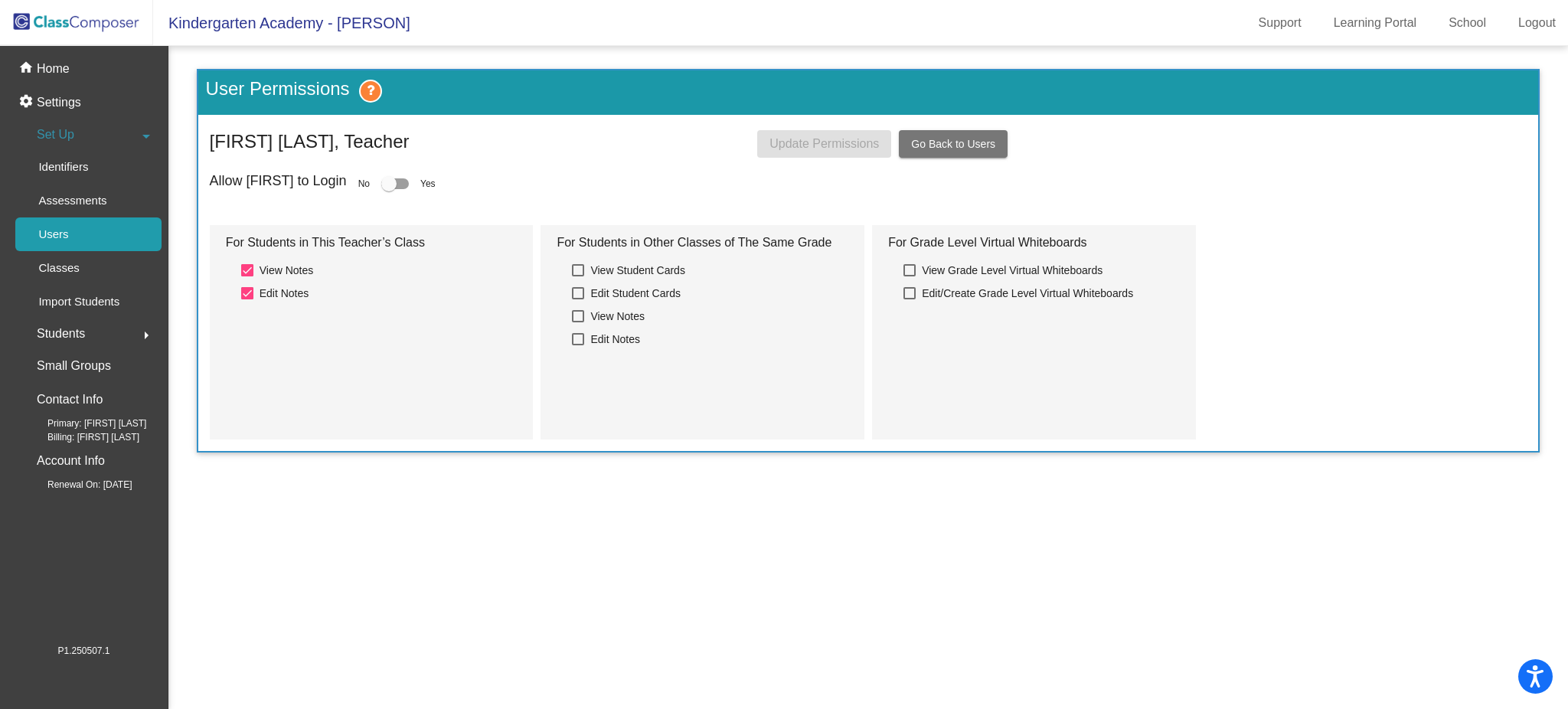 click on "Allow [FIRST] to Login No Yes" 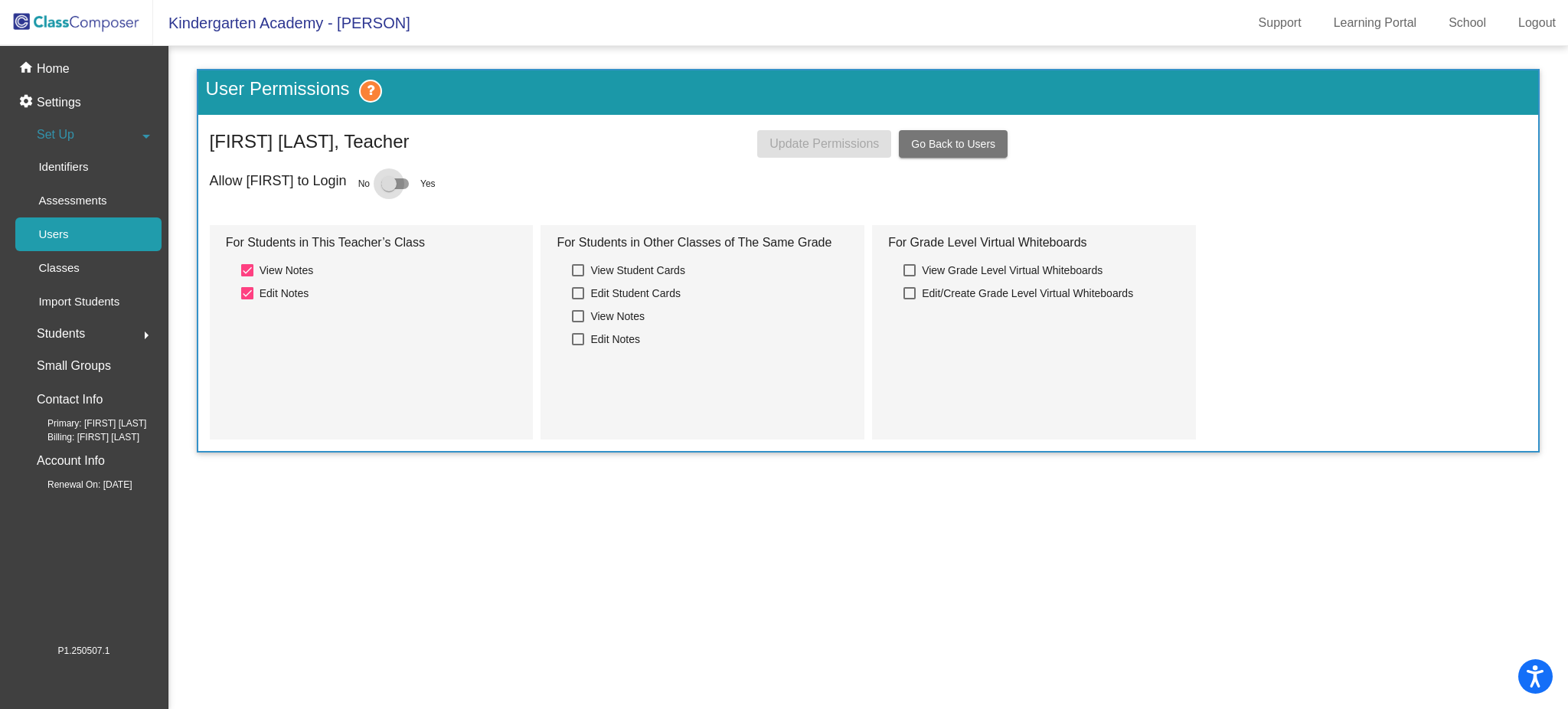 click at bounding box center (395, 184) 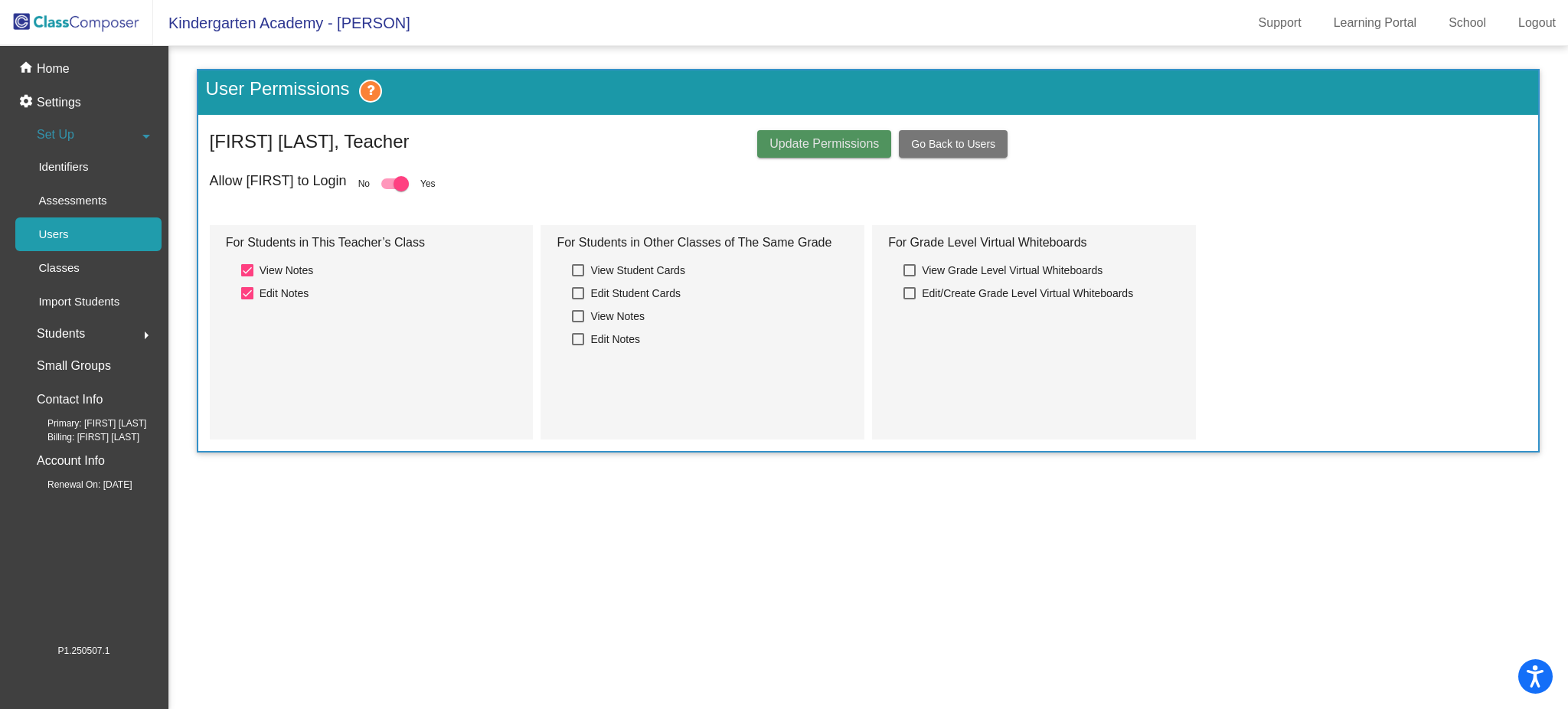 click on "Update Permissions" 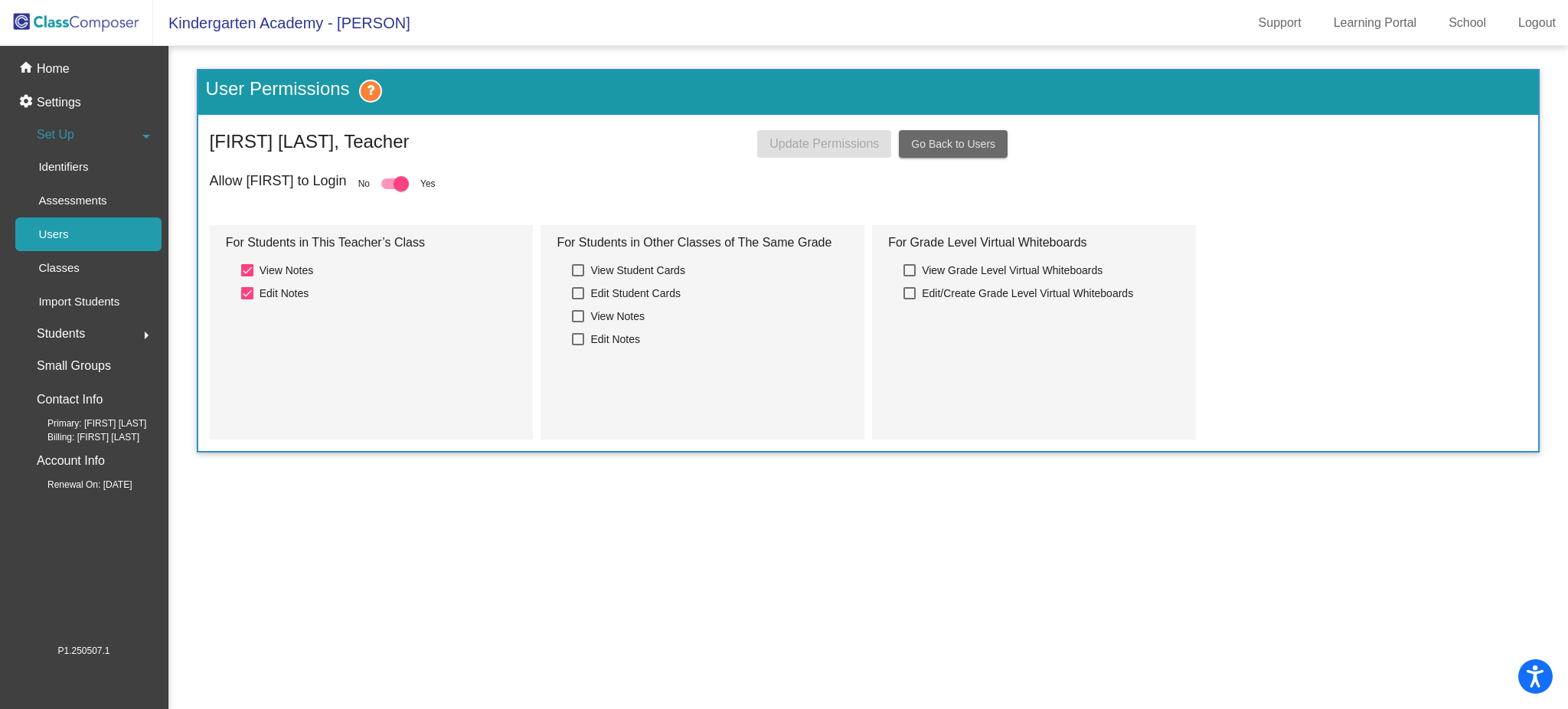 click on "Go Back to Users" 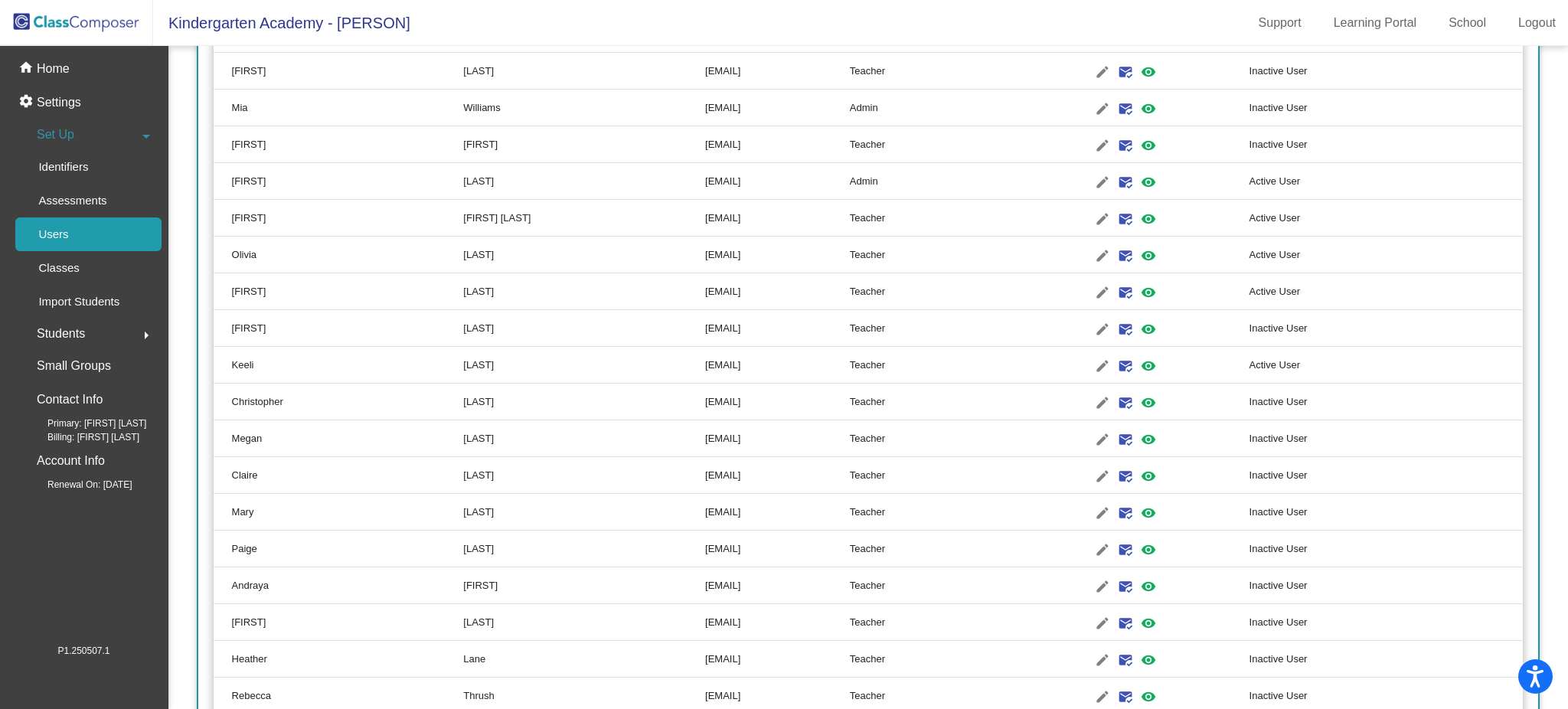 scroll, scrollTop: 714, scrollLeft: 0, axis: vertical 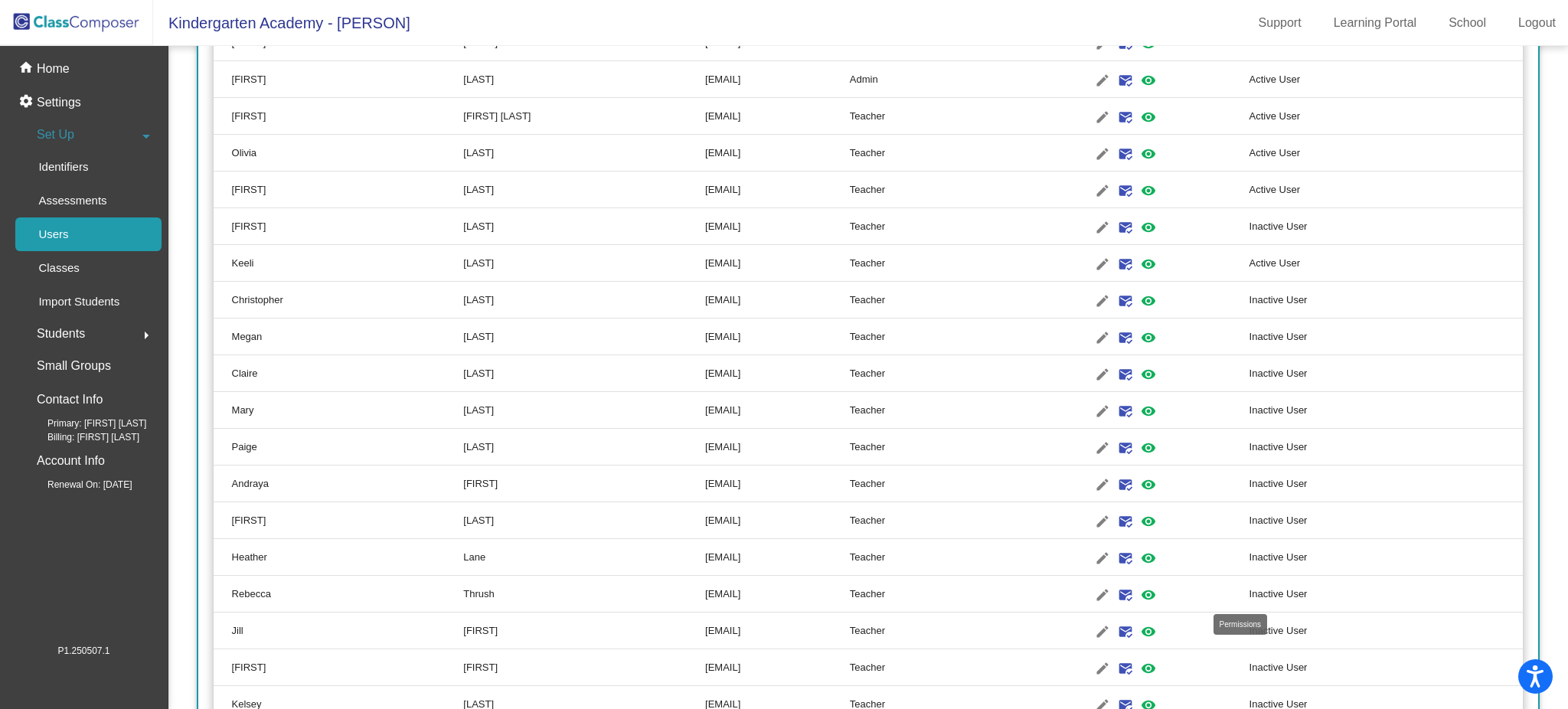 click on "visibility" 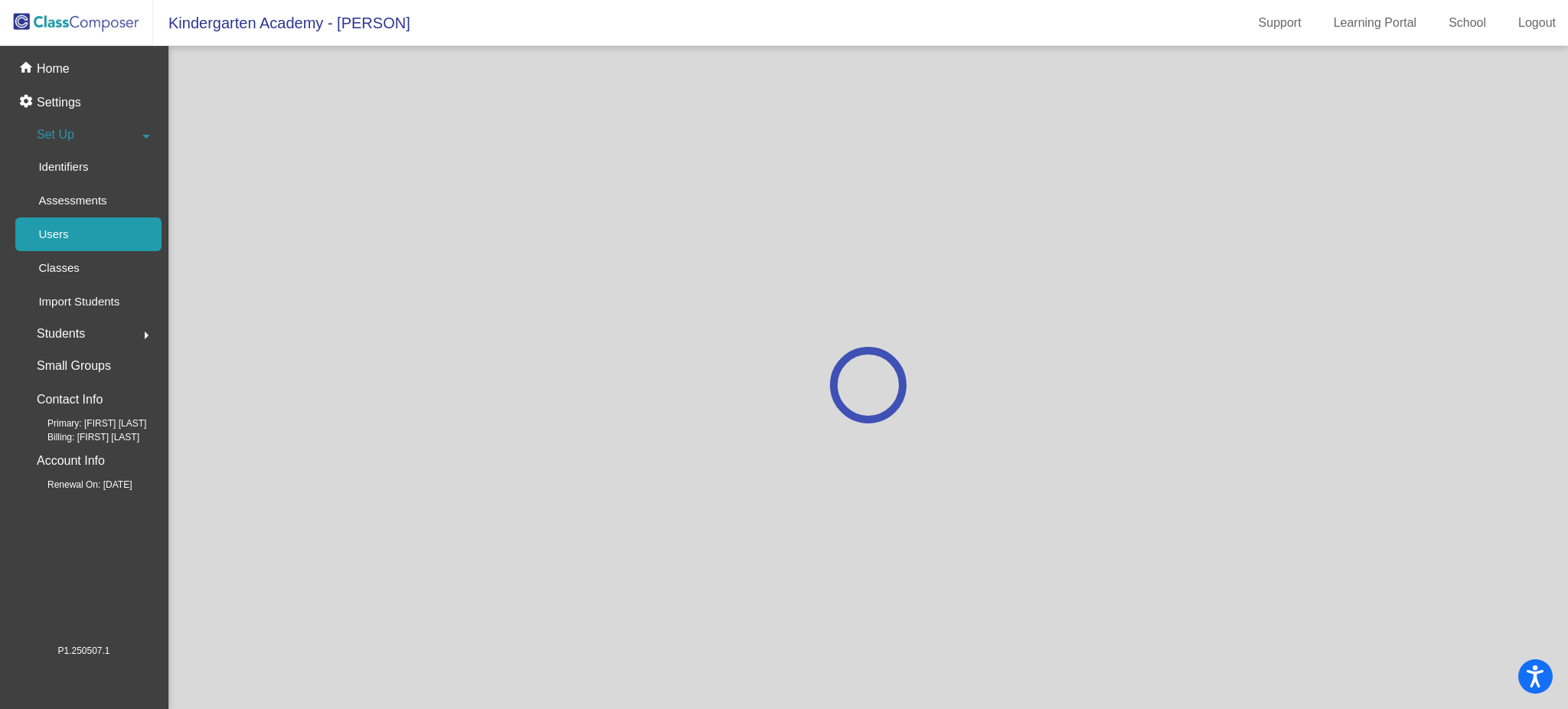 scroll, scrollTop: 0, scrollLeft: 0, axis: both 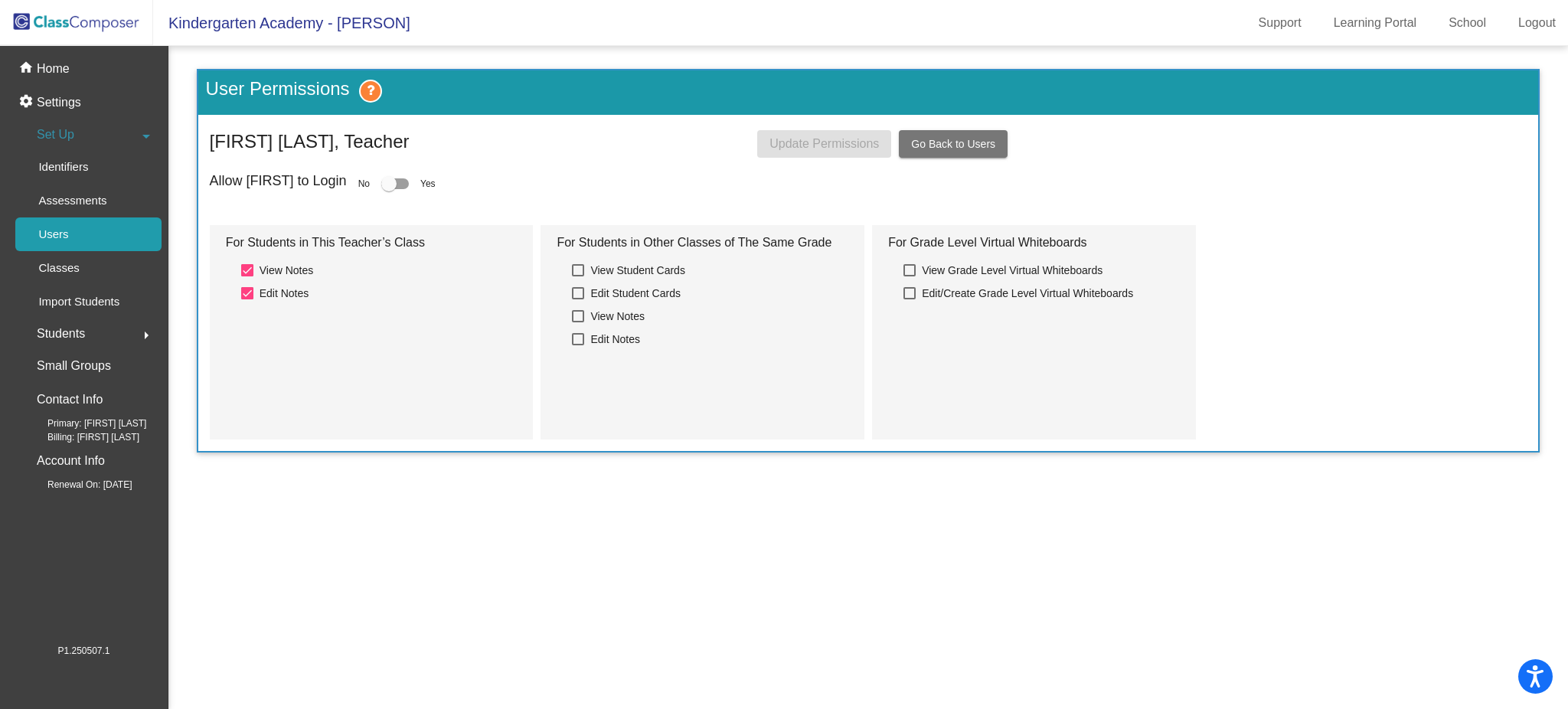 click at bounding box center [395, 184] 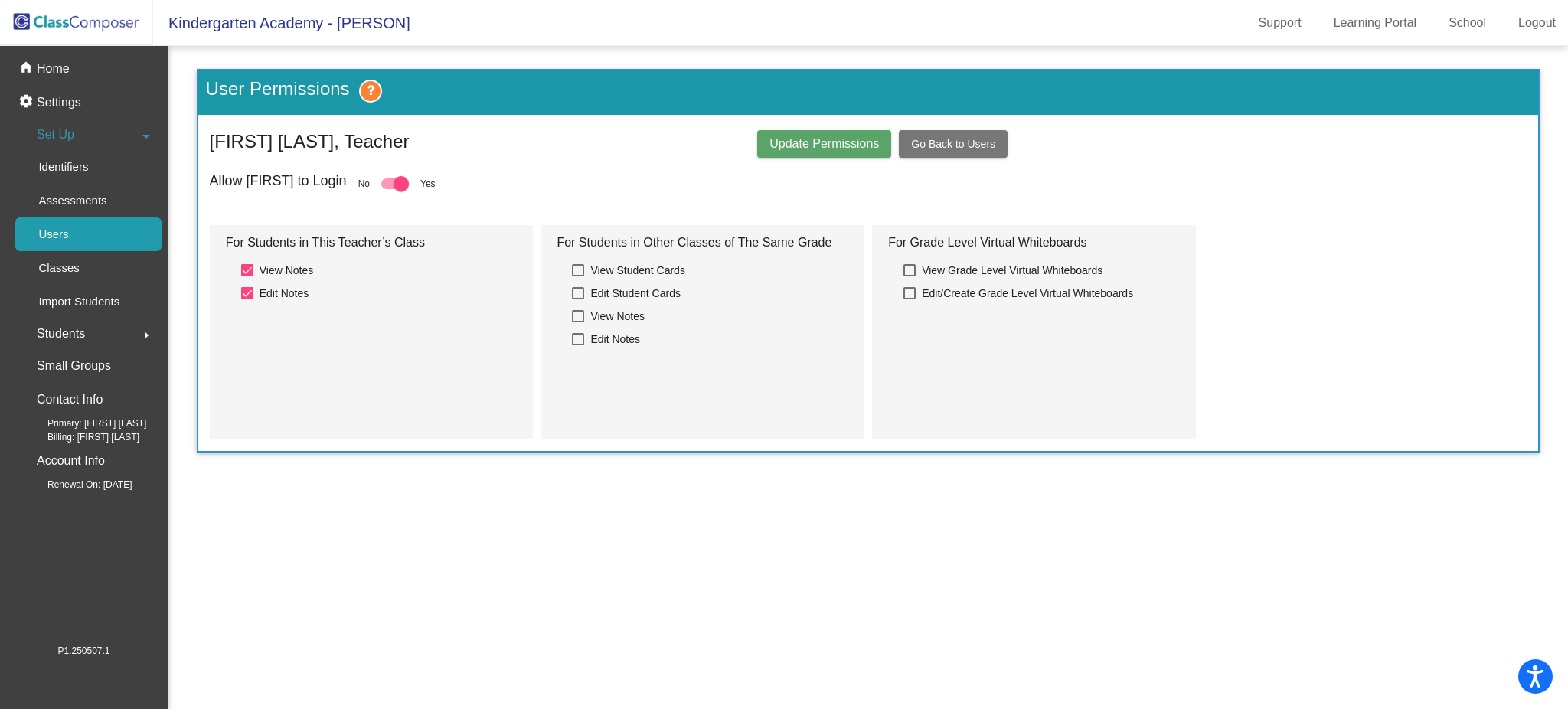 click on "Update Permissions" 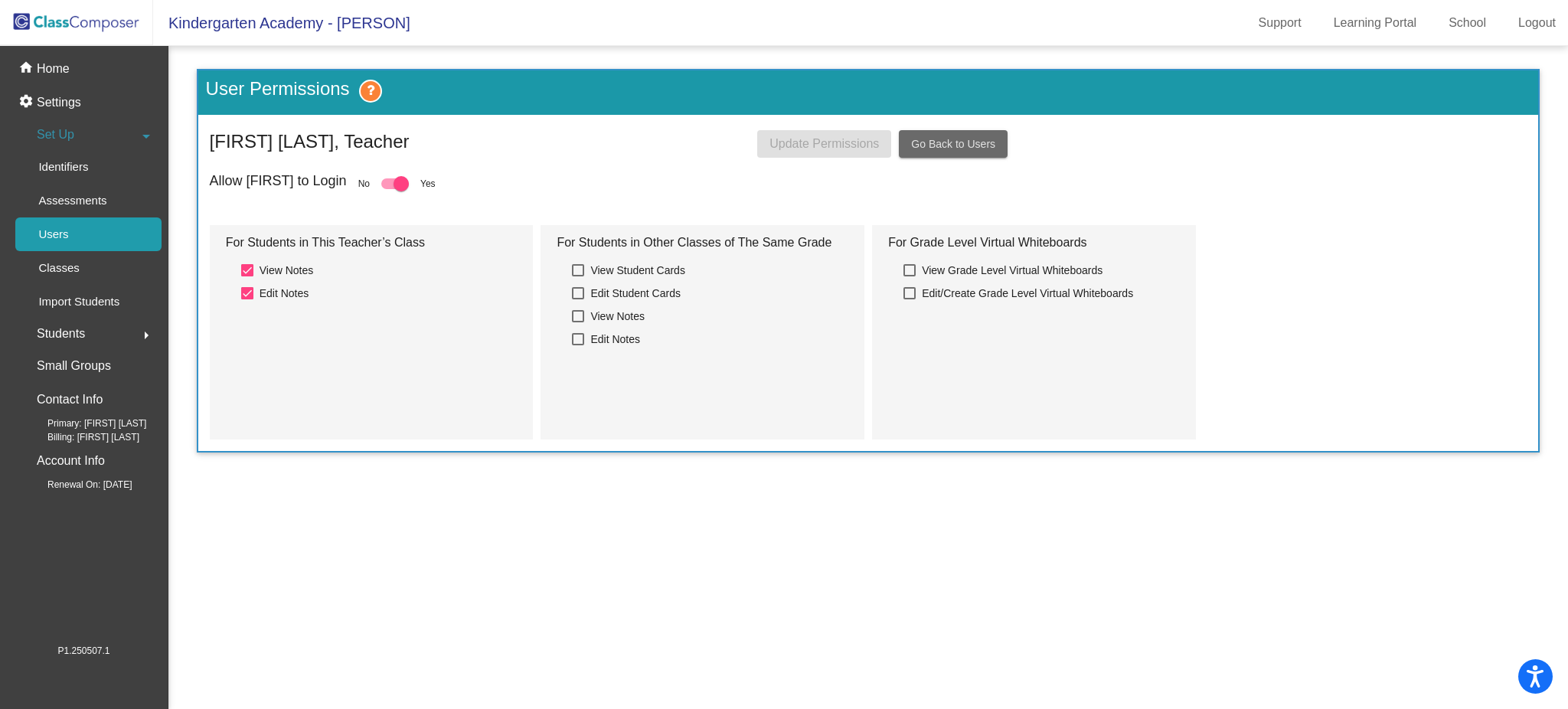 click on "Go Back to Users" 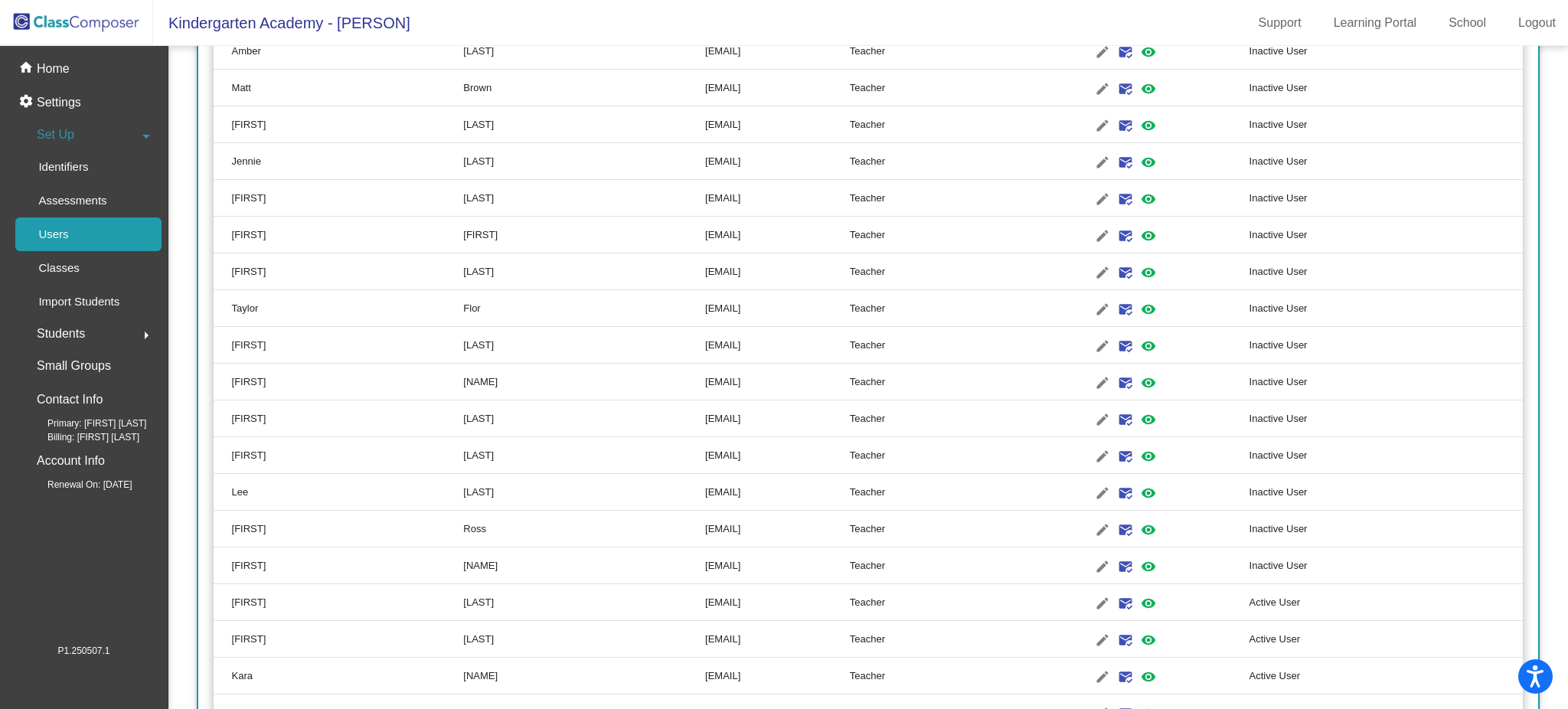 scroll, scrollTop: 1633, scrollLeft: 0, axis: vertical 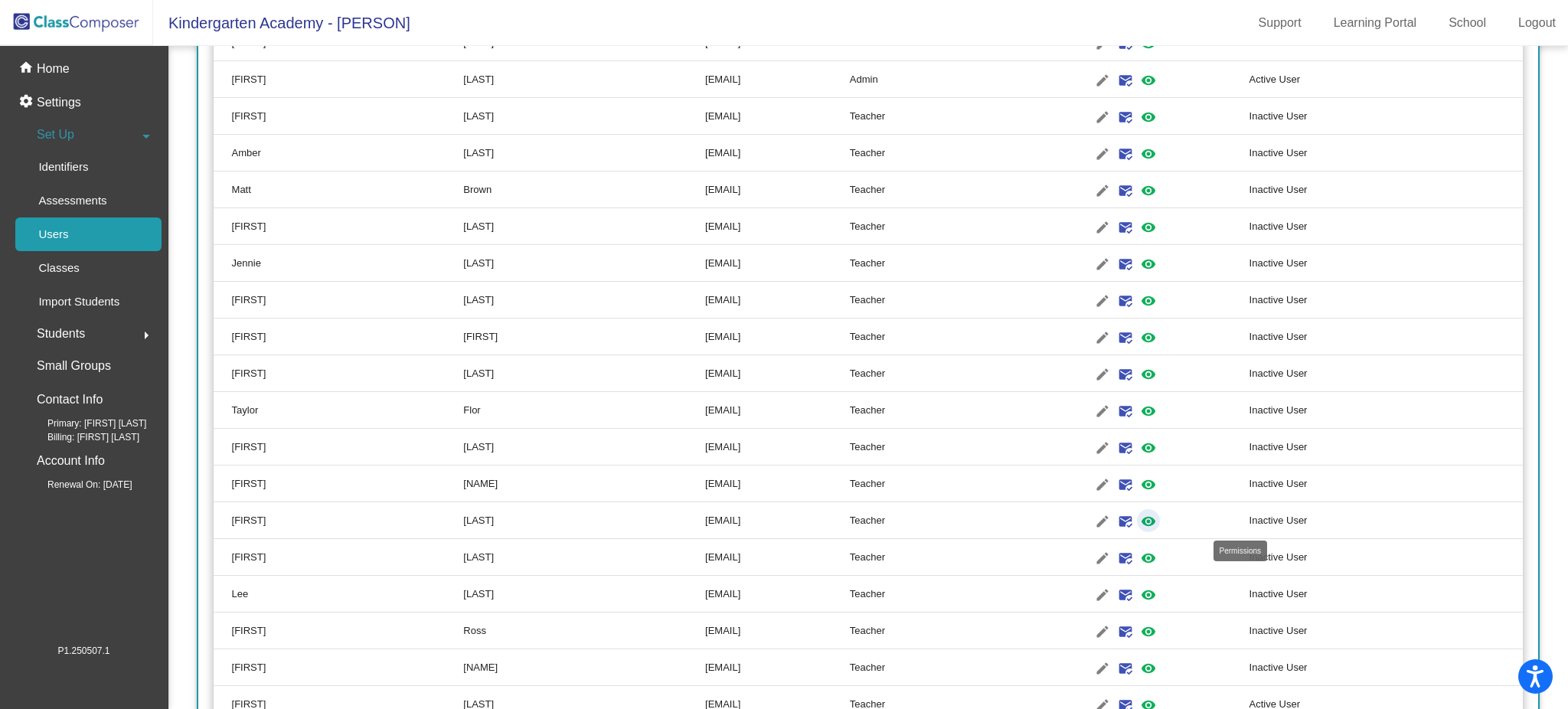click on "visibility" 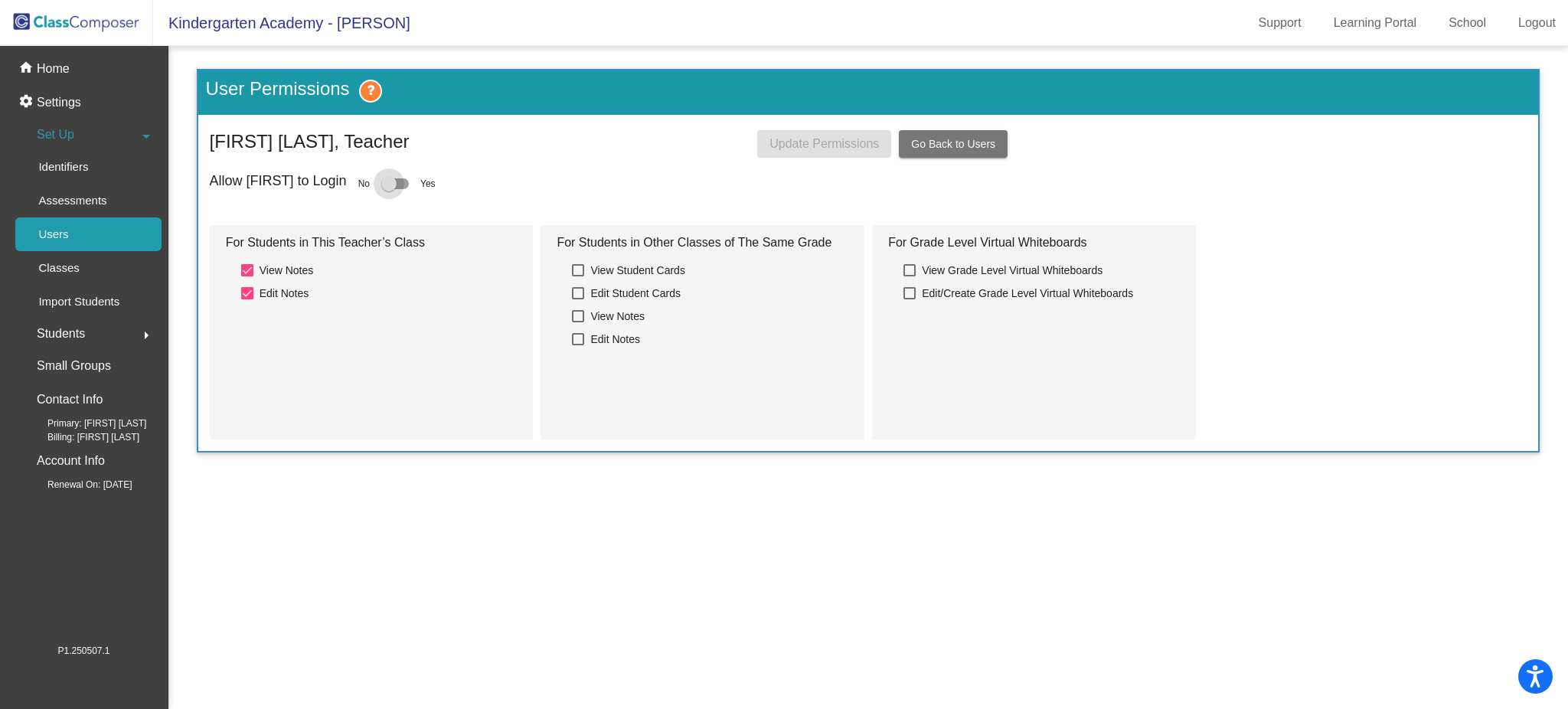 click at bounding box center [395, 184] 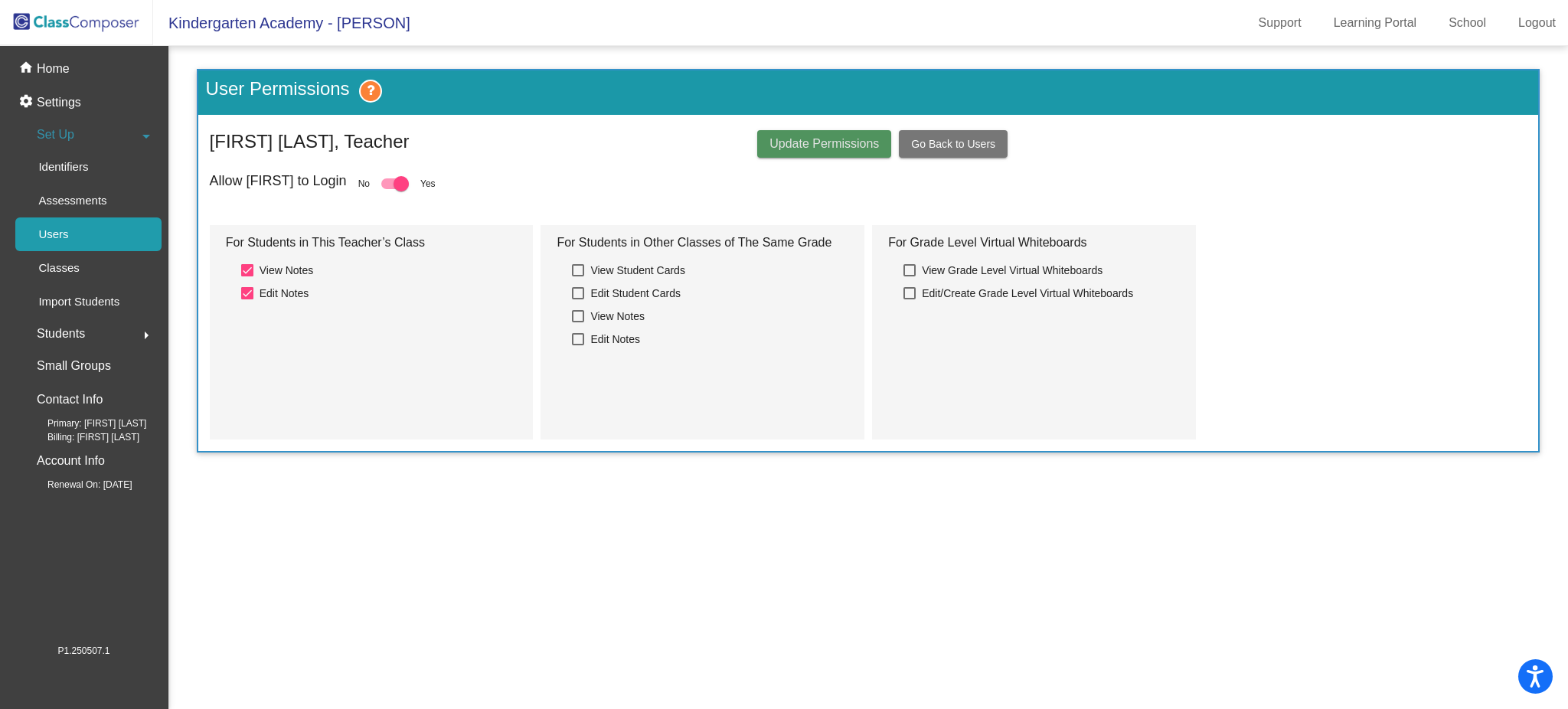 click on "Update Permissions" 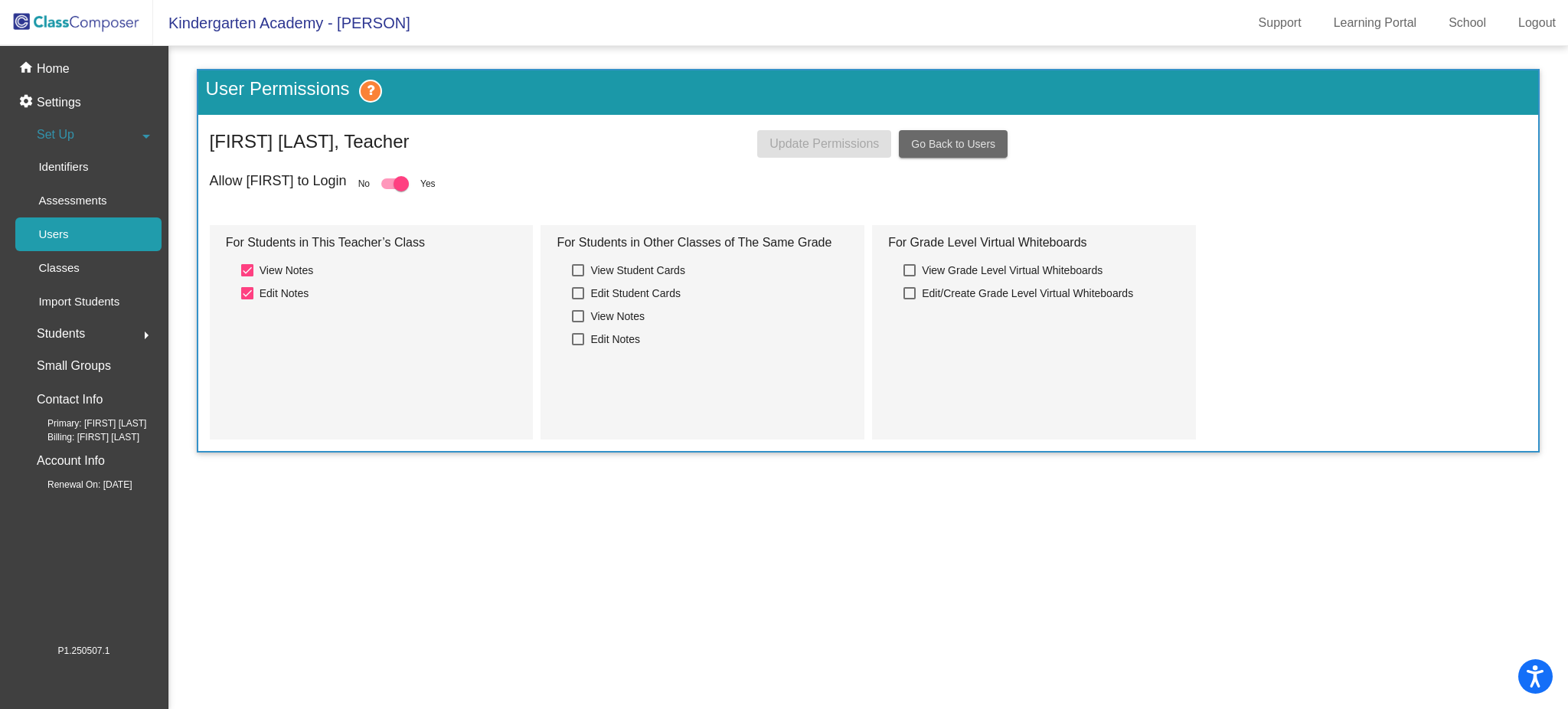 click on "Go Back to Users" 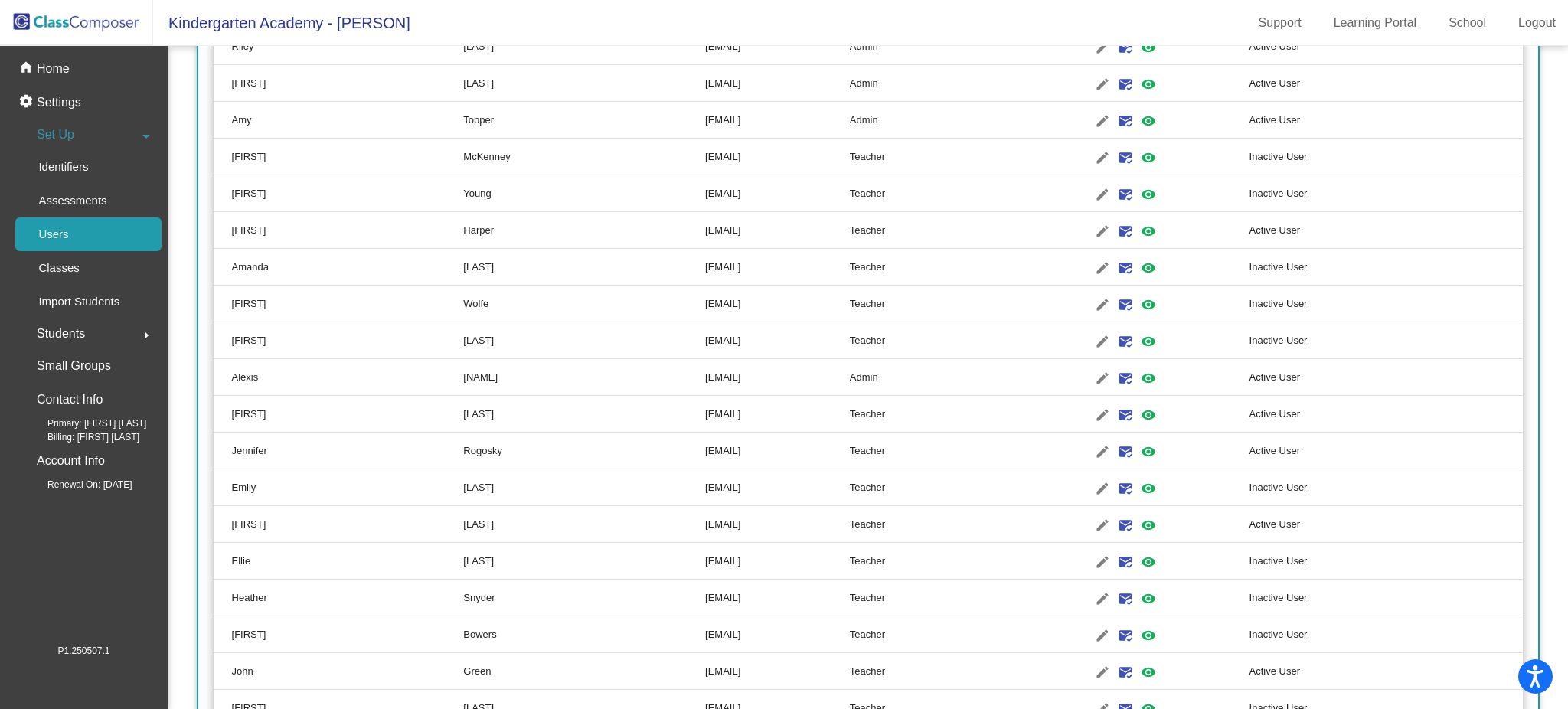 scroll, scrollTop: 3164, scrollLeft: 0, axis: vertical 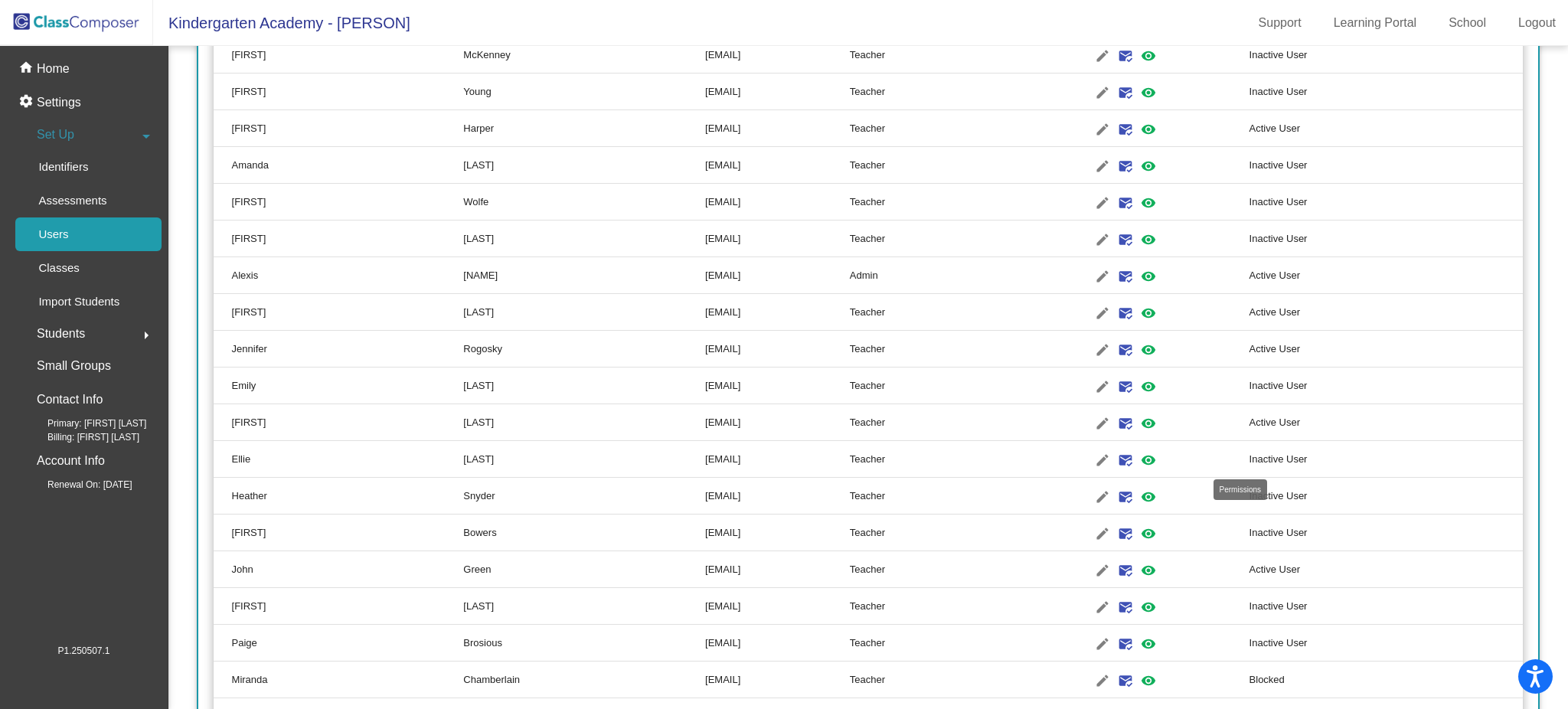 click on "visibility" 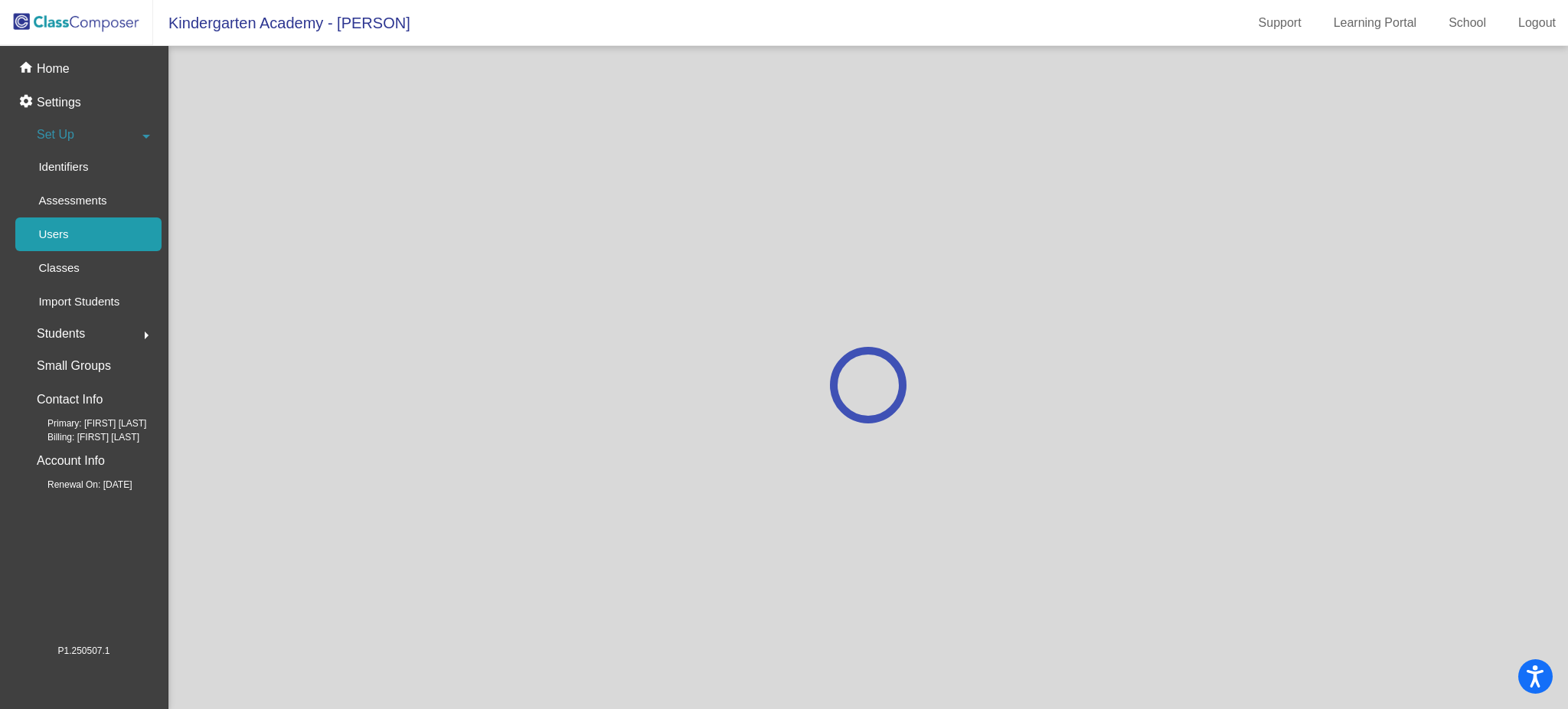 scroll, scrollTop: 0, scrollLeft: 0, axis: both 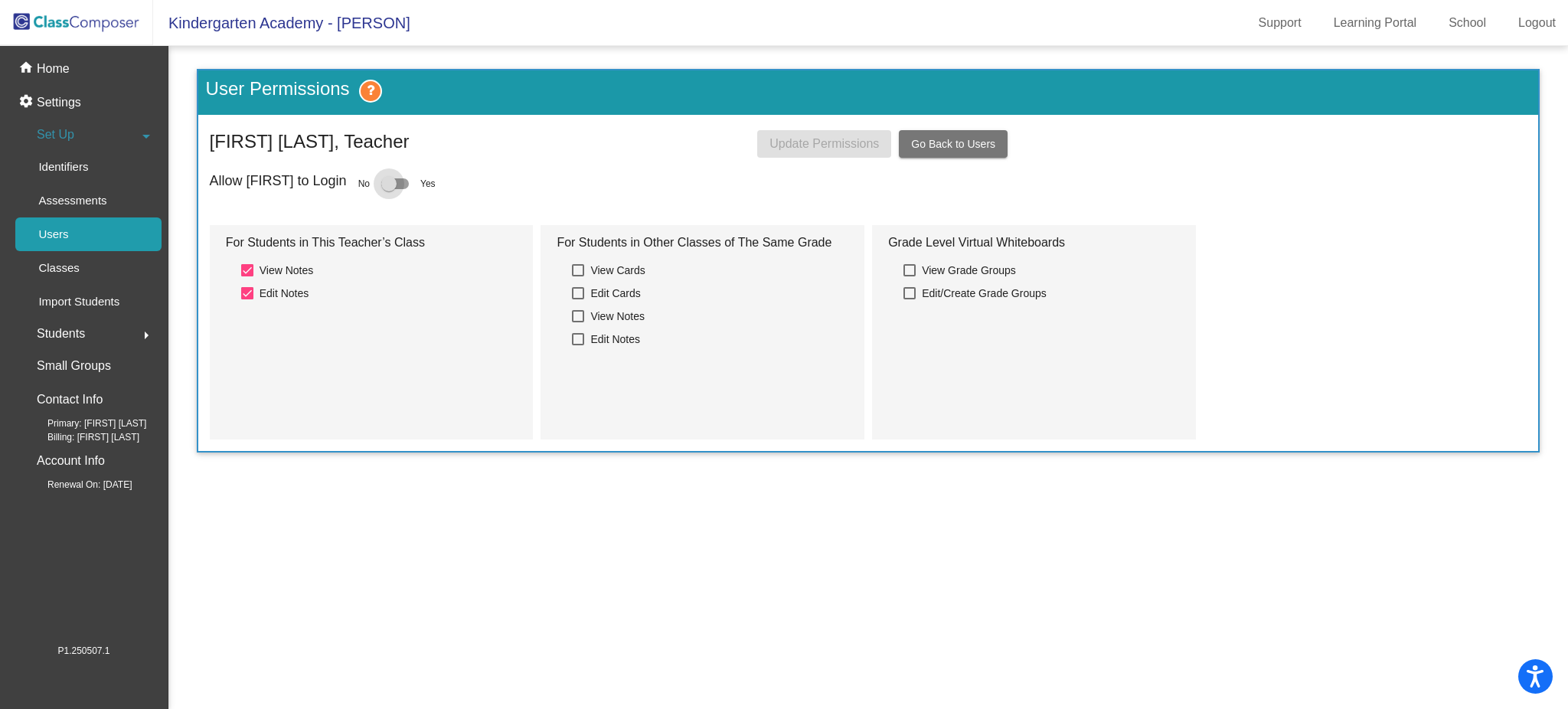 click at bounding box center (395, 184) 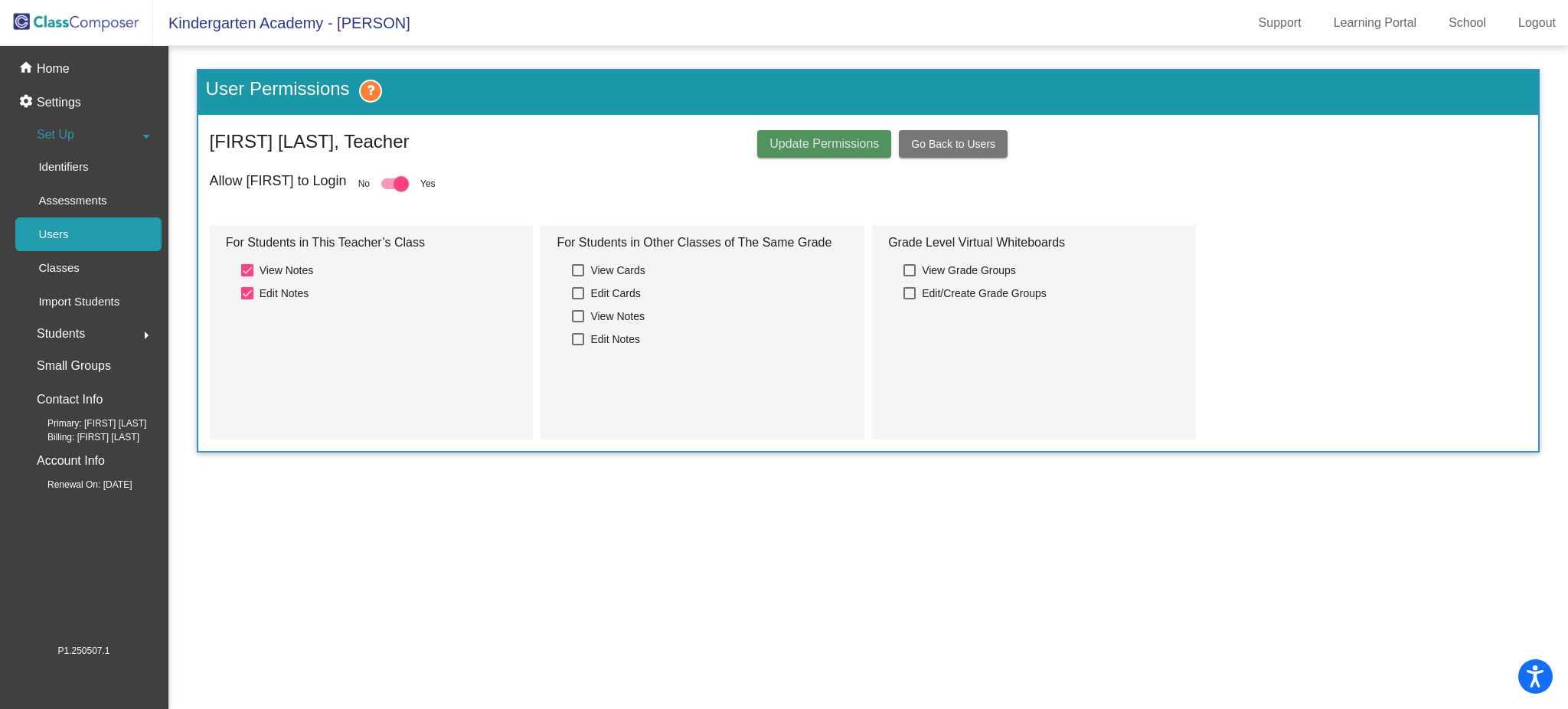 click on "Update Permissions" 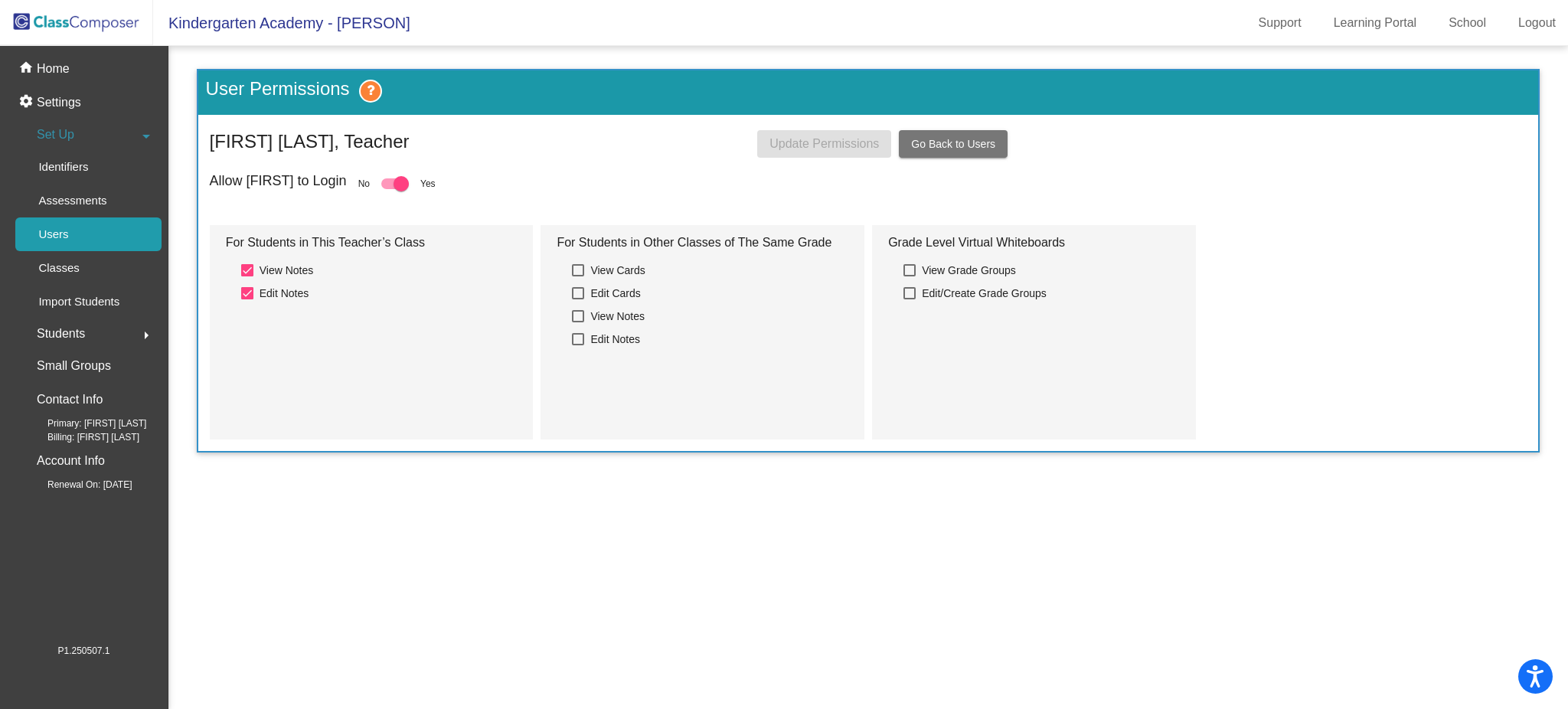 click on "Go Back to Users" 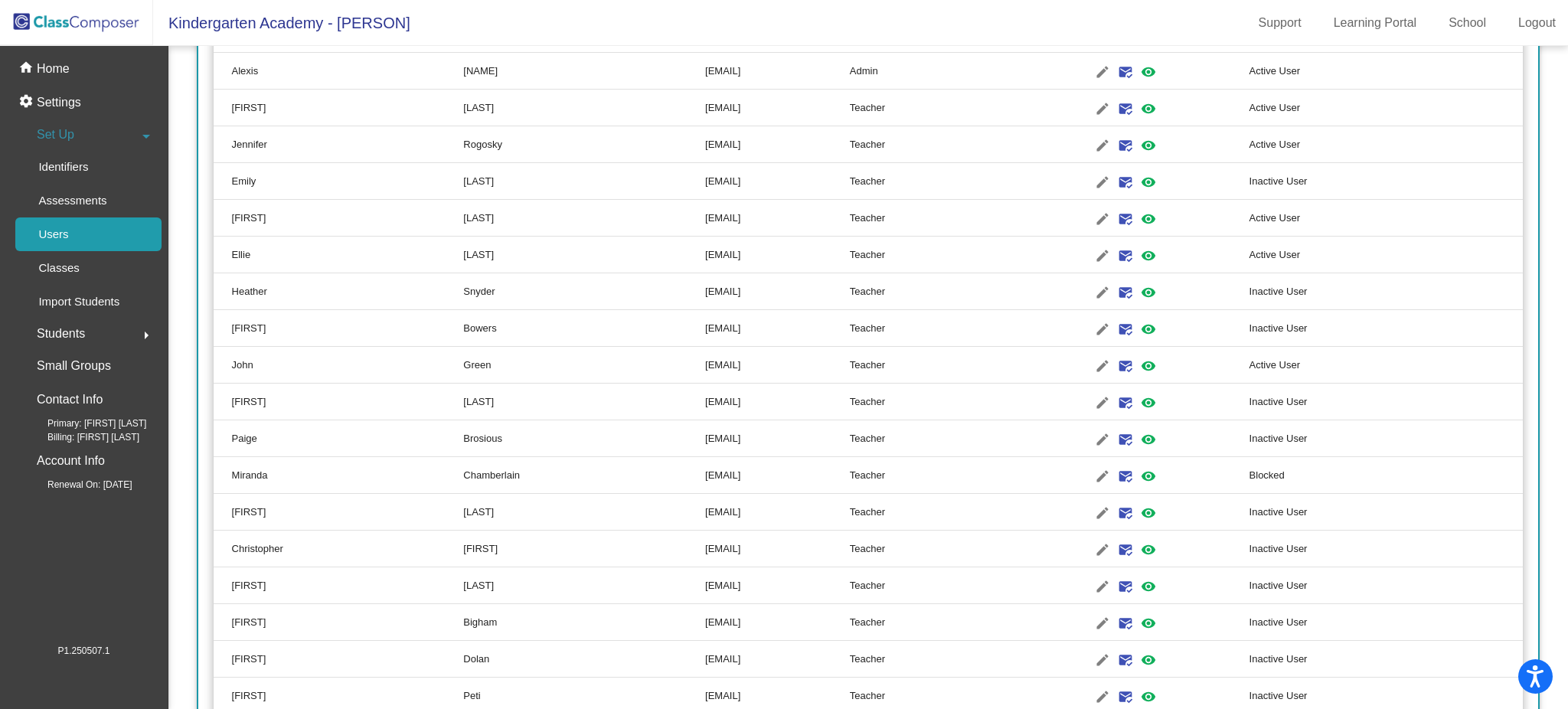 scroll, scrollTop: 3573, scrollLeft: 0, axis: vertical 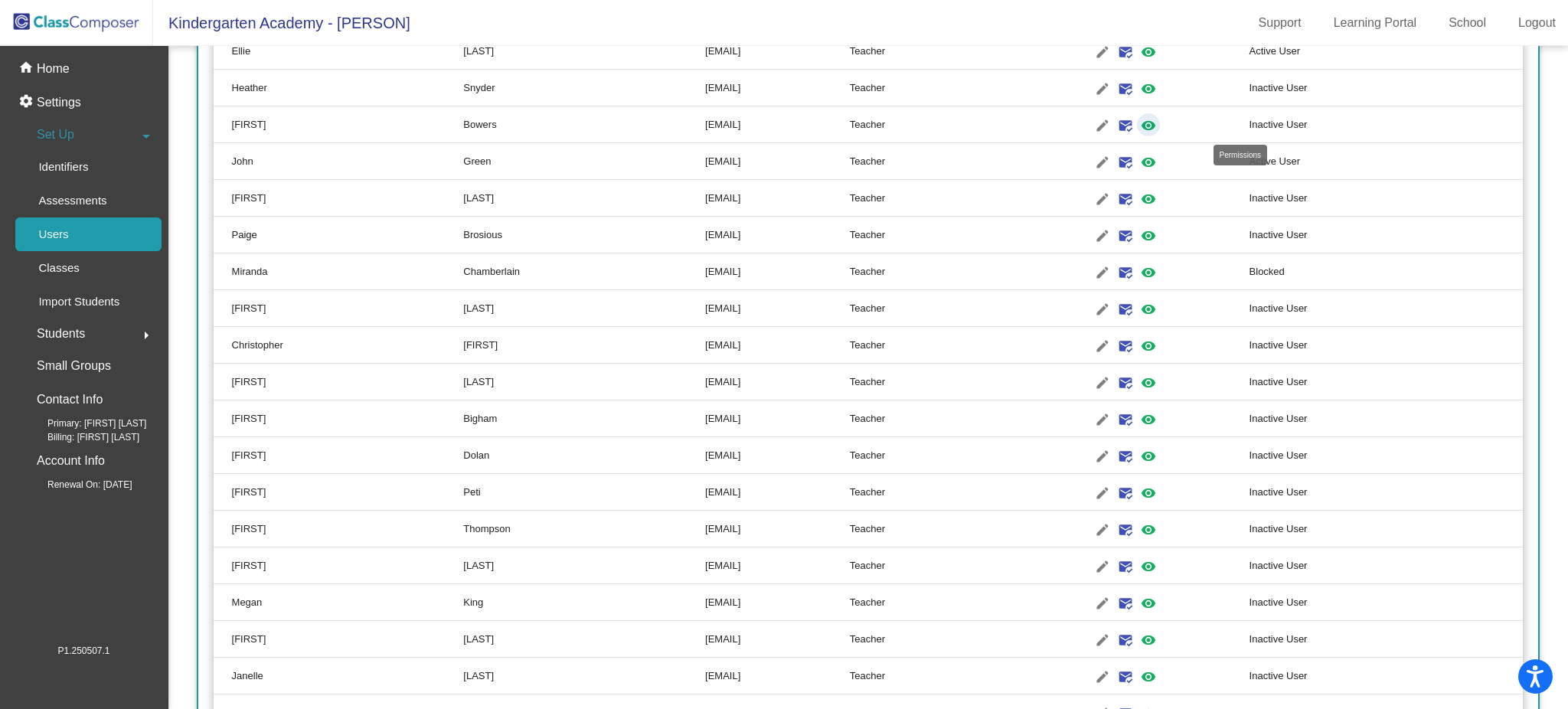 click on "visibility" 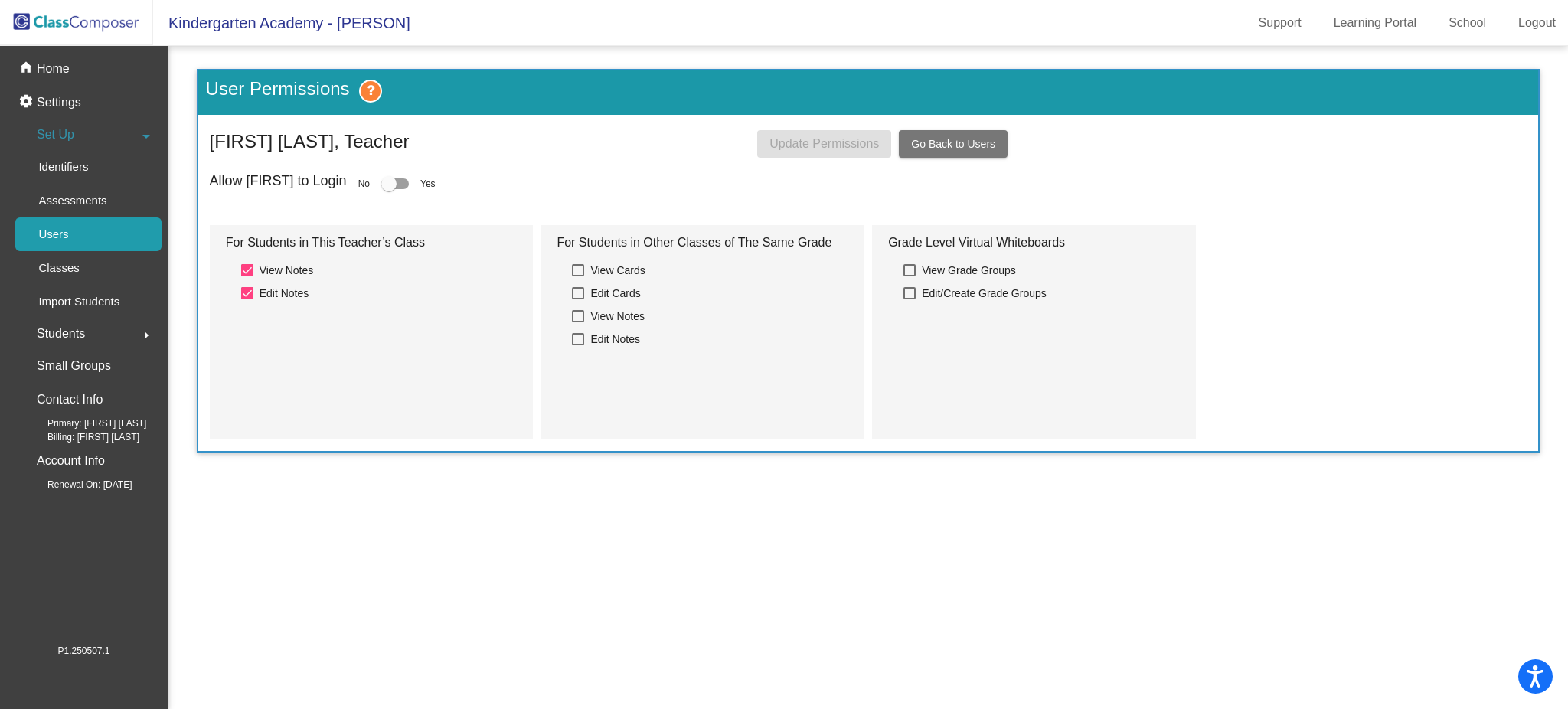click at bounding box center (395, 184) 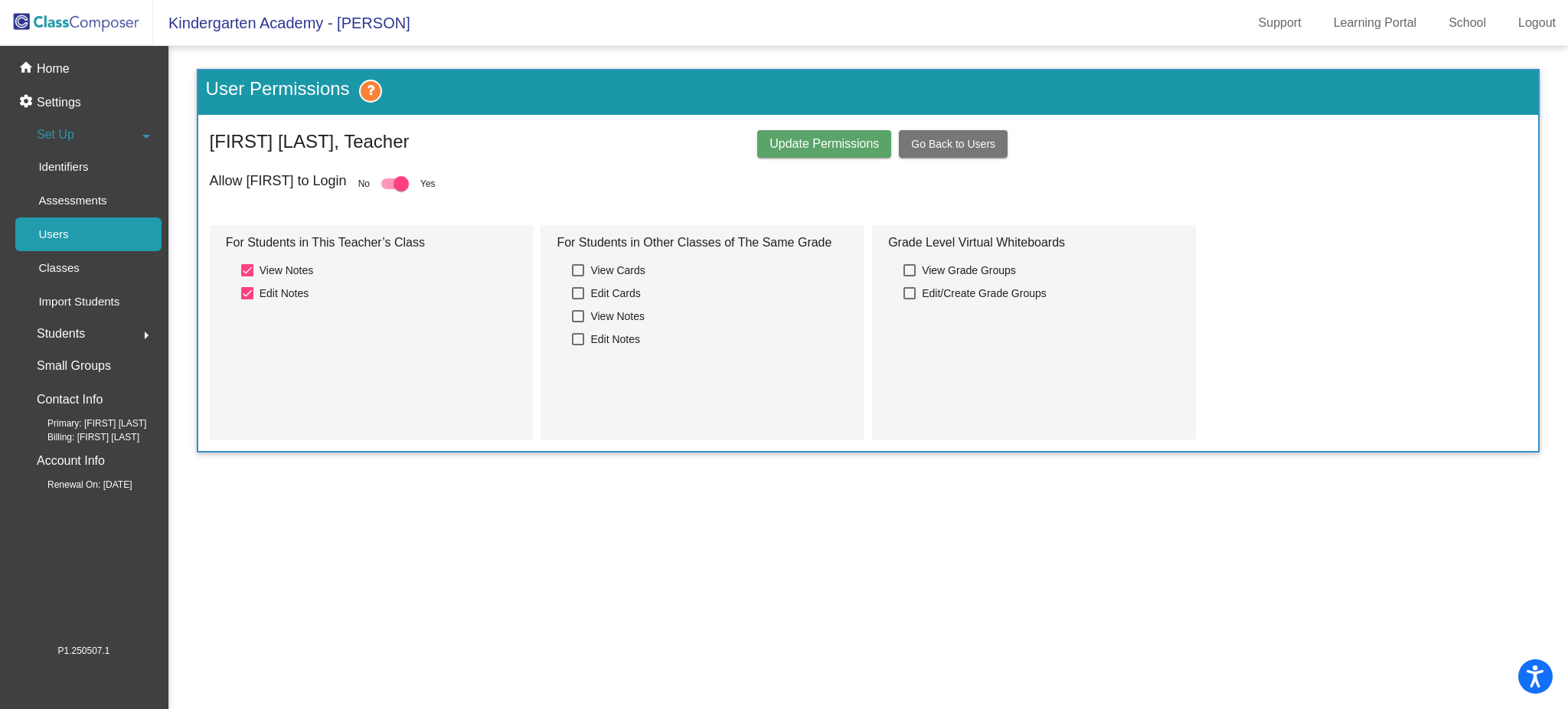 click on "Update Permissions" 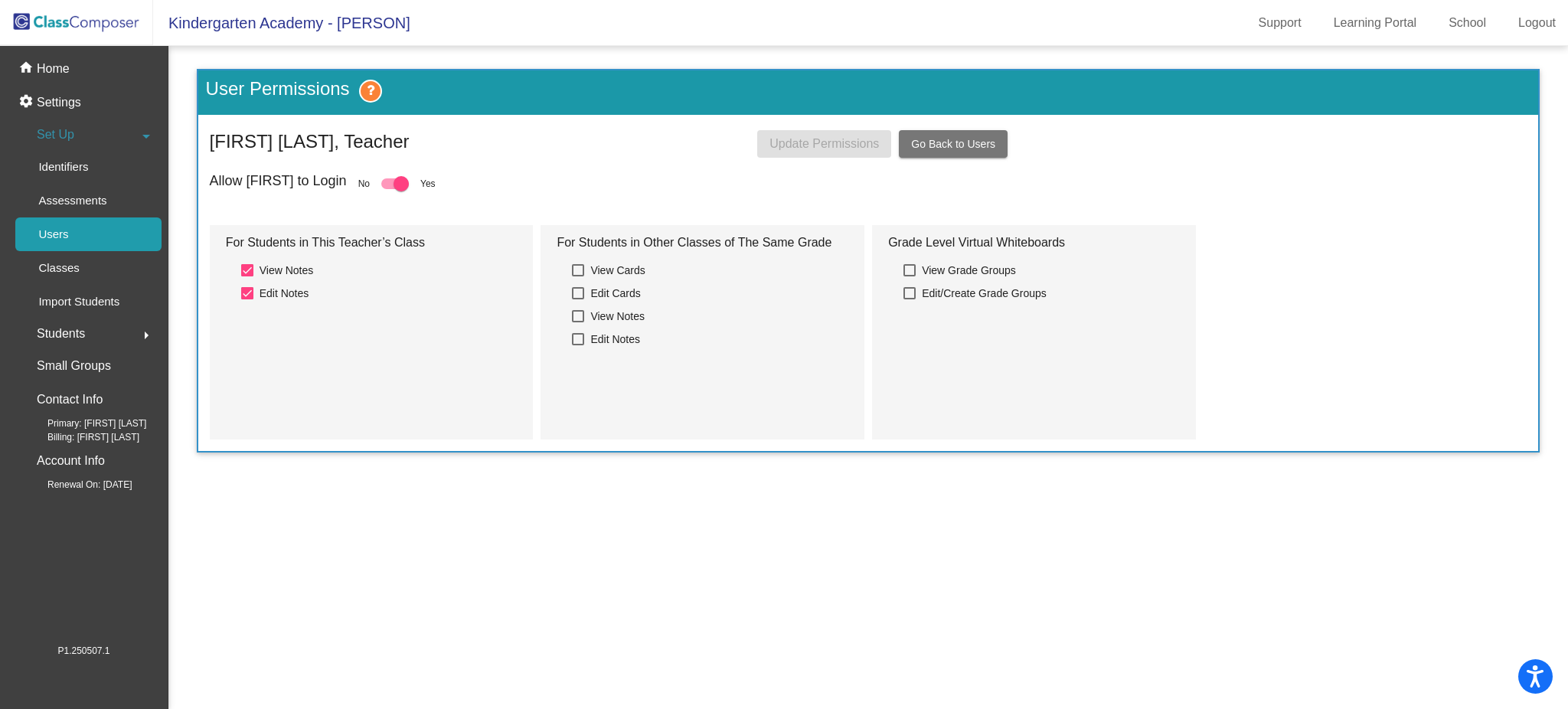 click on "Go Back to Users" 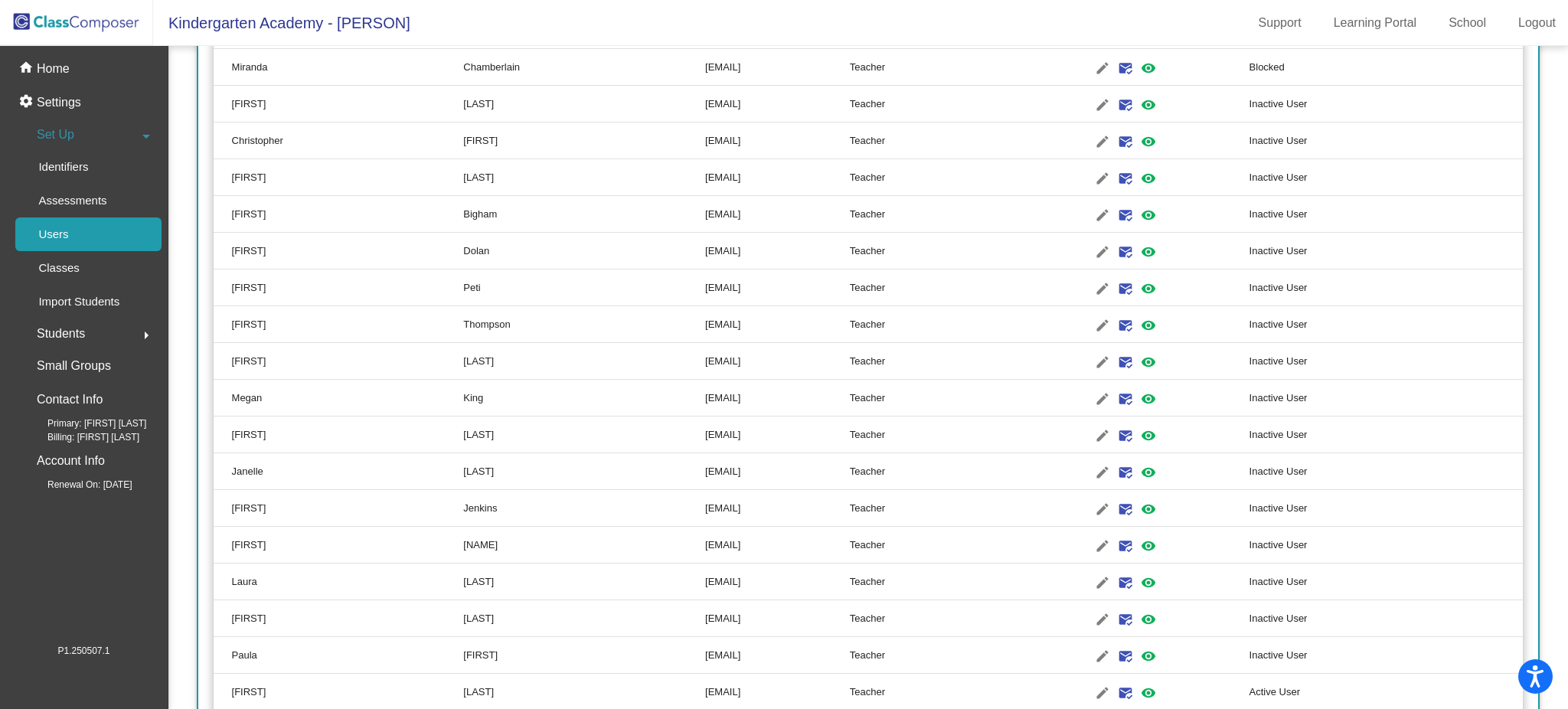 scroll, scrollTop: 3675, scrollLeft: 0, axis: vertical 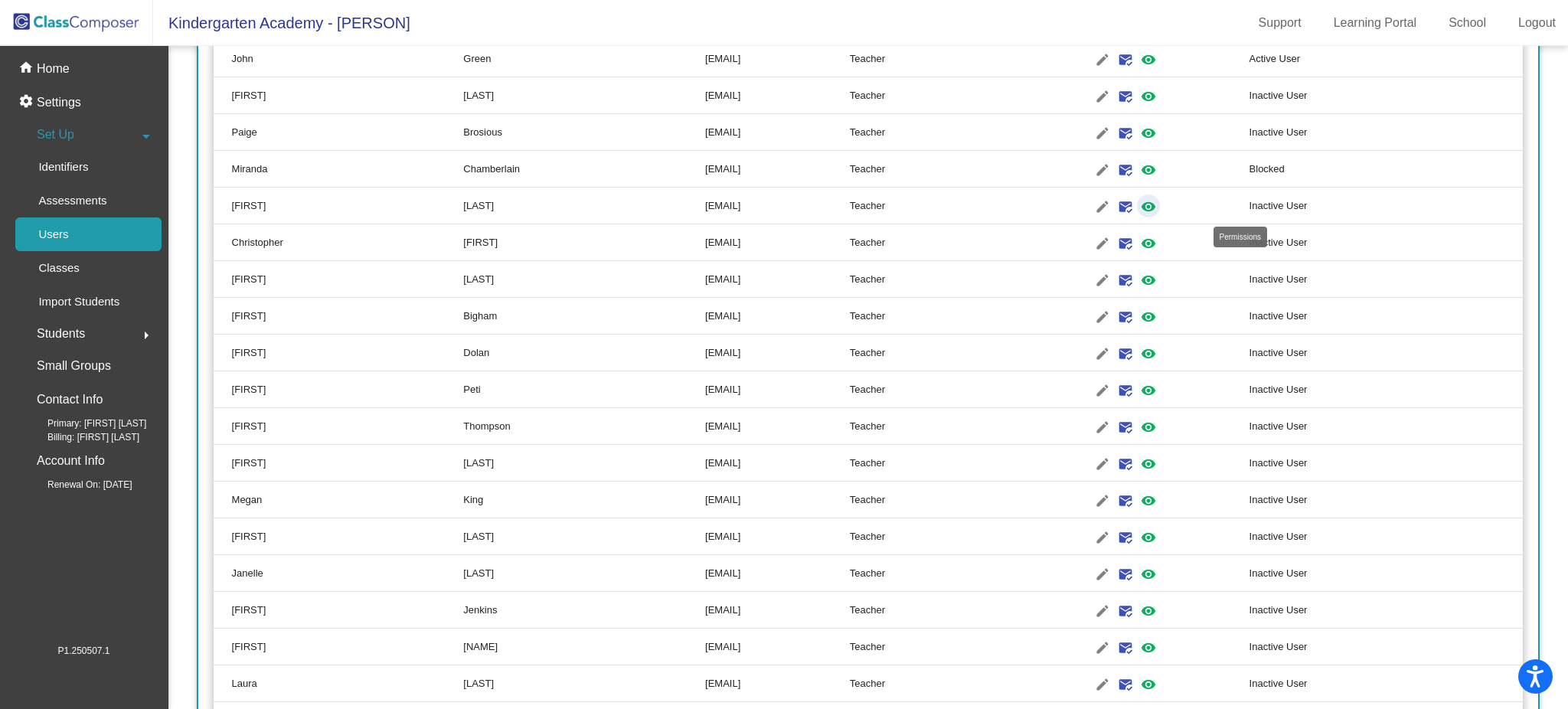 click on "visibility" 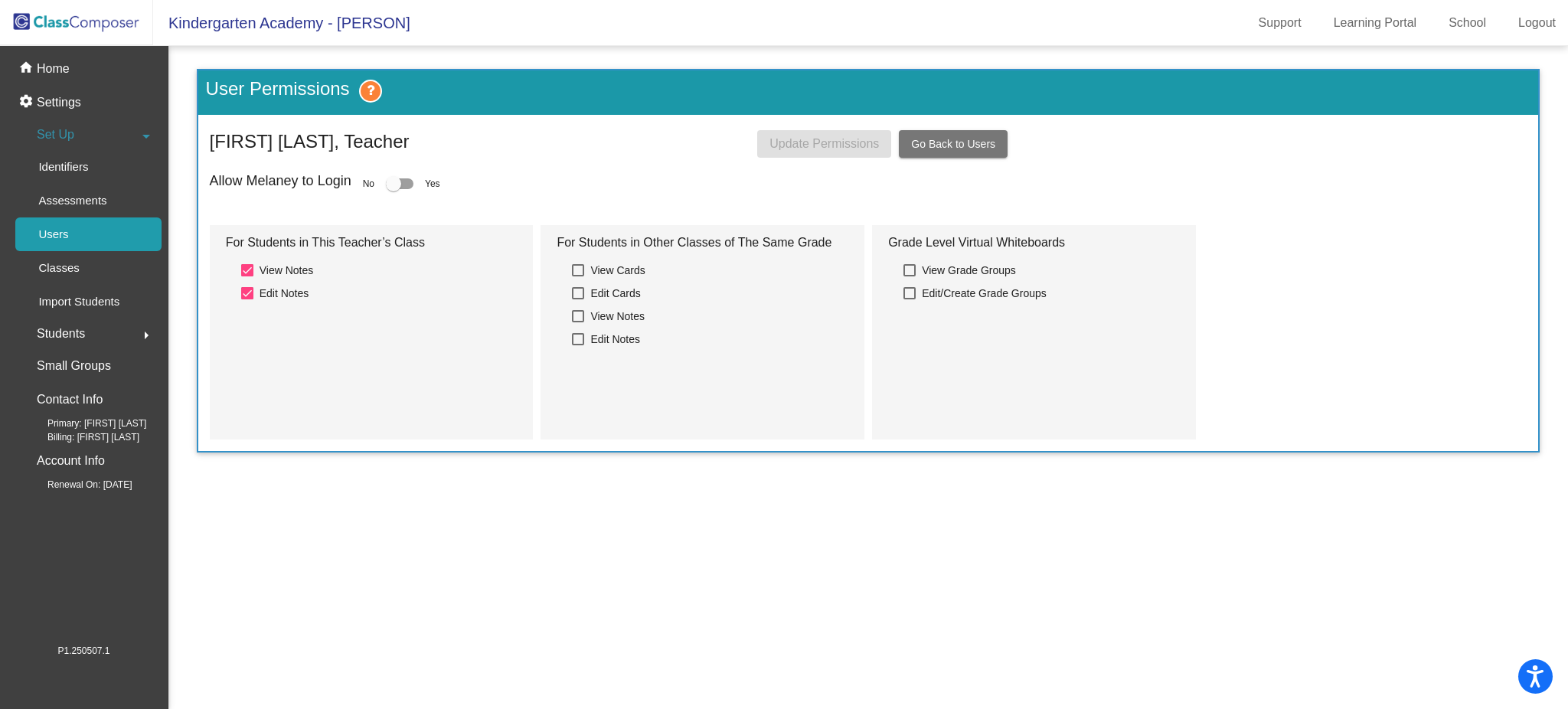 click on "Allow [FIRST] to Login No Yes" 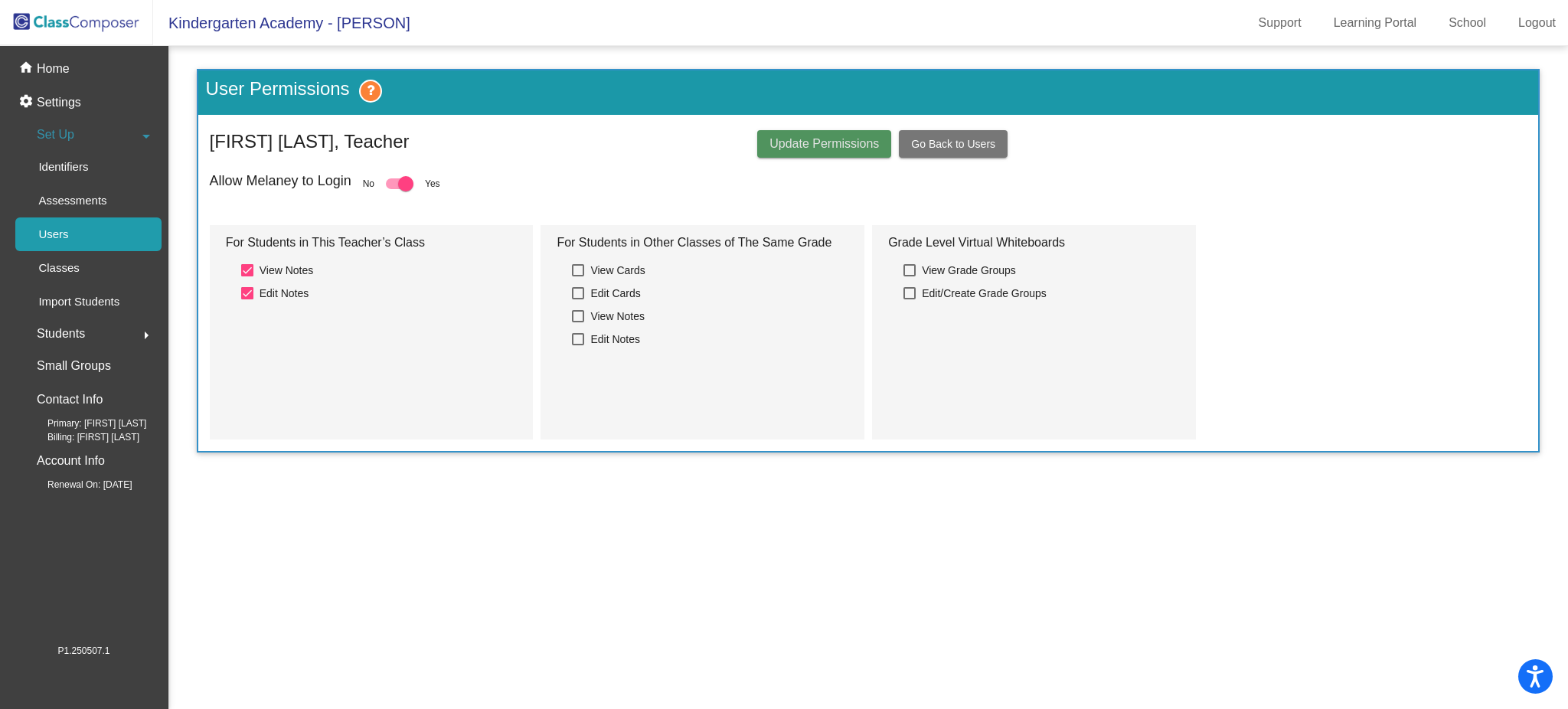 click on "Update Permissions" 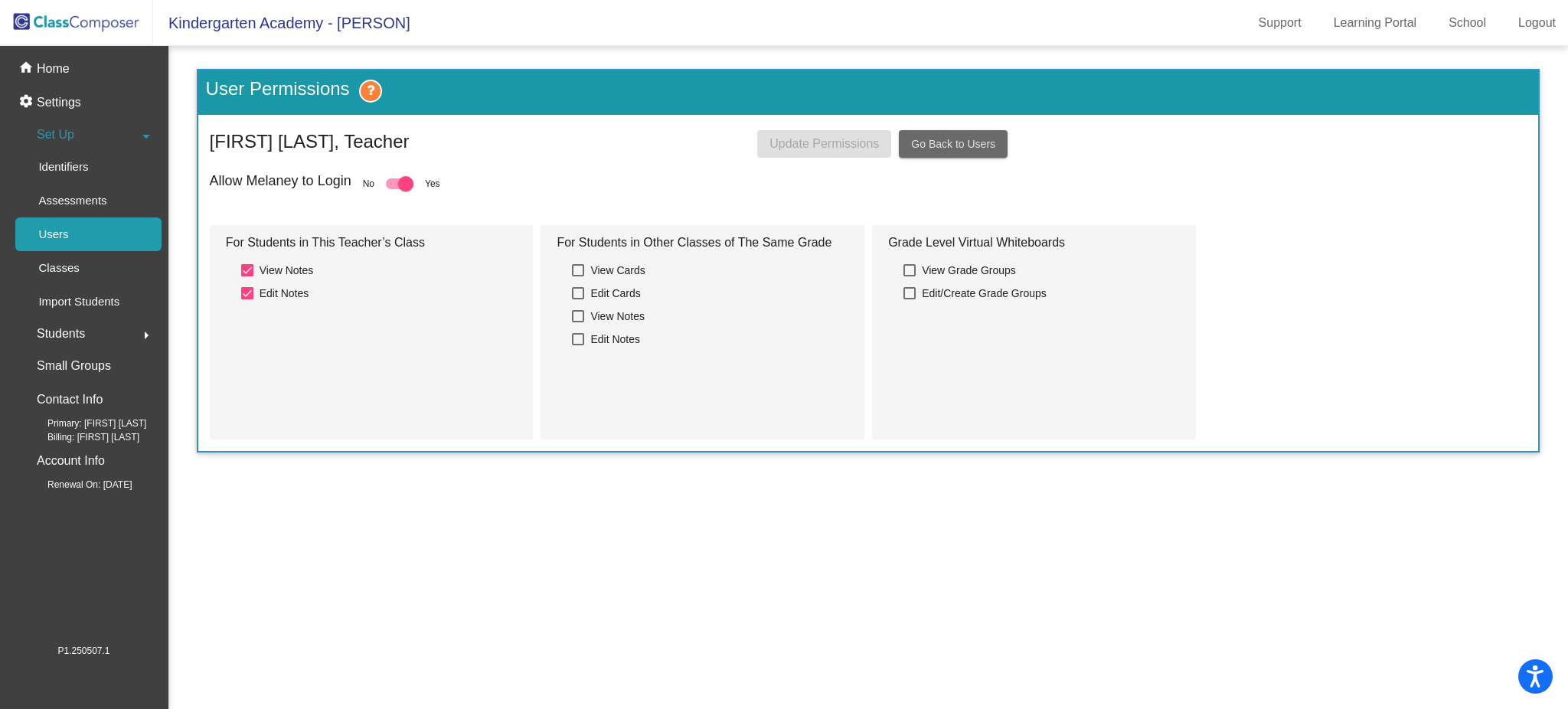 click on "Go Back to Users" 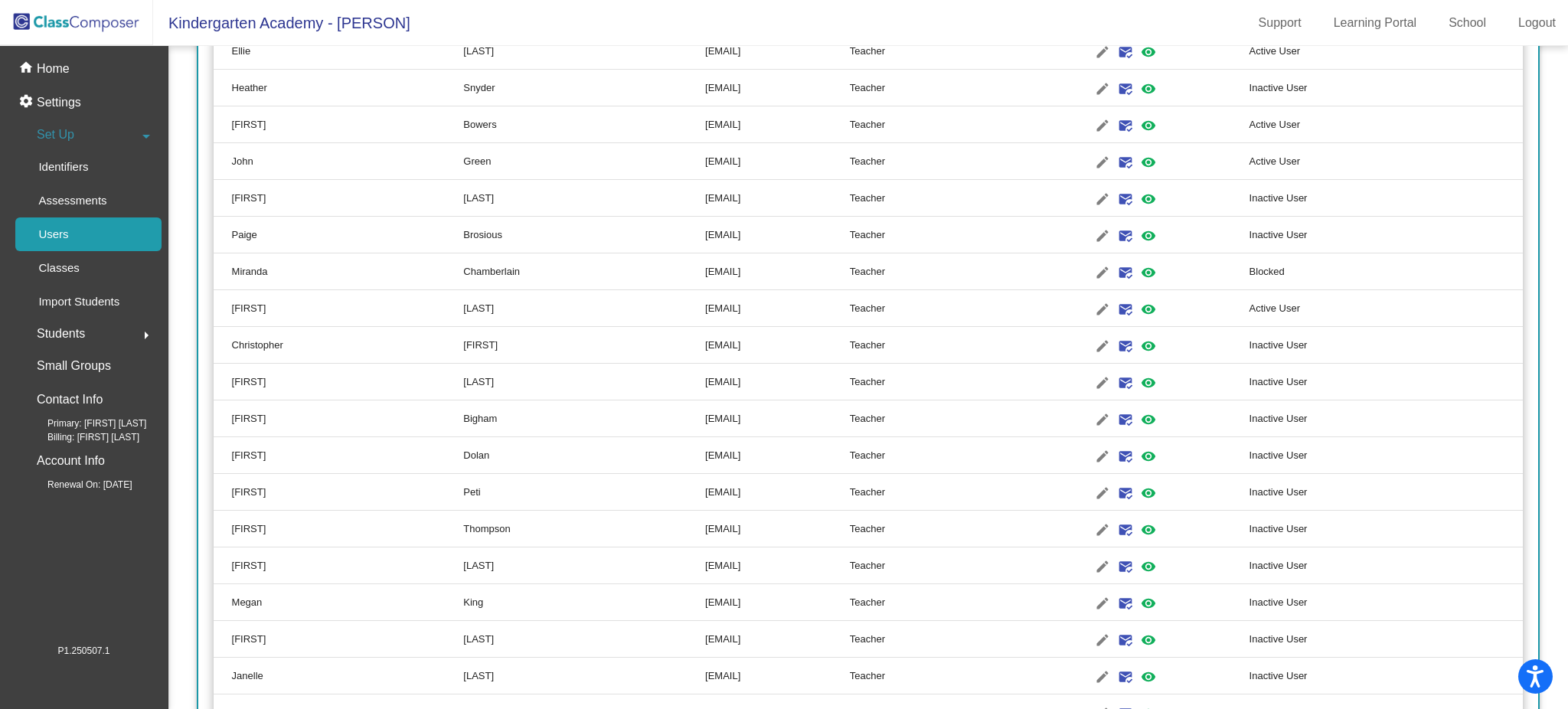 scroll, scrollTop: 3675, scrollLeft: 0, axis: vertical 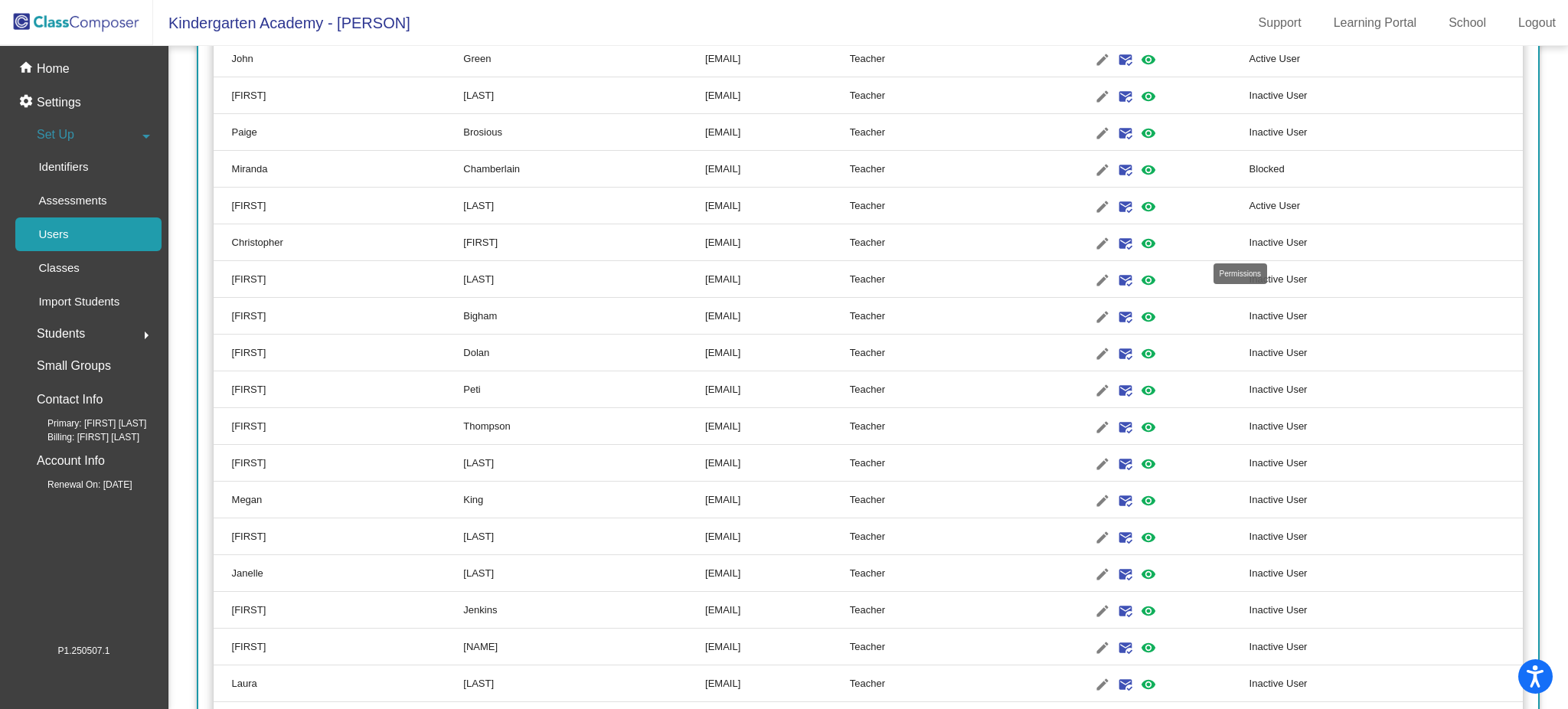 click on "visibility" 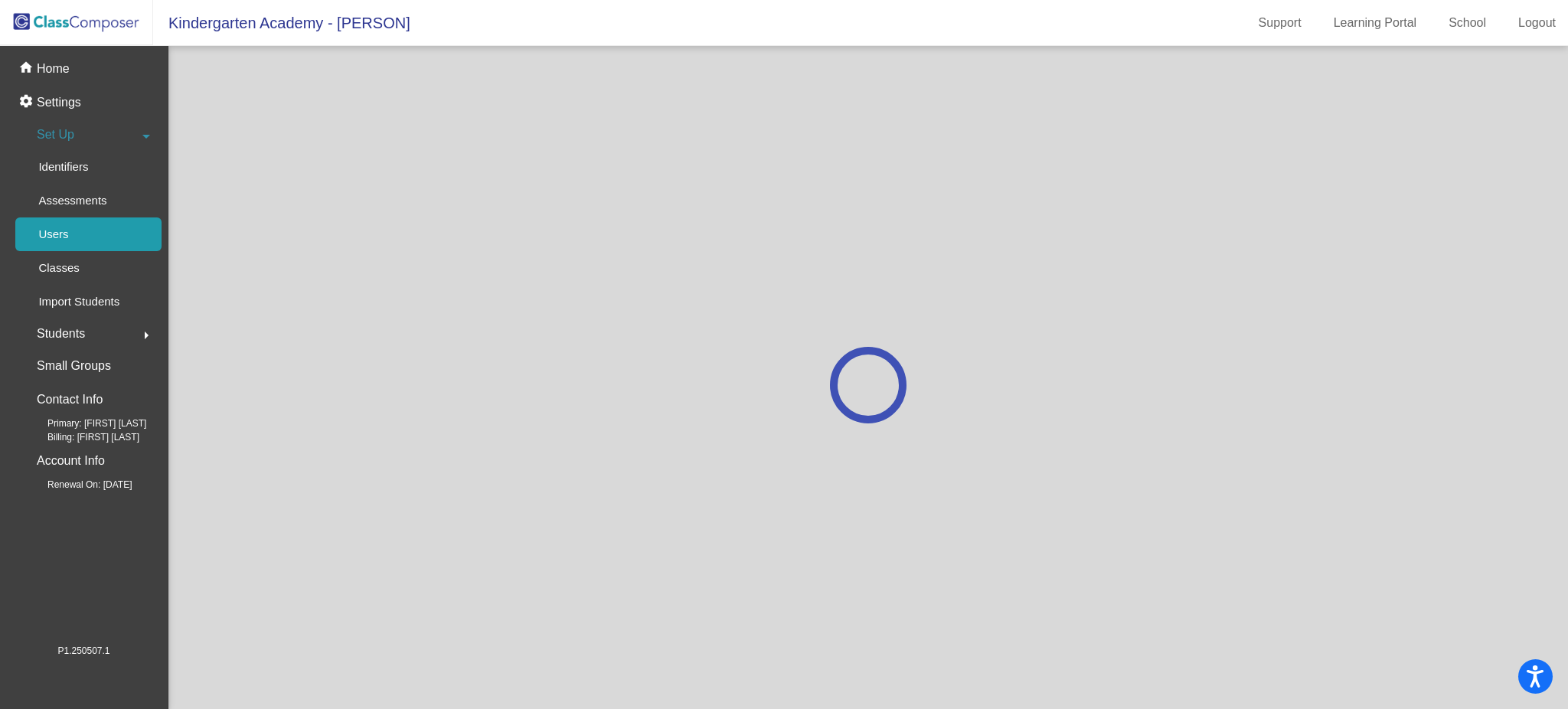 scroll, scrollTop: 0, scrollLeft: 0, axis: both 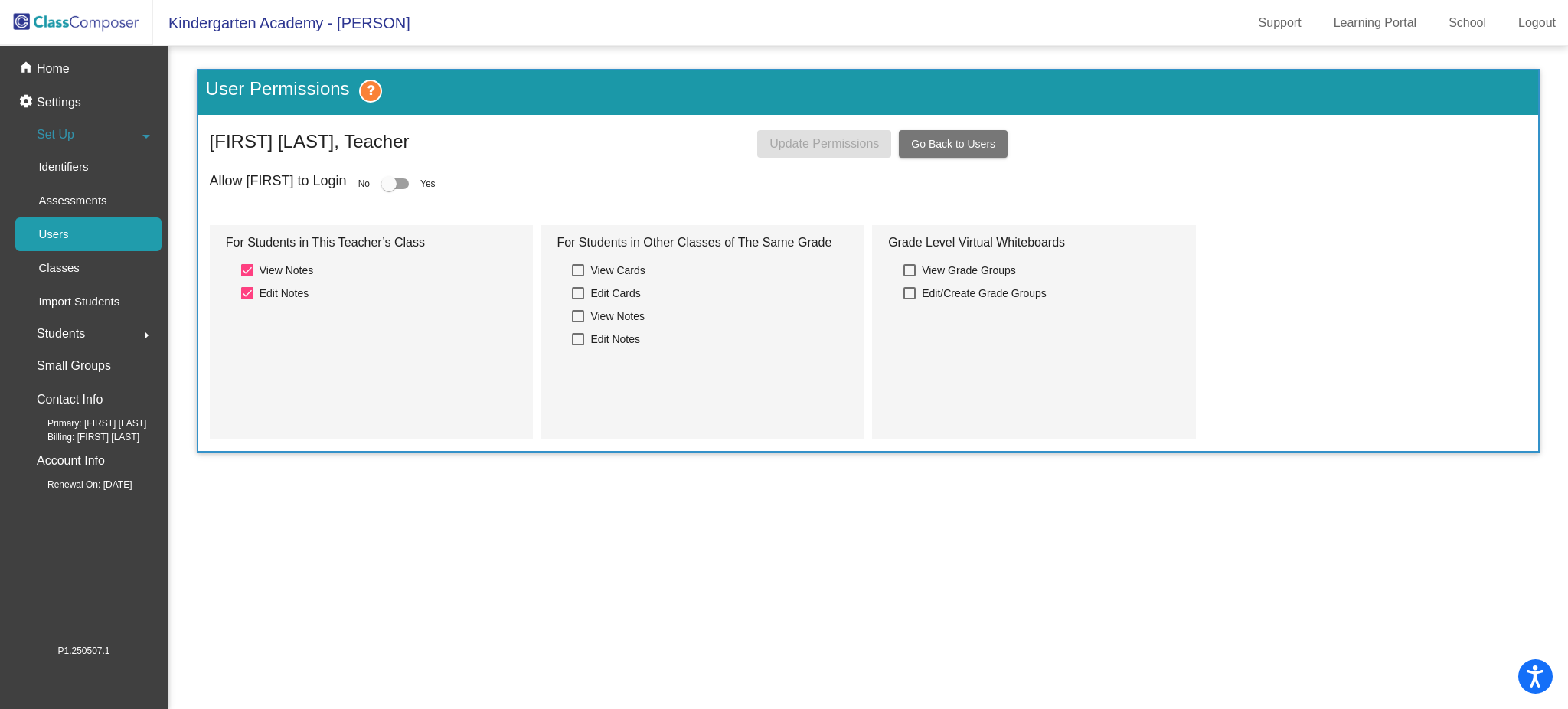 click at bounding box center [395, 184] 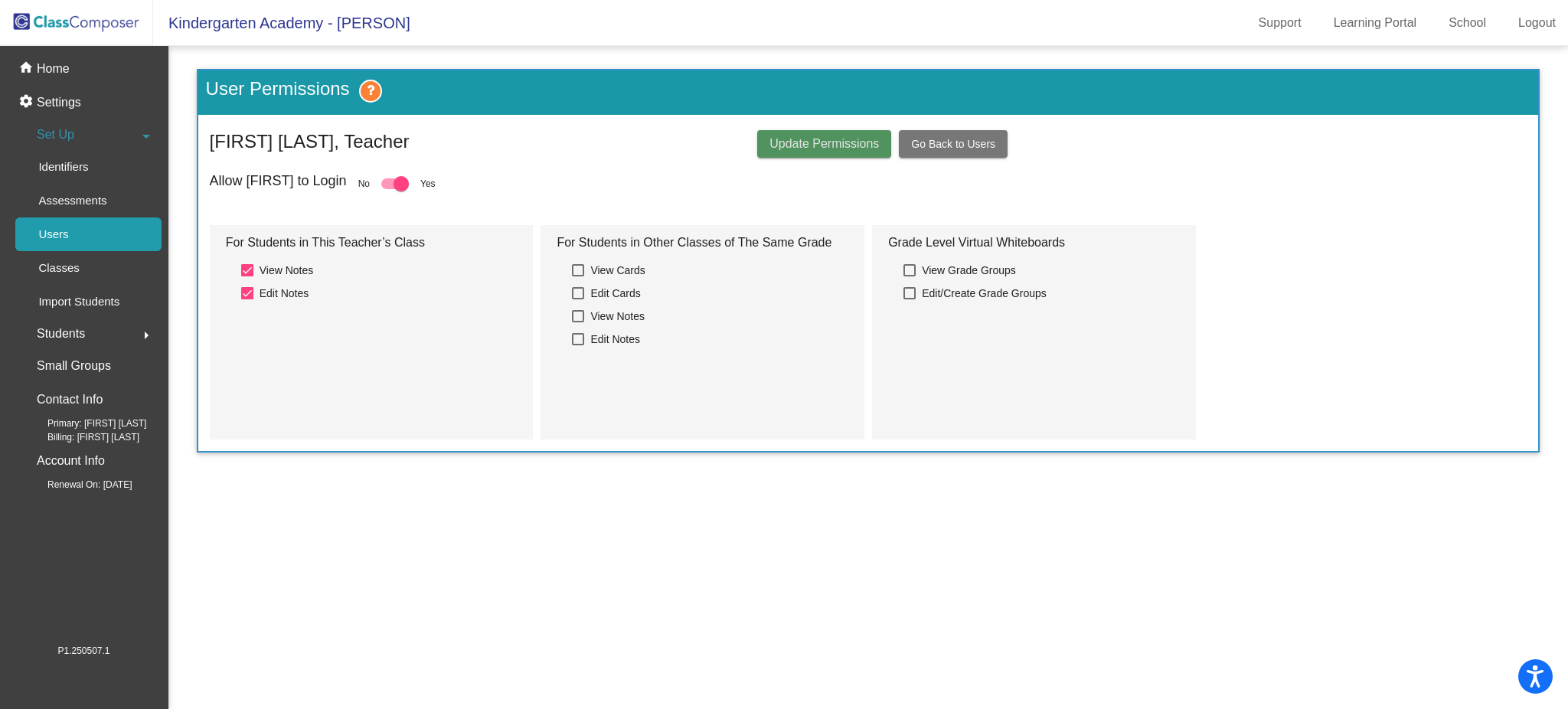 click on "Update Permissions" 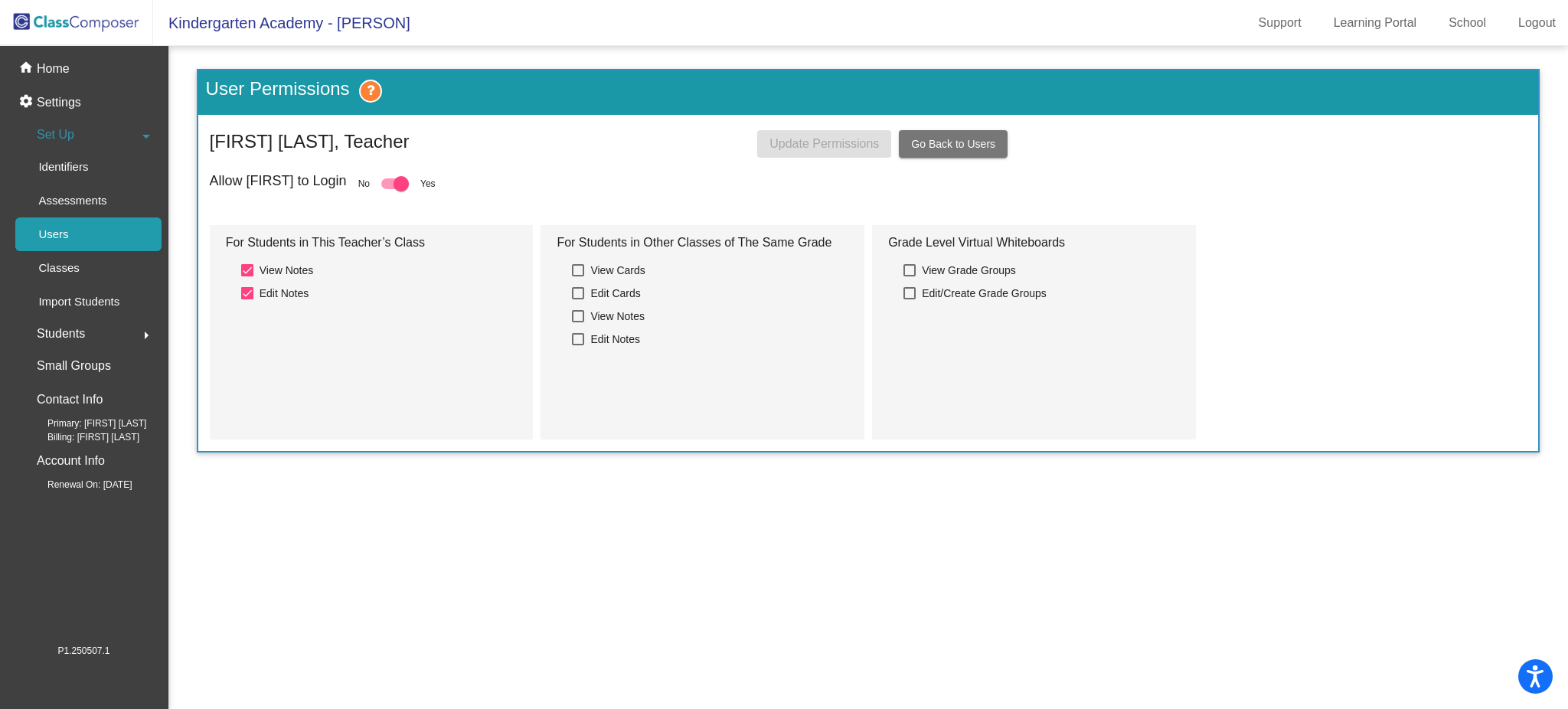 click on "Go Back to Users" 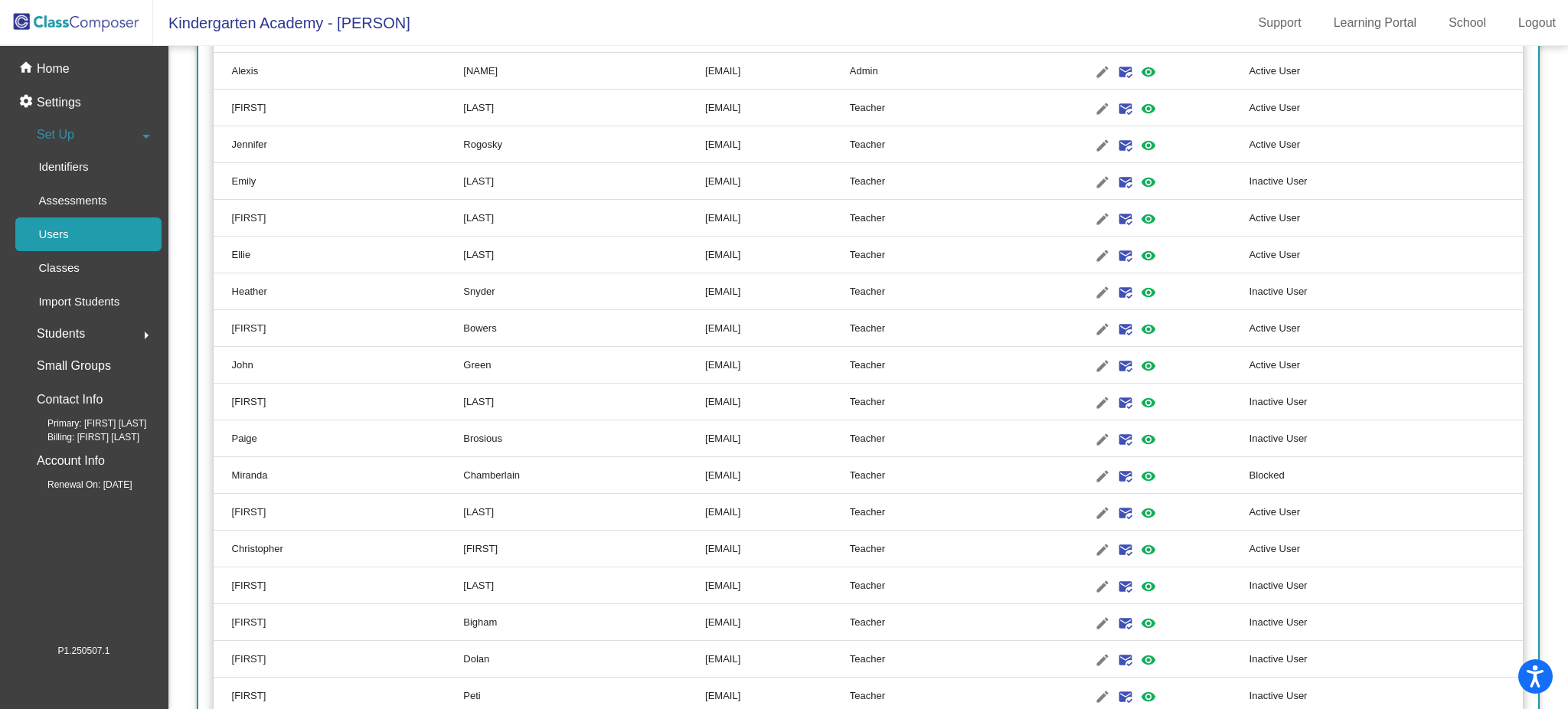 scroll, scrollTop: 3573, scrollLeft: 0, axis: vertical 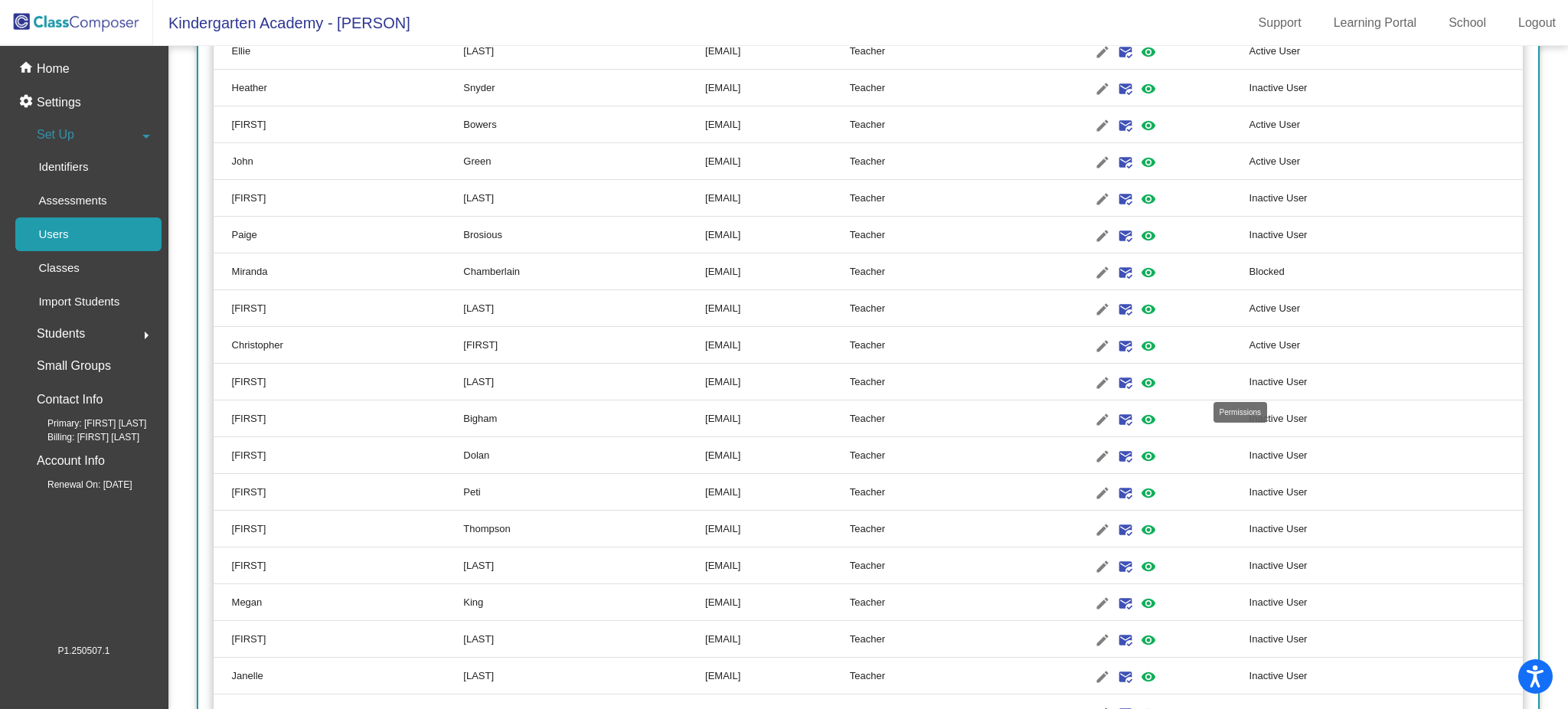 click on "visibility" 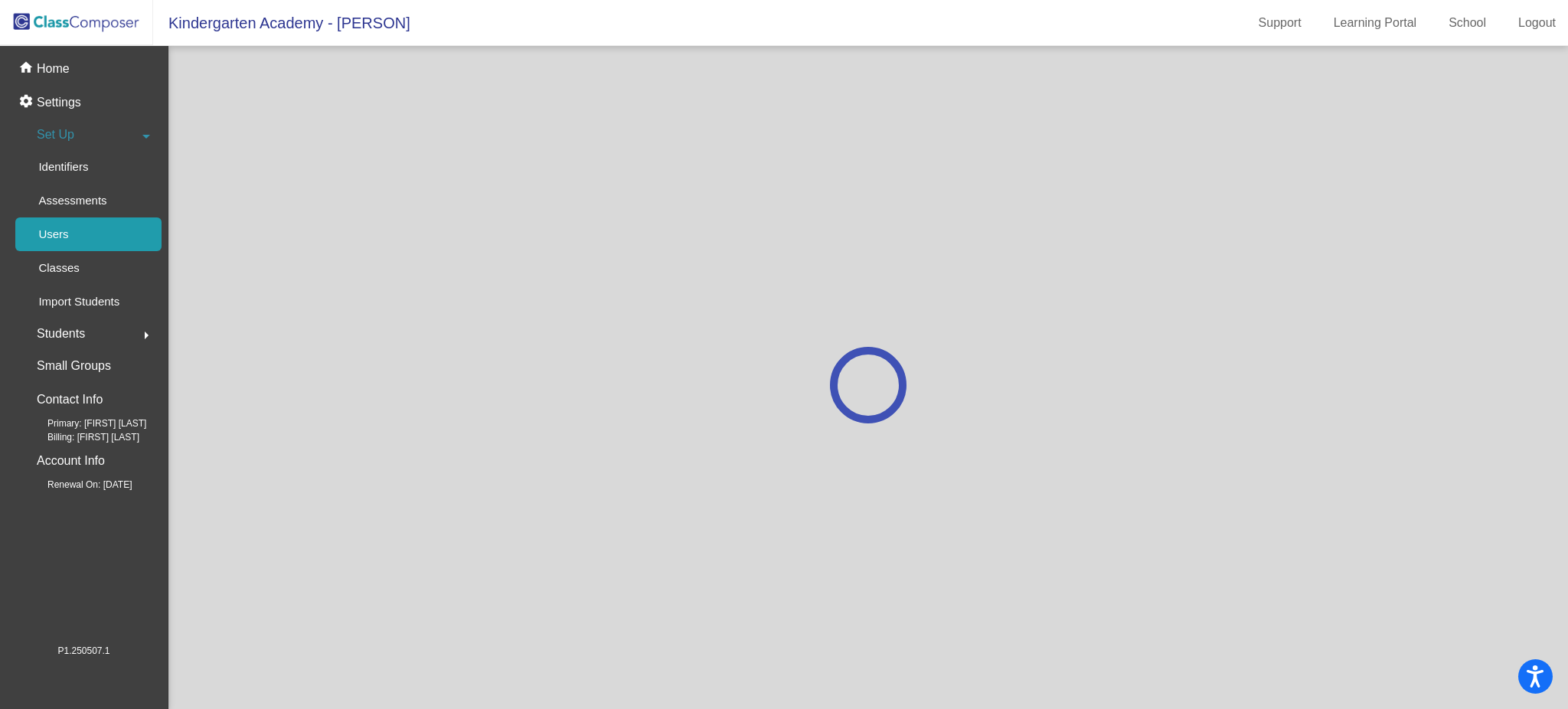 scroll, scrollTop: 0, scrollLeft: 0, axis: both 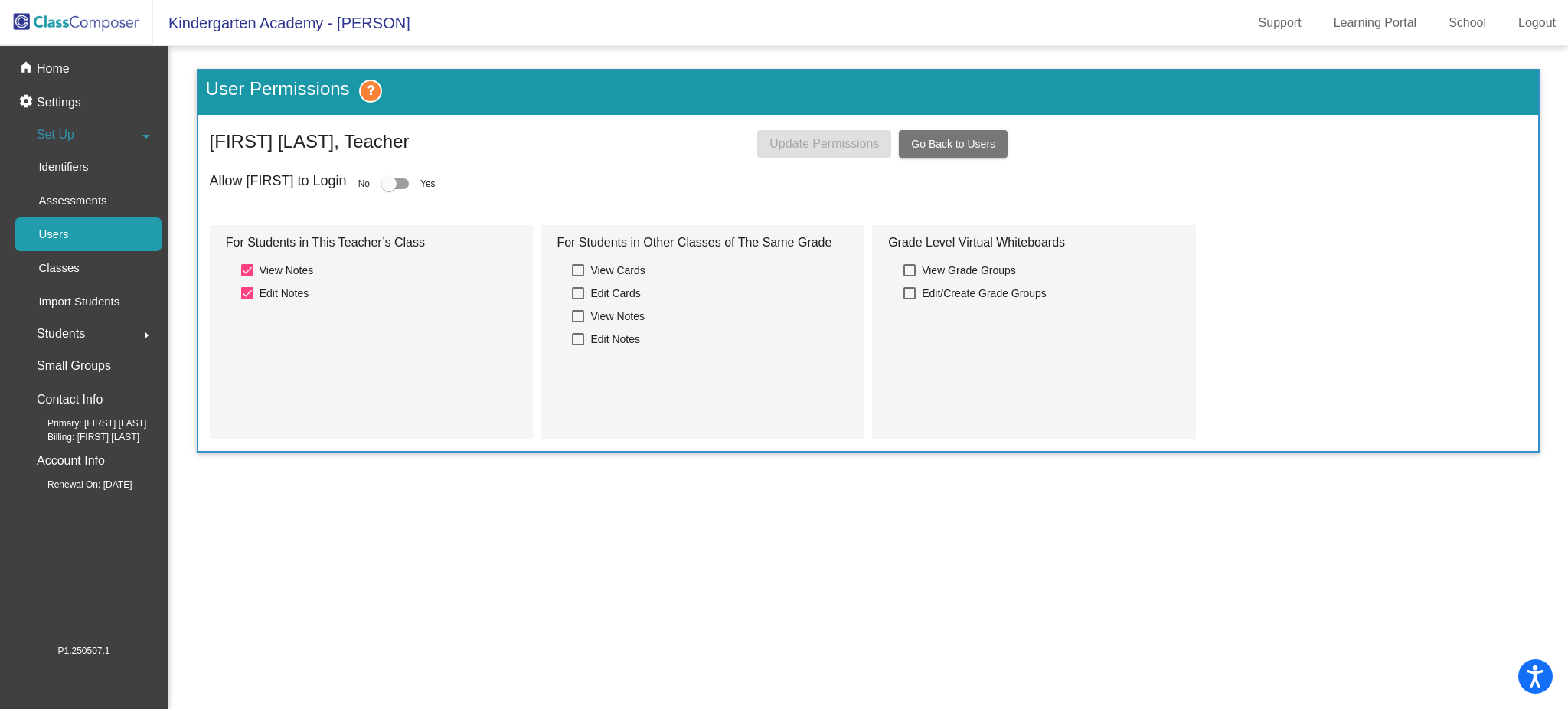 click at bounding box center [395, 184] 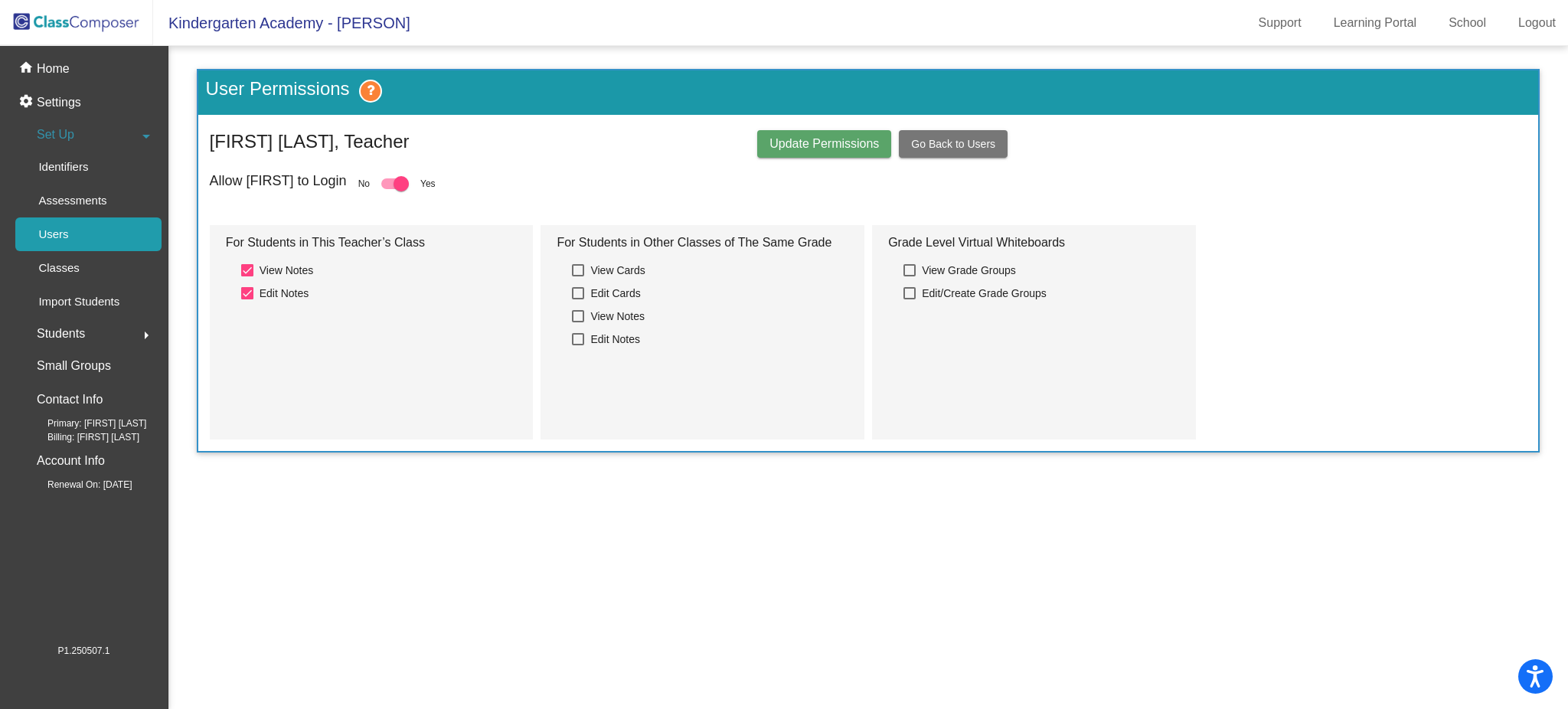 click on "Update Permissions" 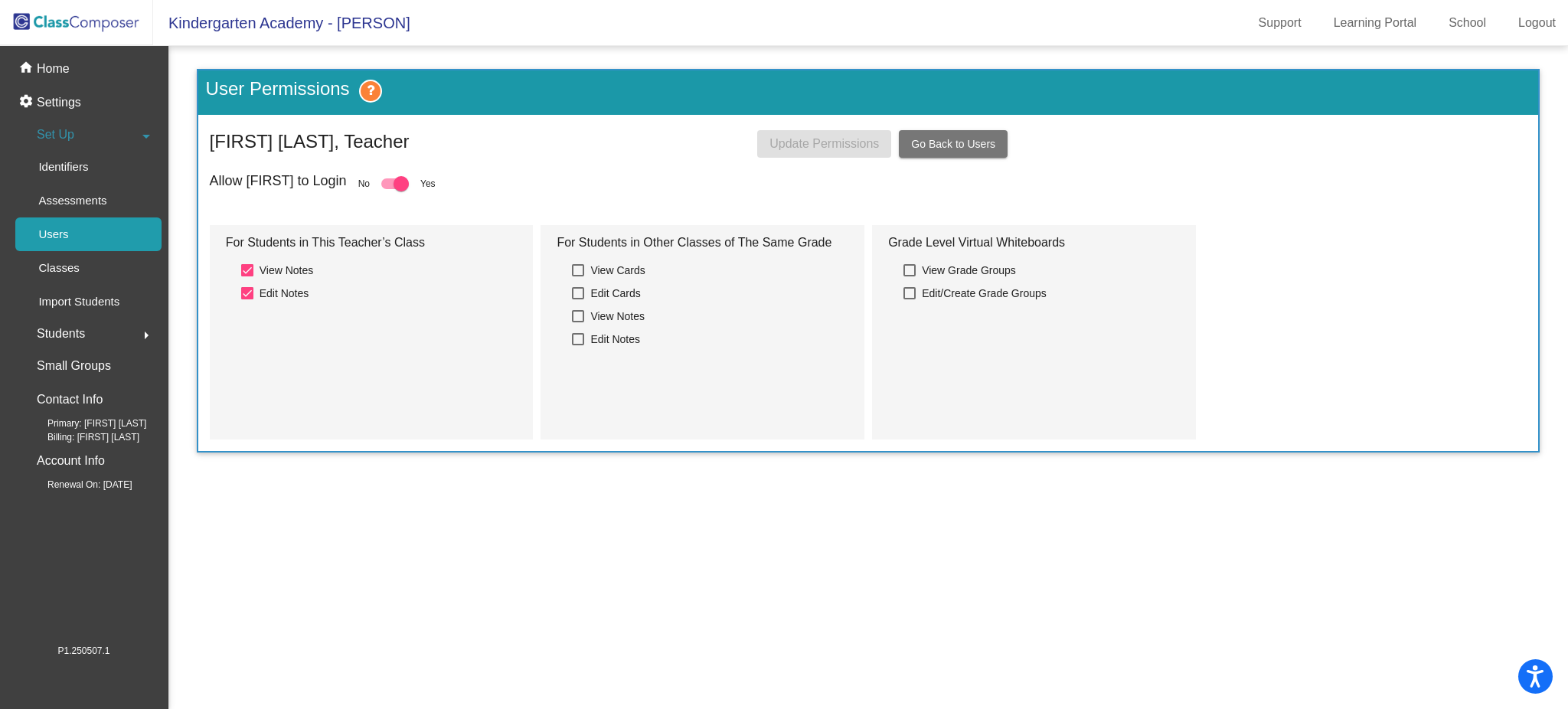 click on "Go Back to Users" 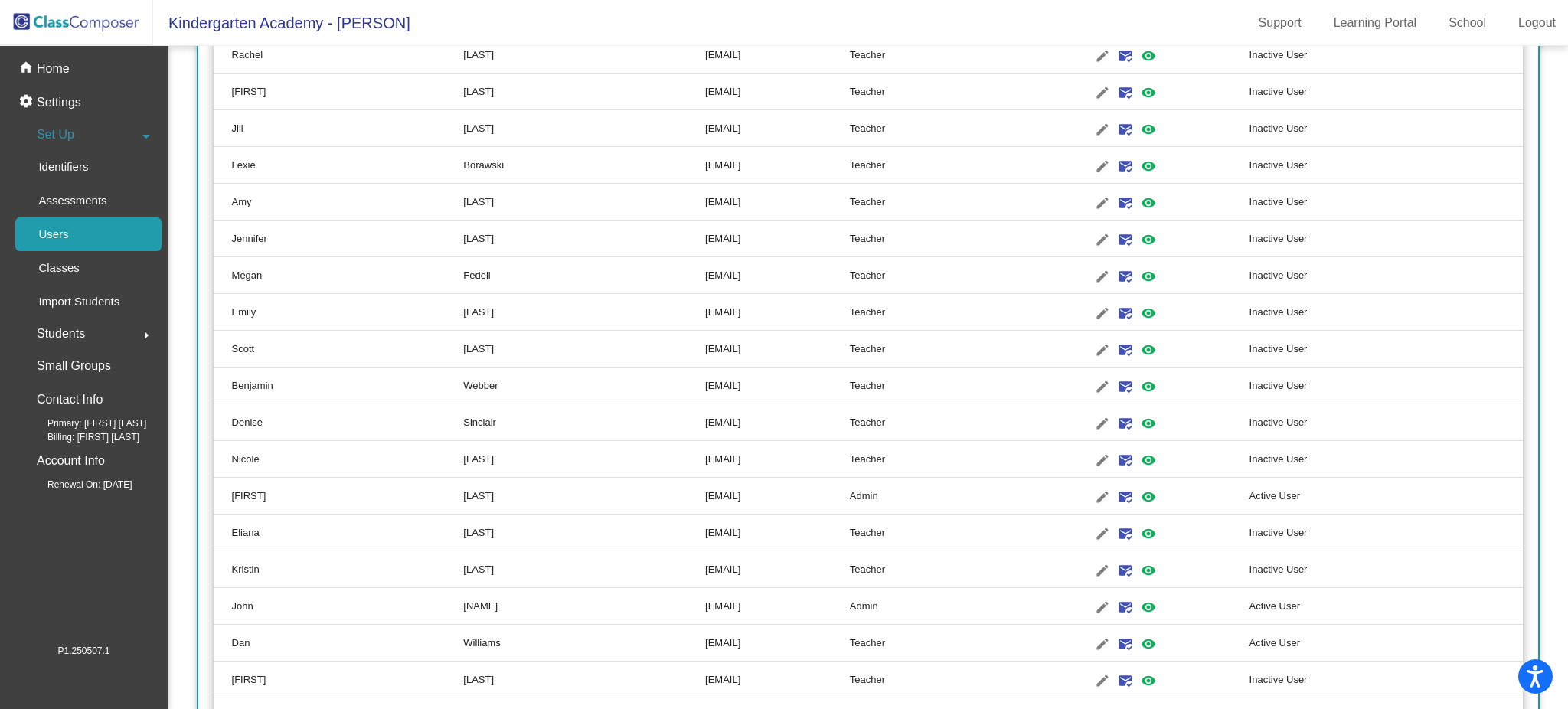 scroll, scrollTop: 5069, scrollLeft: 0, axis: vertical 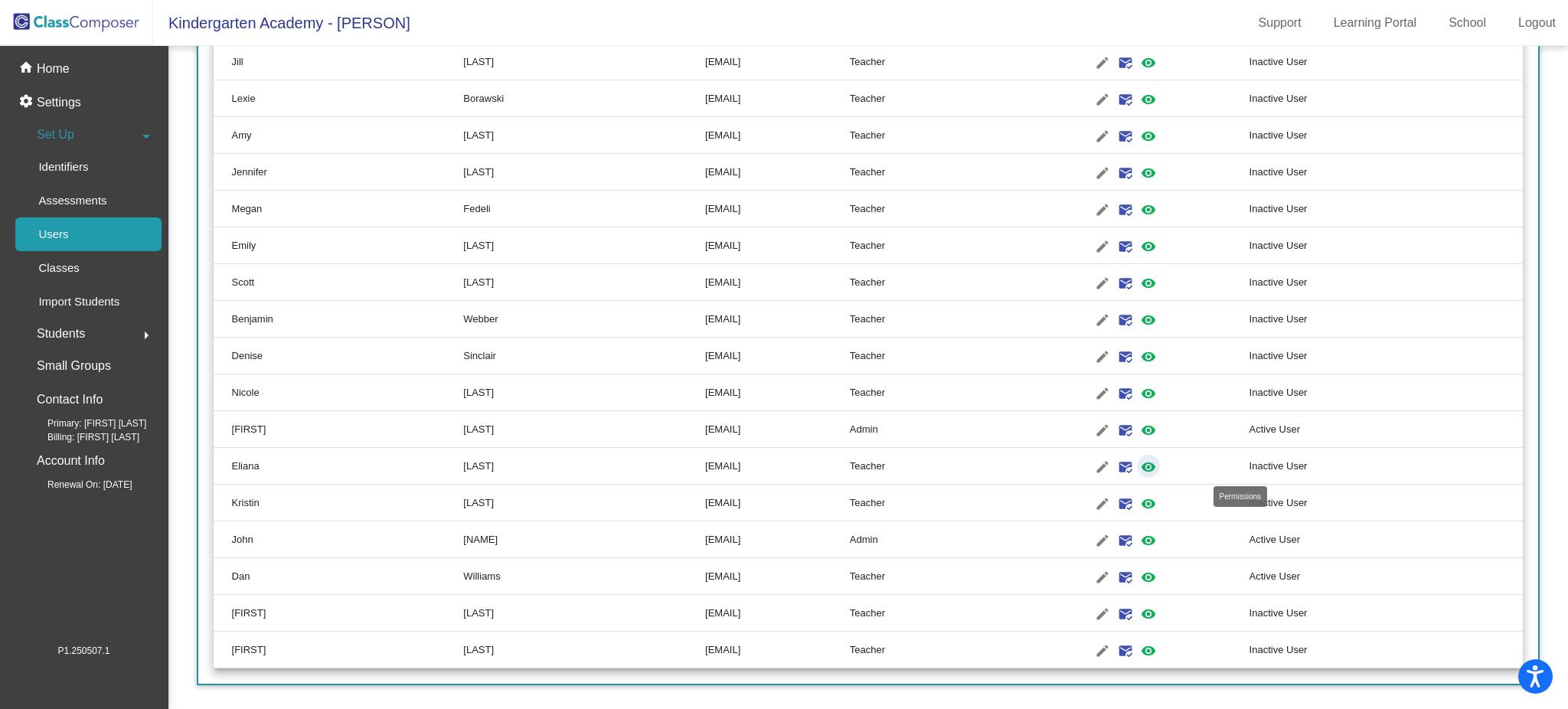 click on "visibility" 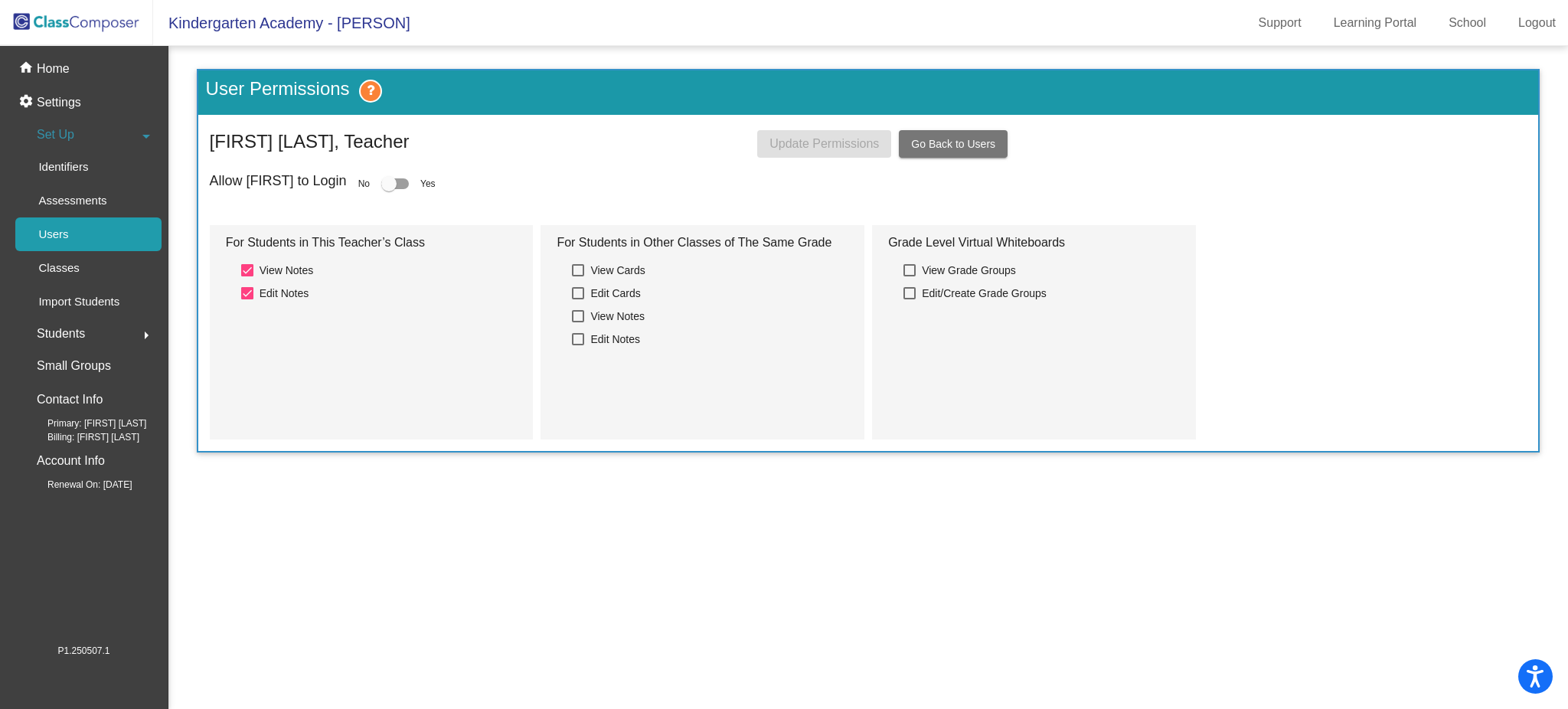 click at bounding box center (395, 184) 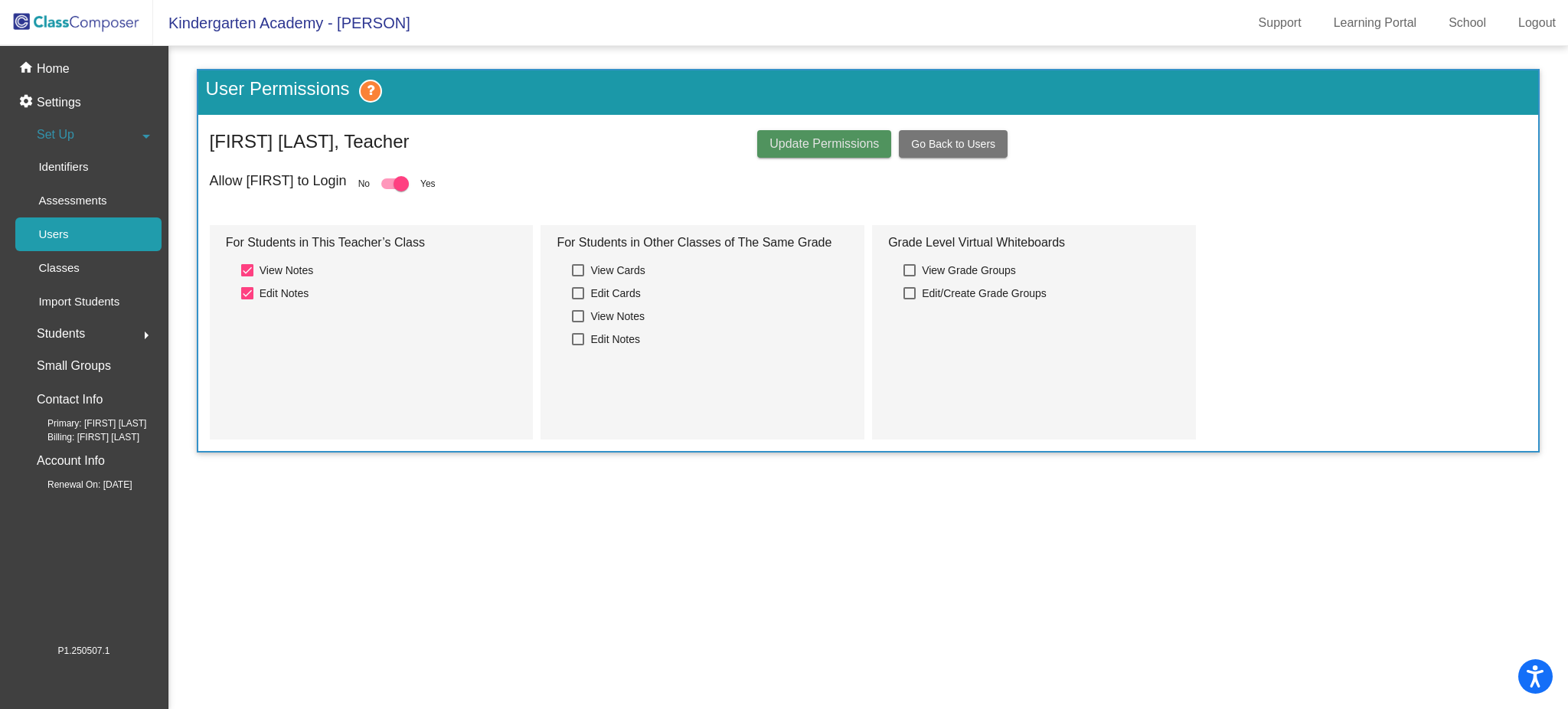 click on "Update Permissions" 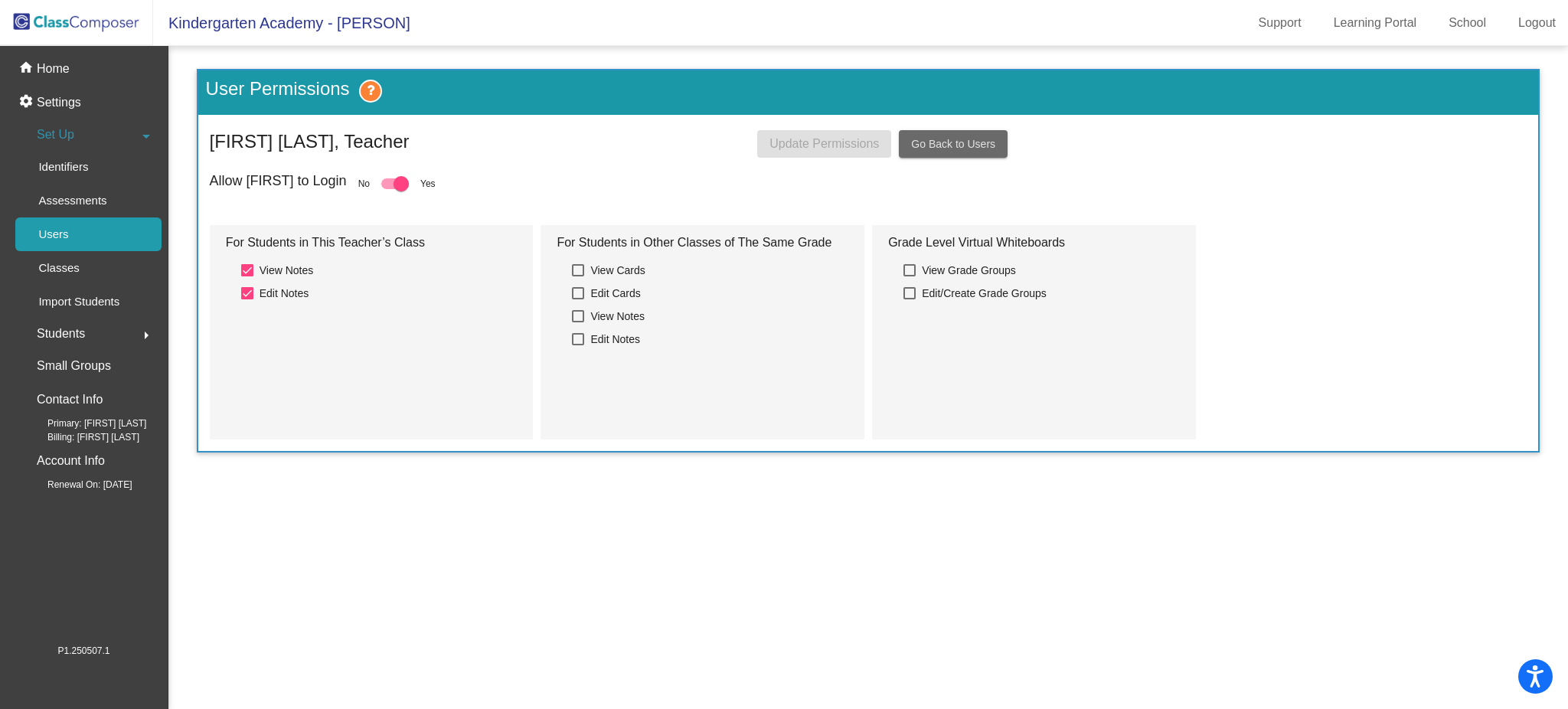 click on "Go Back to Users" 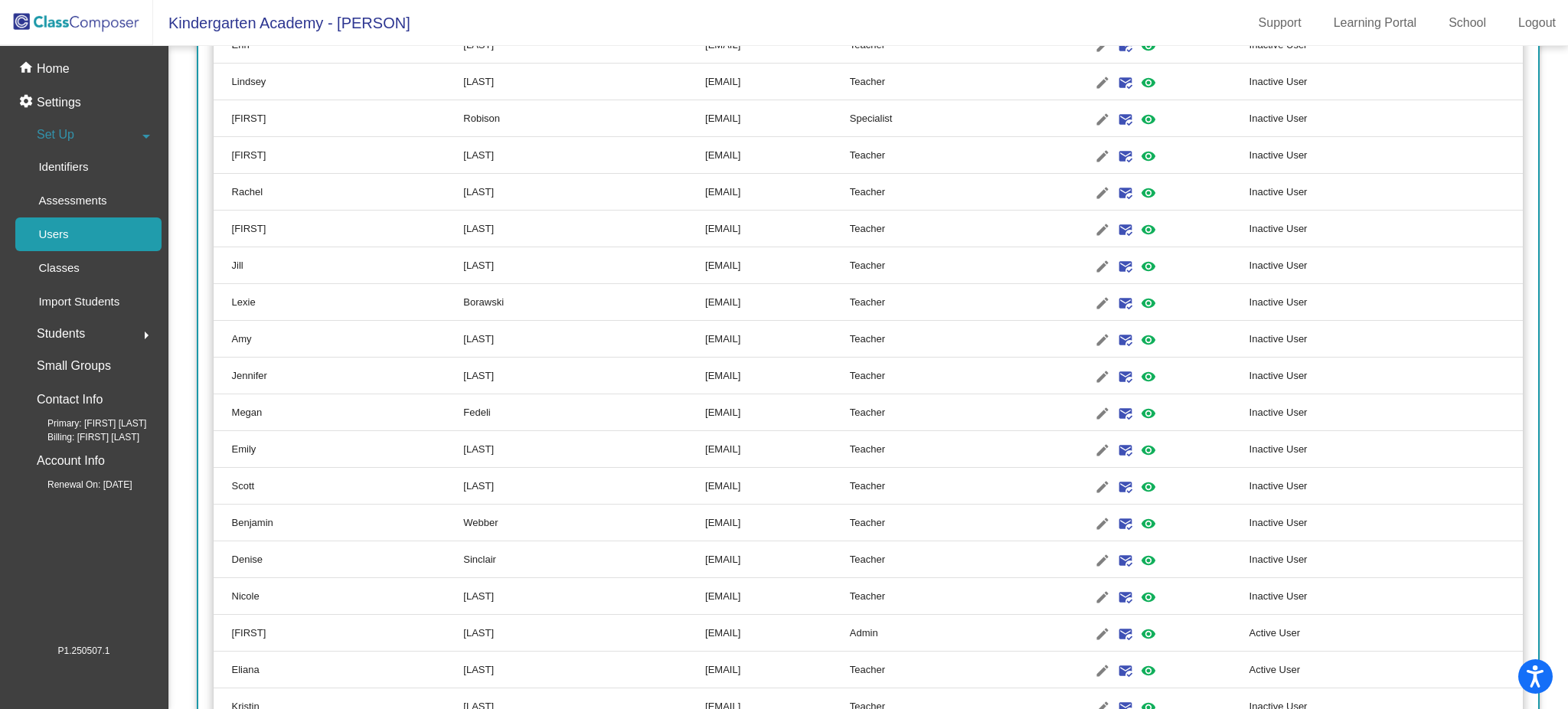 scroll, scrollTop: 4762, scrollLeft: 0, axis: vertical 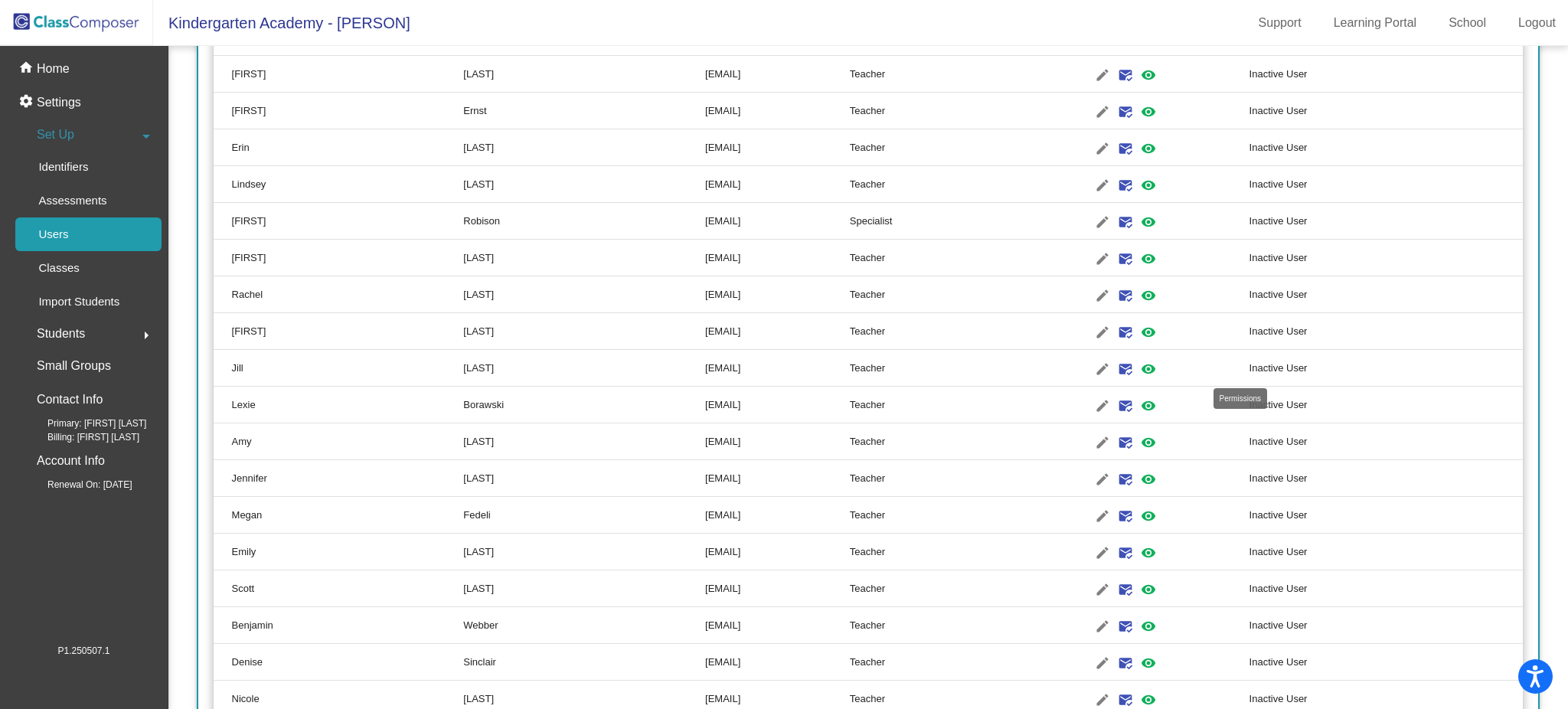 click on "visibility" 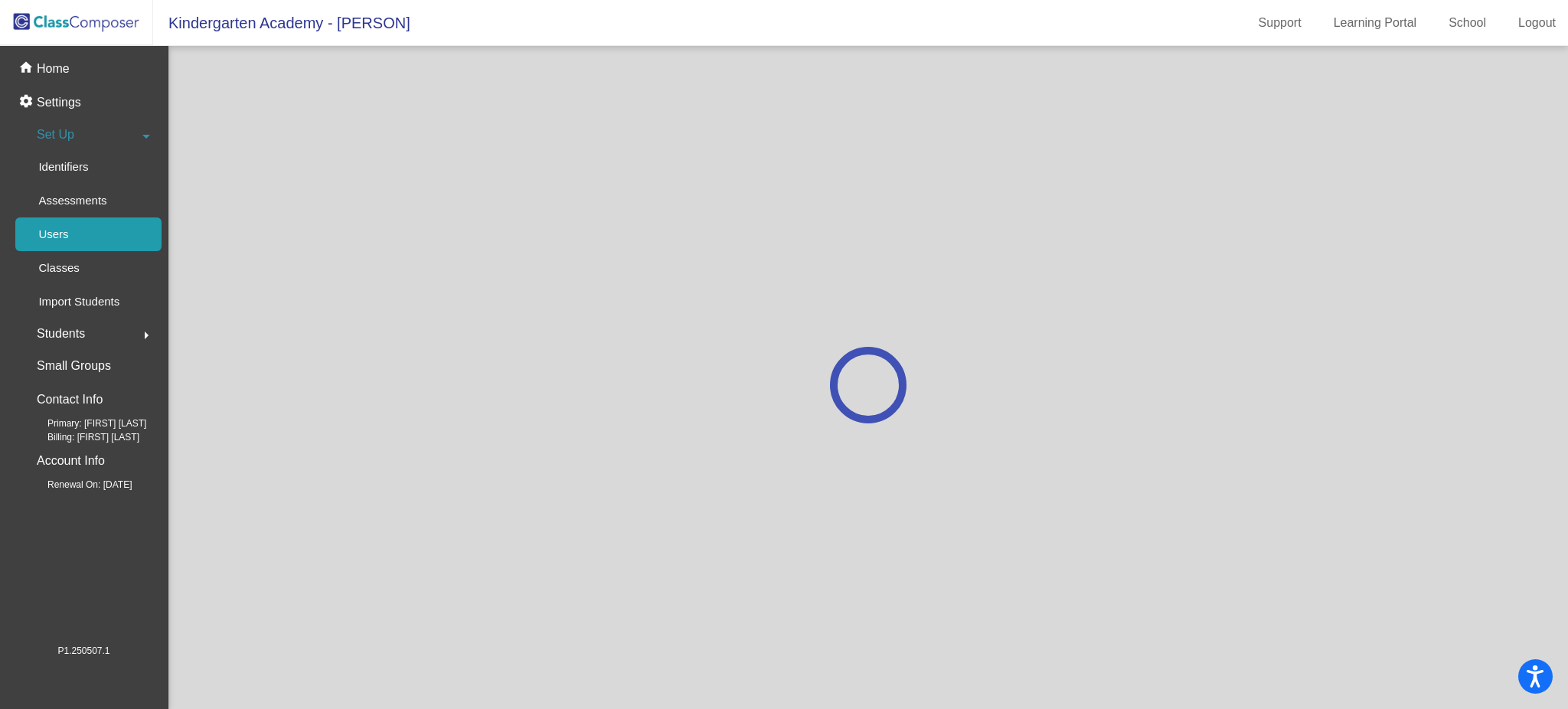 scroll, scrollTop: 0, scrollLeft: 0, axis: both 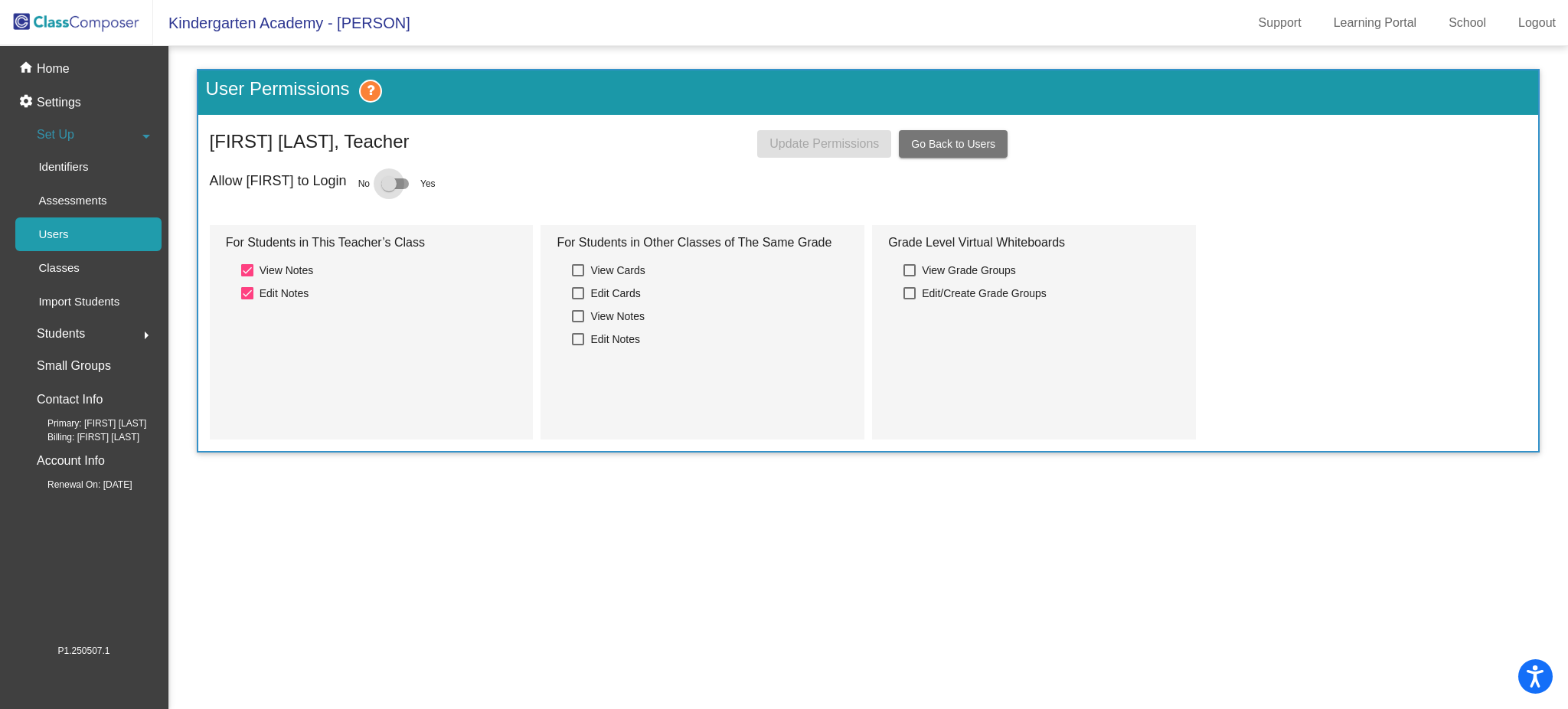 click at bounding box center (395, 184) 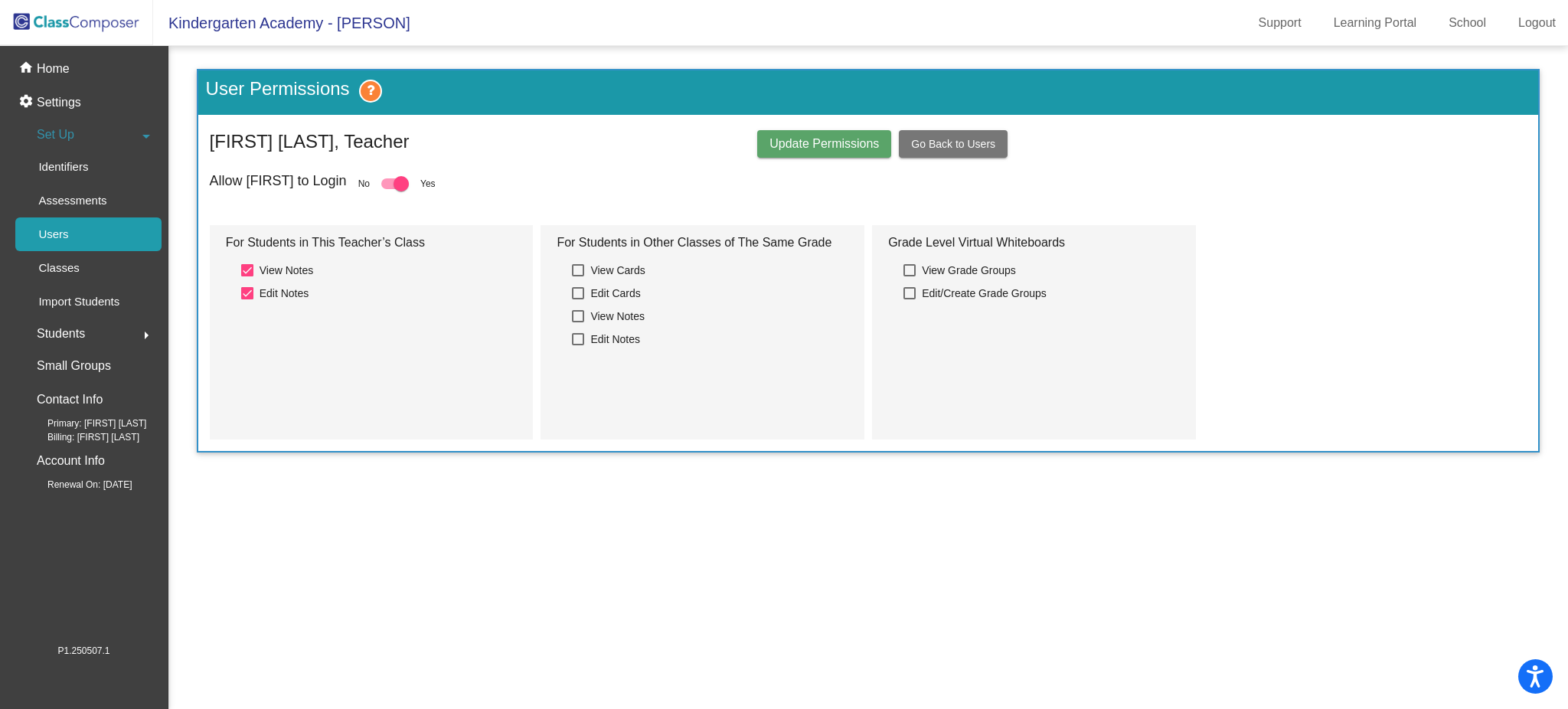 click on "Update Permissions" 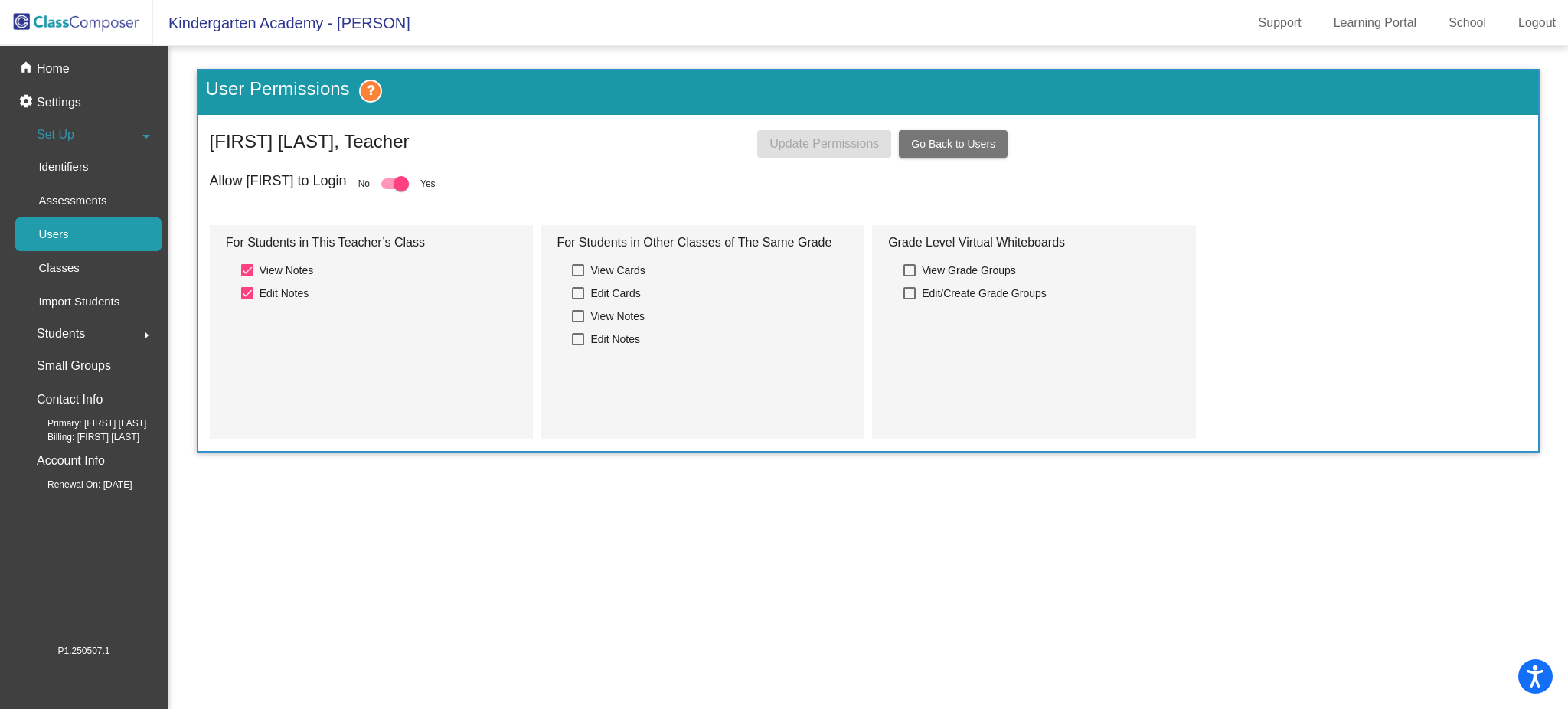 click on "Go Back to Users" 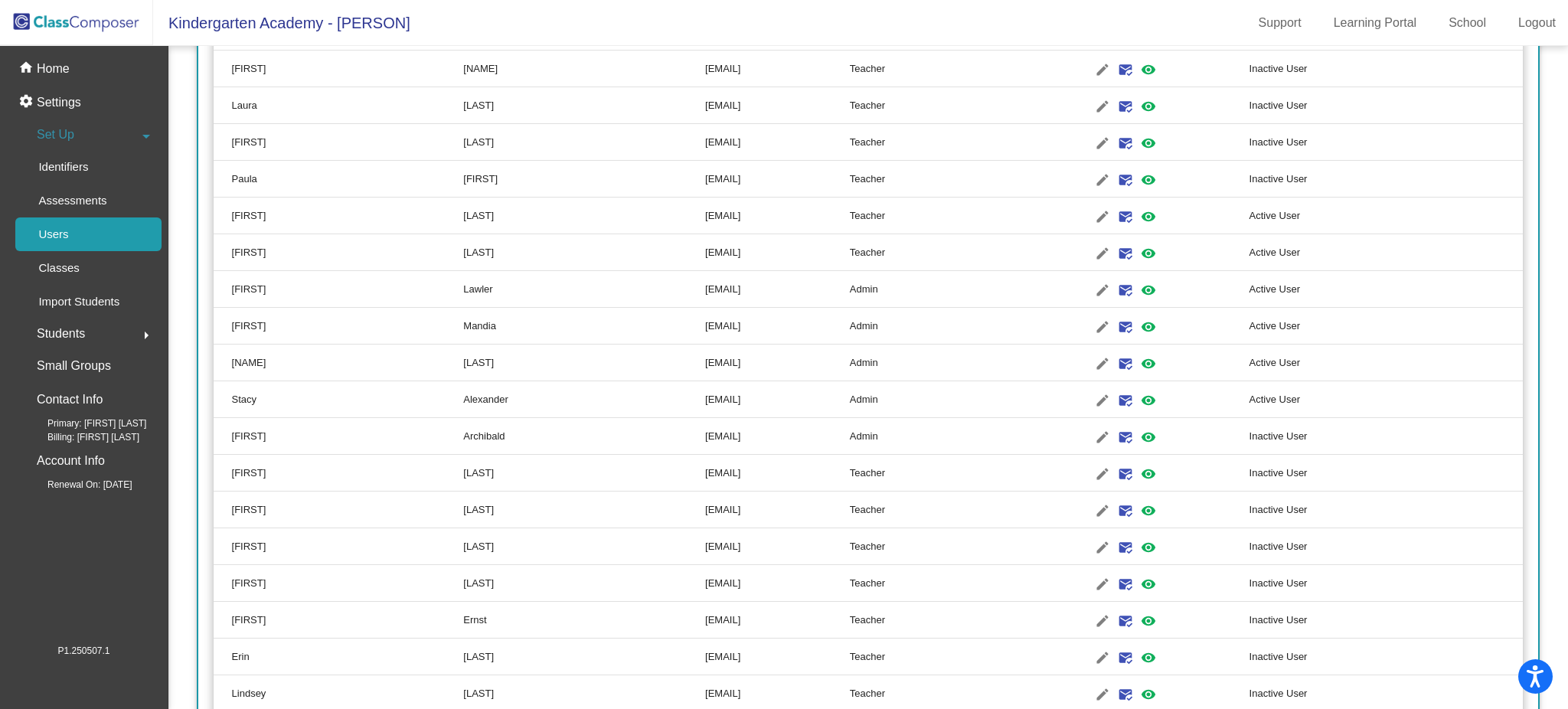 scroll, scrollTop: 4049, scrollLeft: 0, axis: vertical 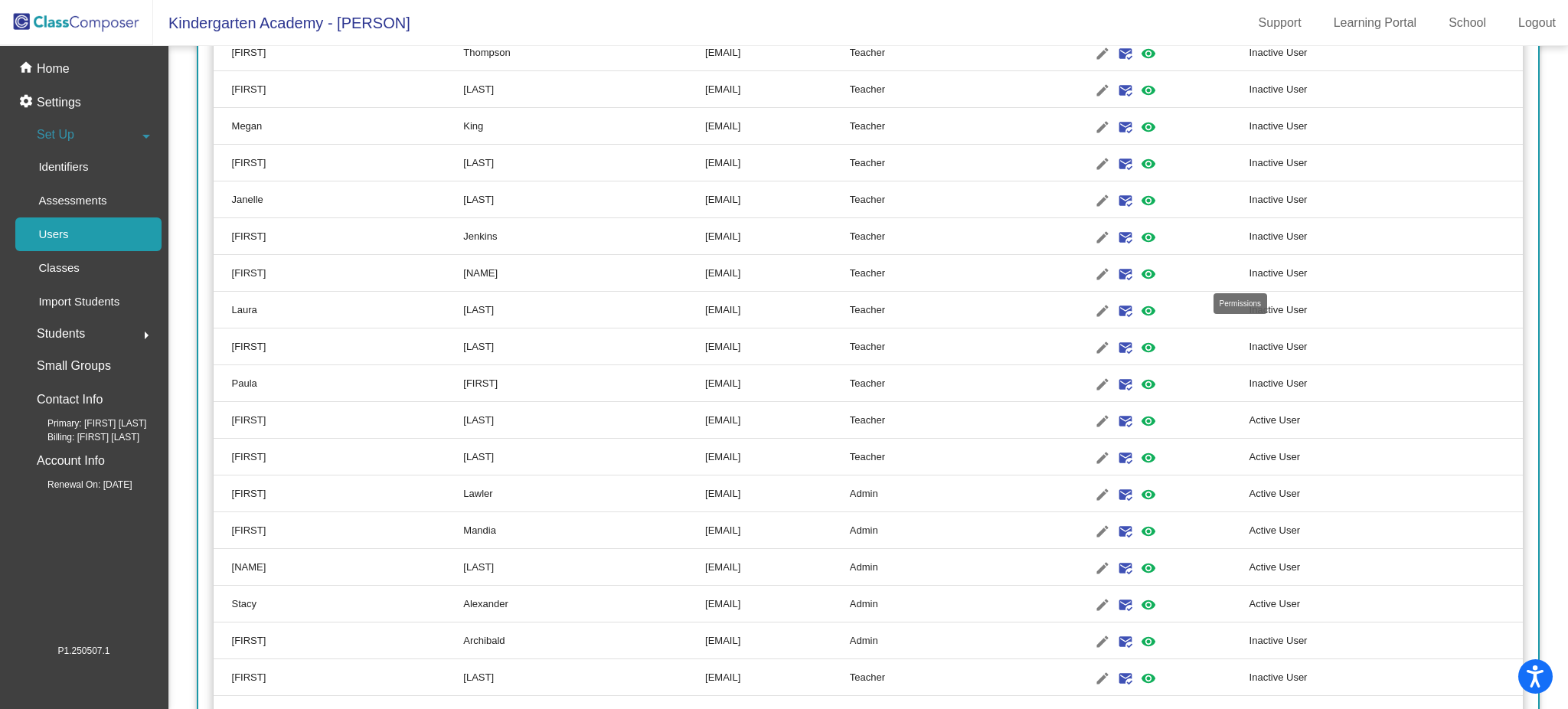 click on "visibility" 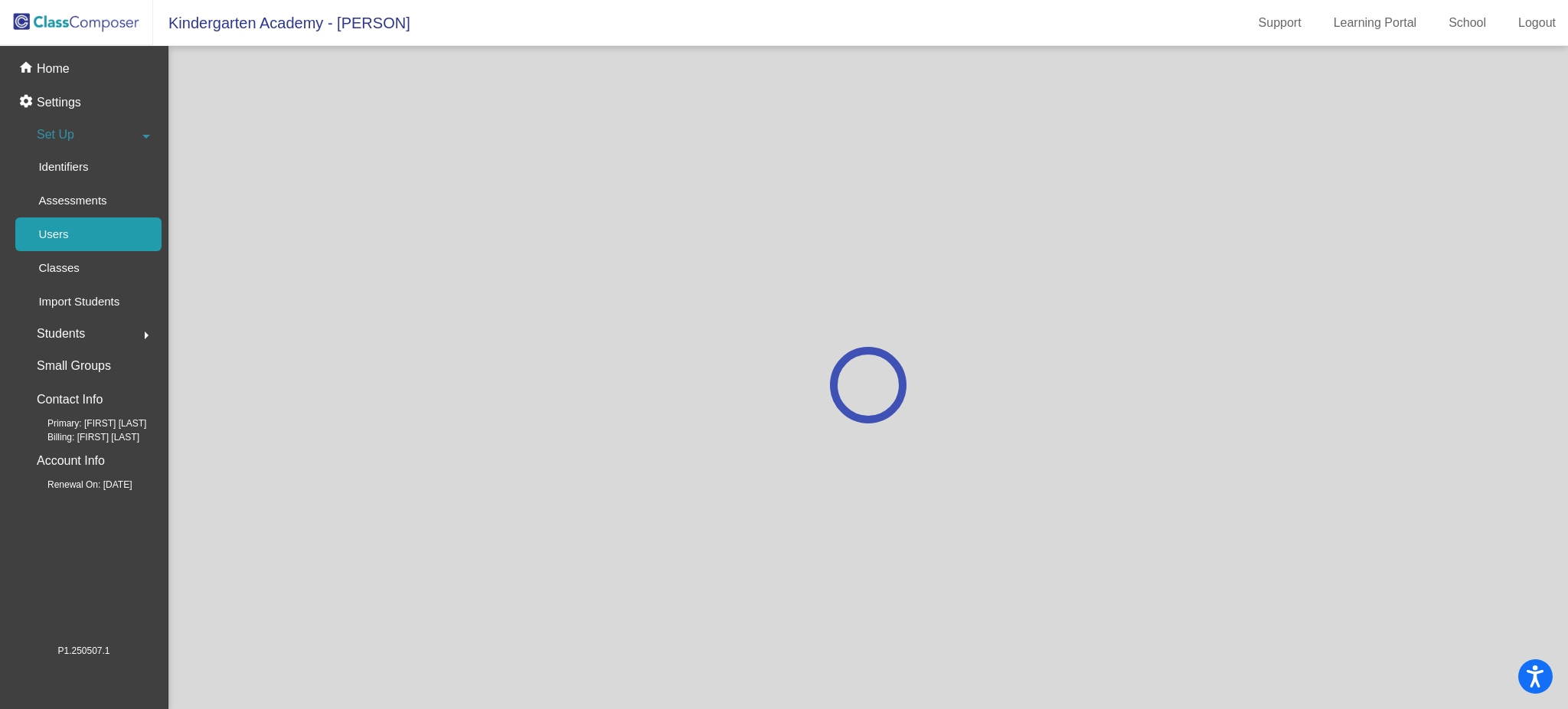 scroll, scrollTop: 0, scrollLeft: 0, axis: both 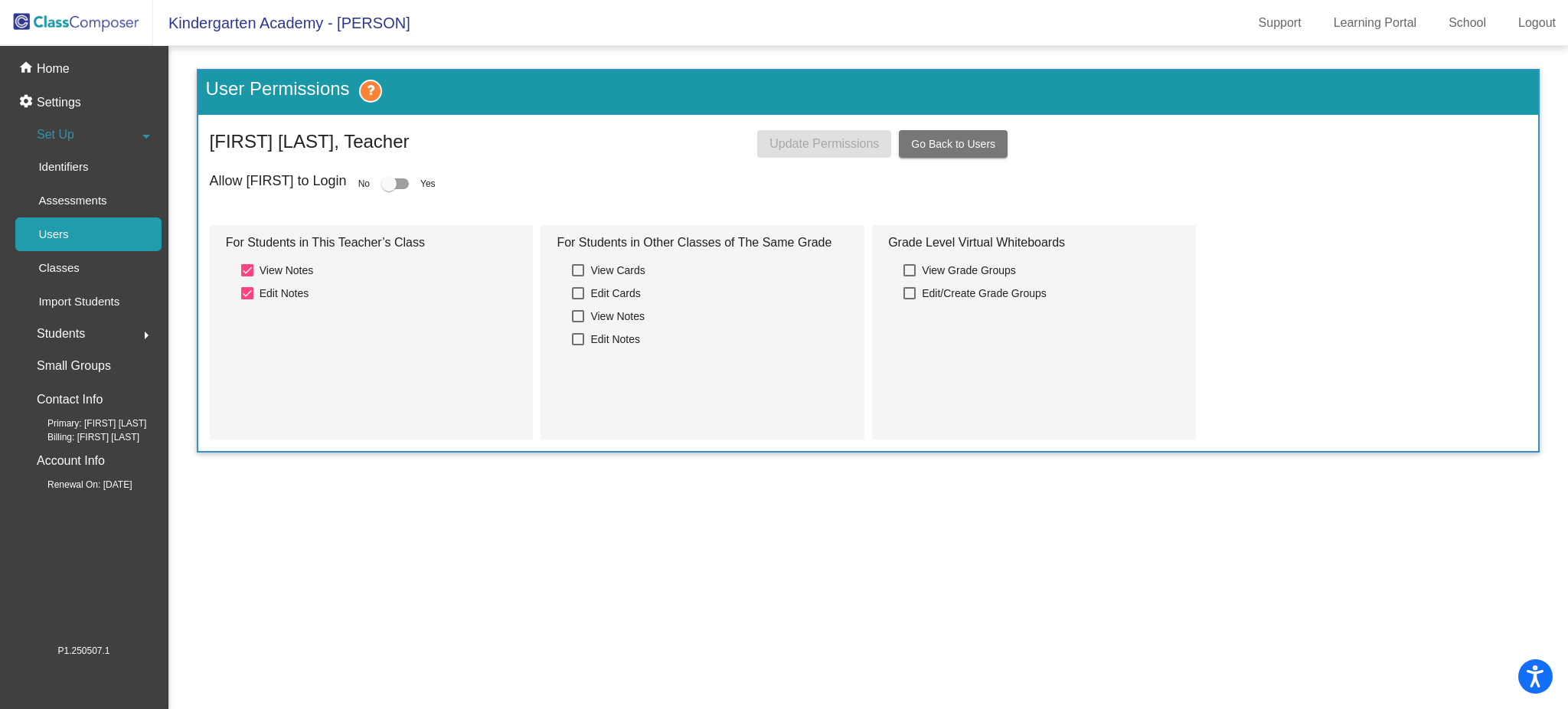 click at bounding box center [395, 184] 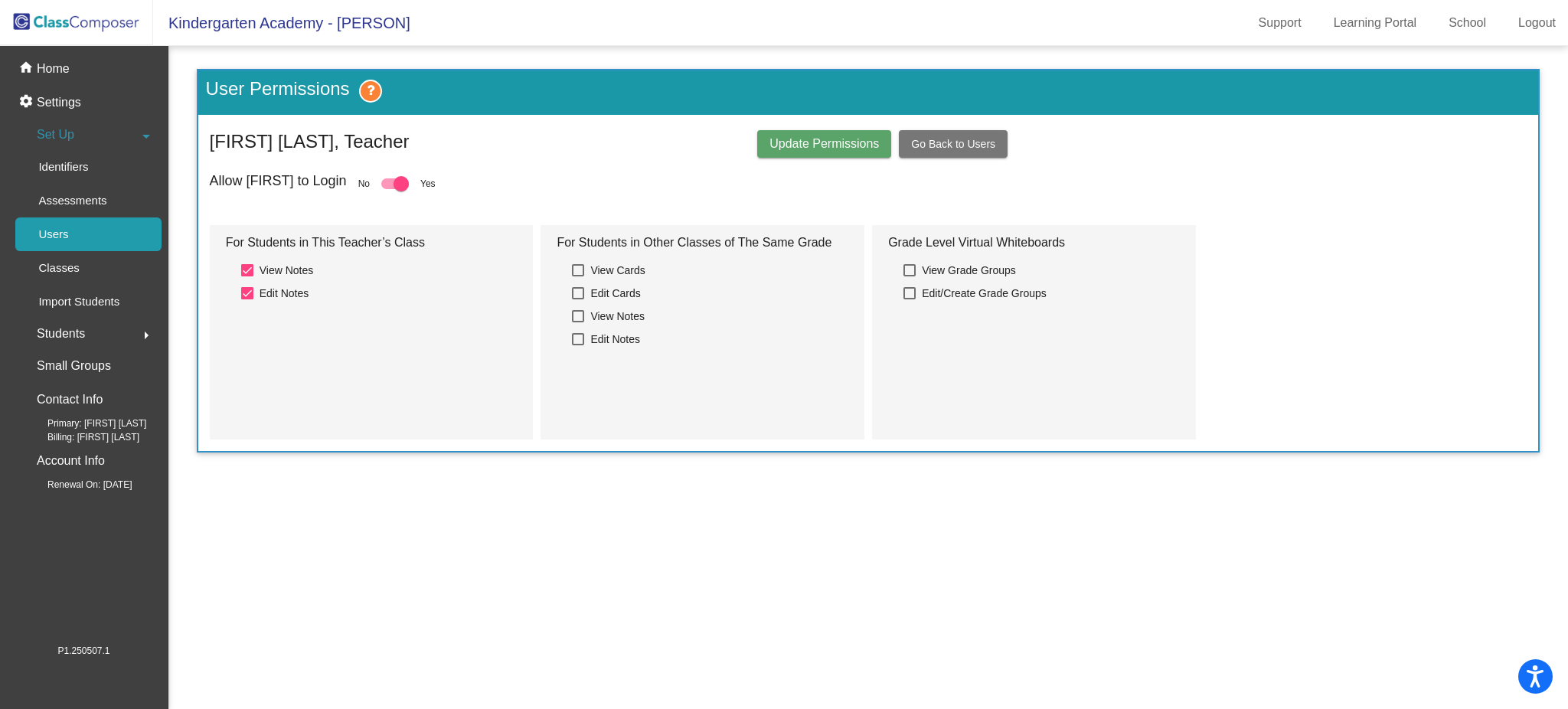 click on "Update Permissions" 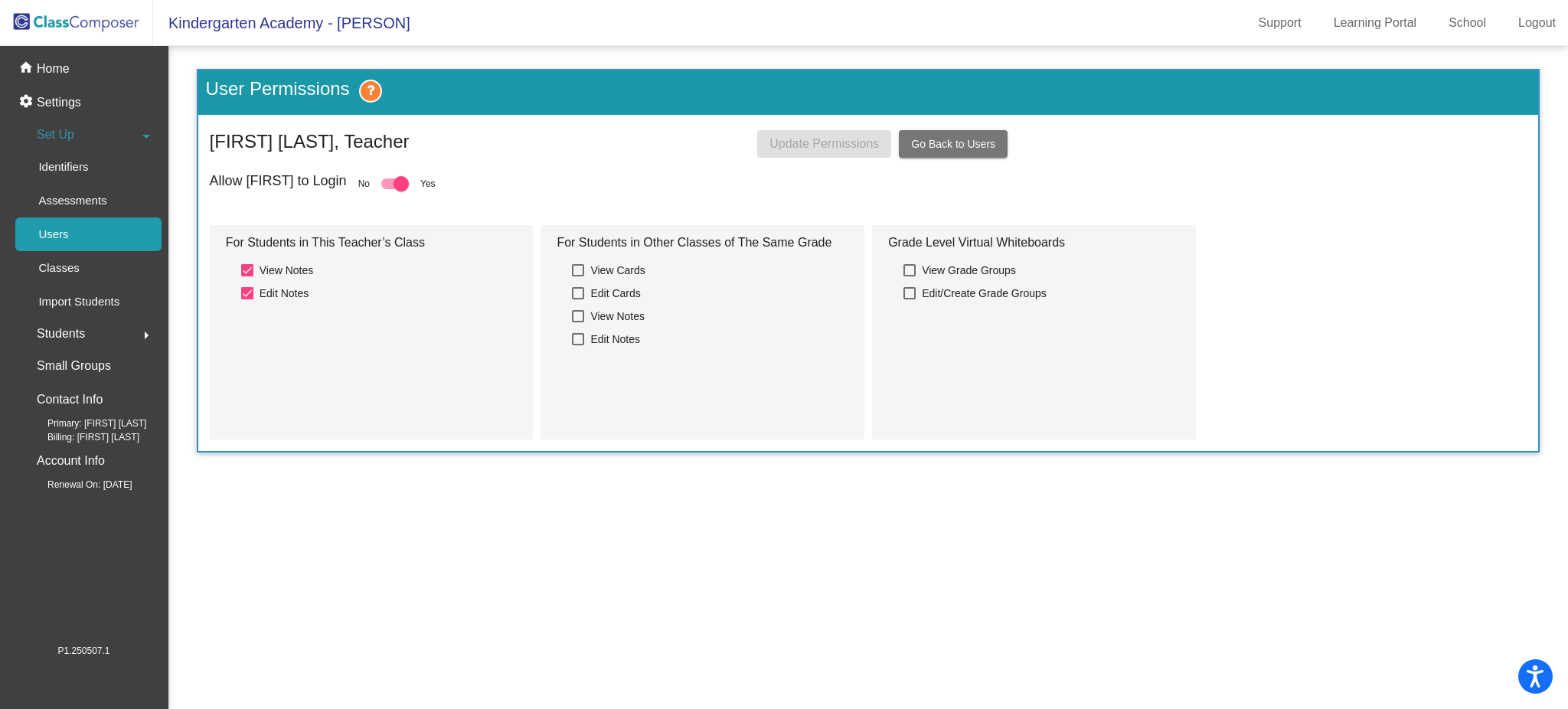 click on "Go Back to Users" 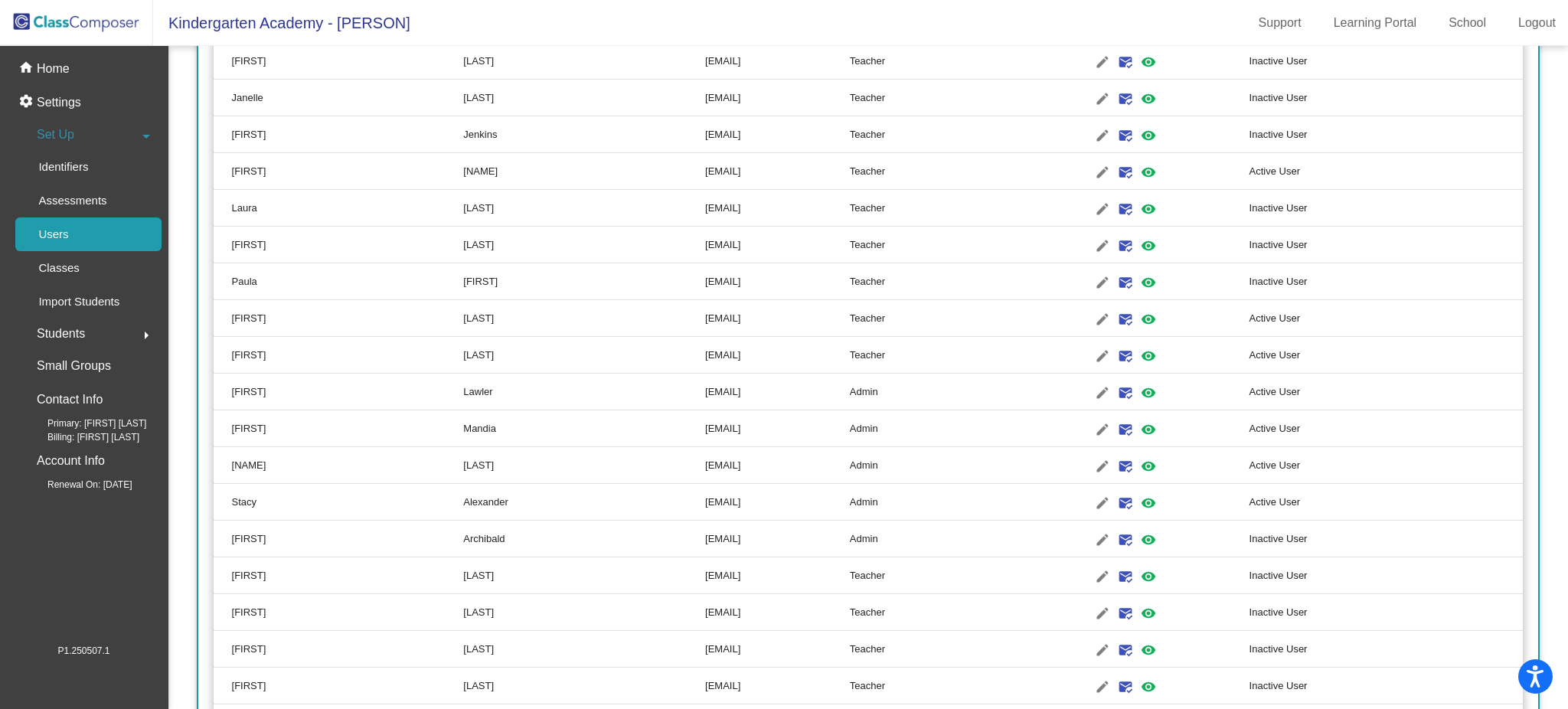 scroll, scrollTop: 3947, scrollLeft: 0, axis: vertical 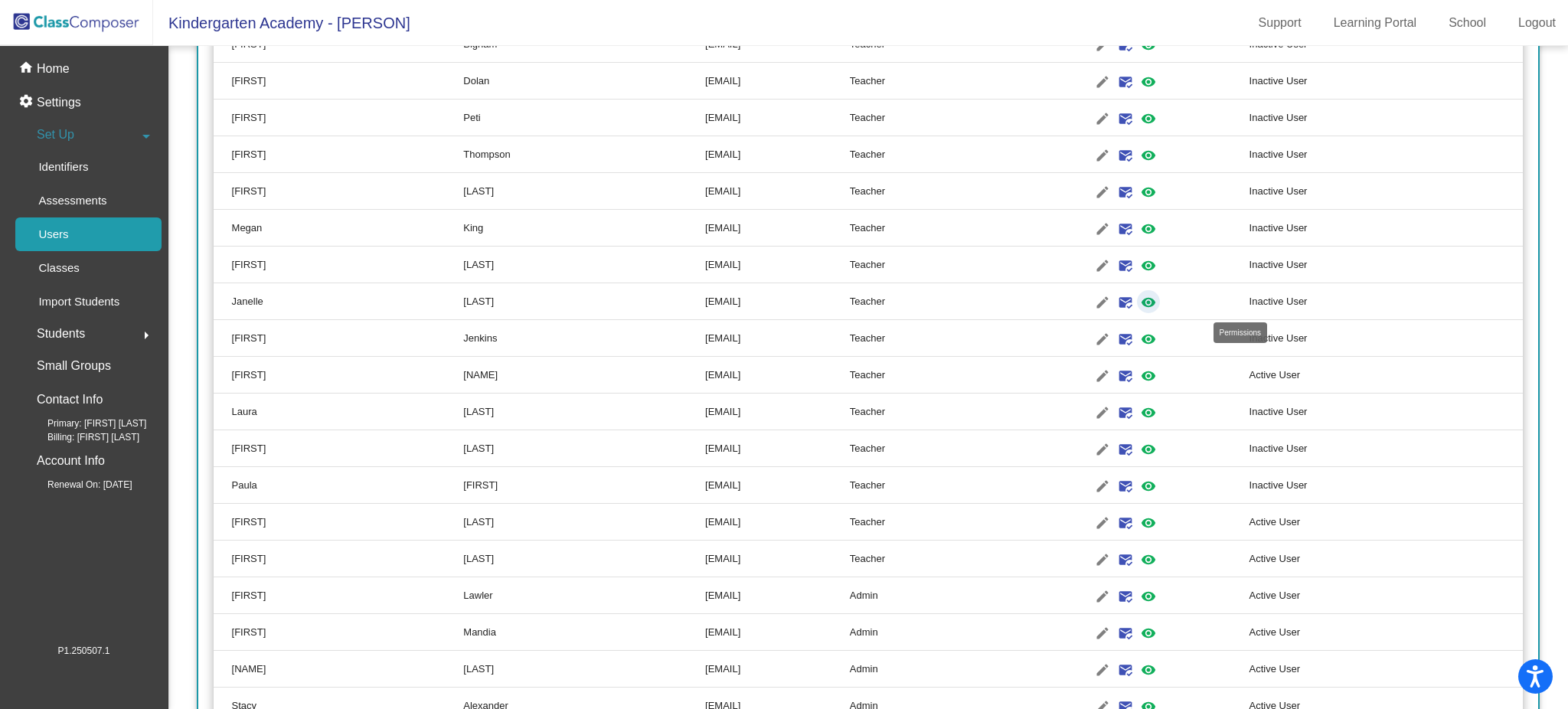 click on "visibility" 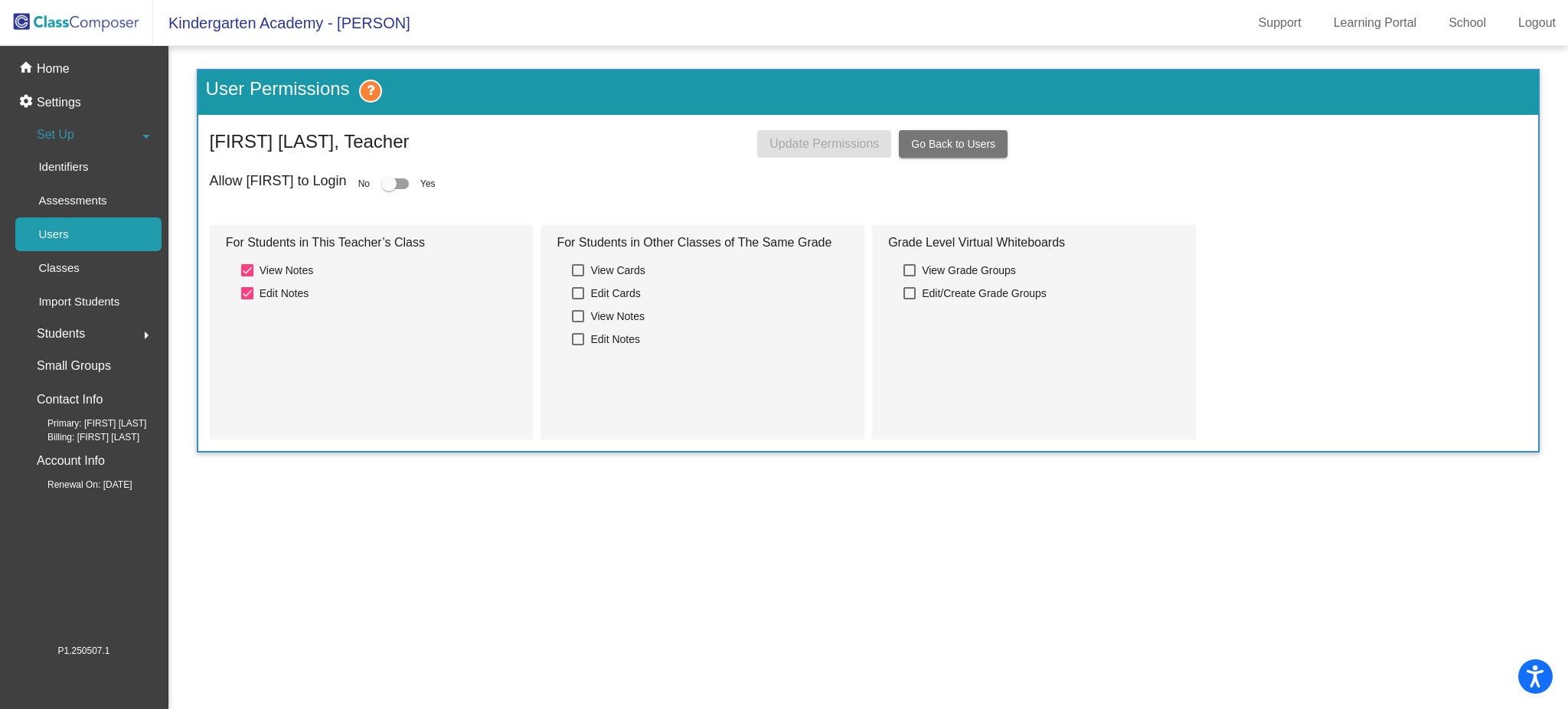 click at bounding box center [395, 184] 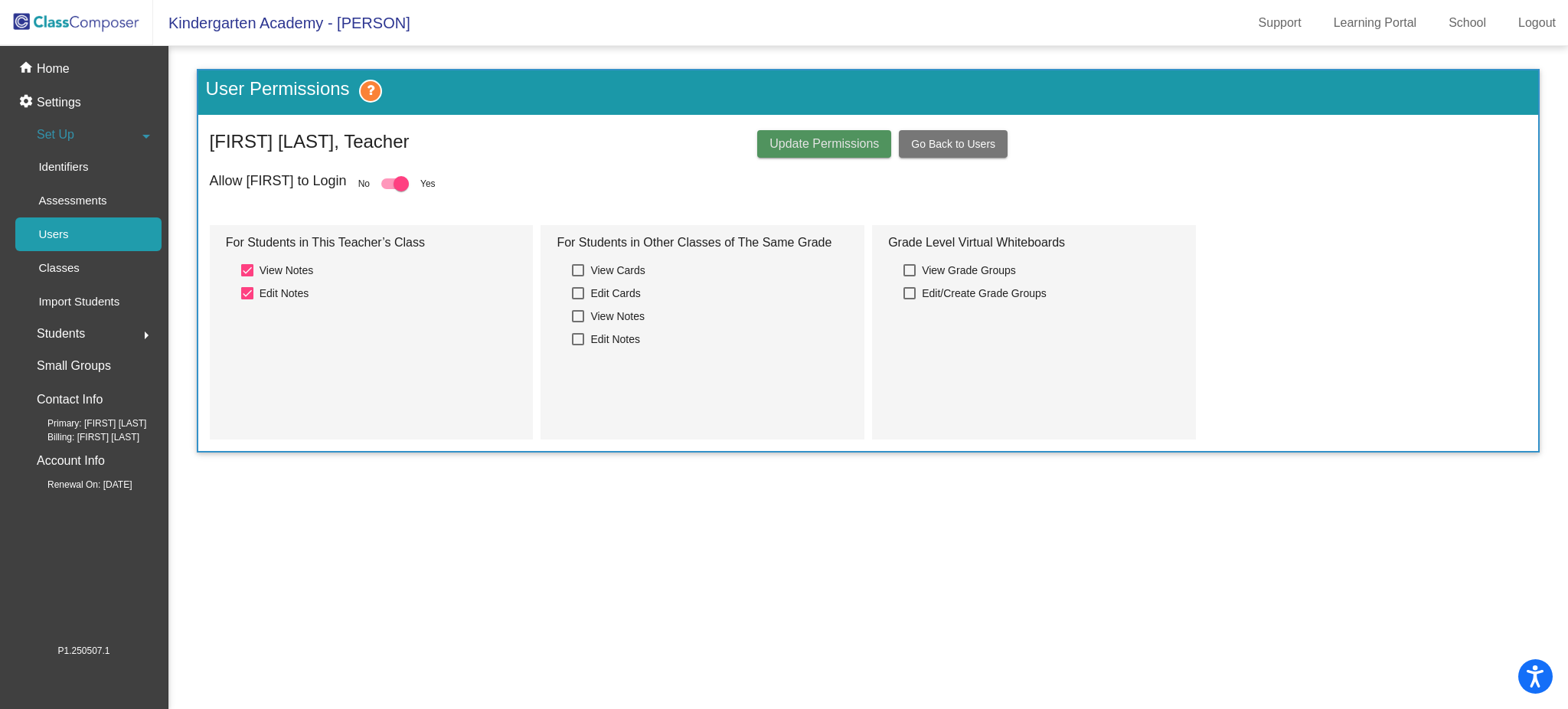 drag, startPoint x: 816, startPoint y: 144, endPoint x: 805, endPoint y: 143, distance: 11.045361 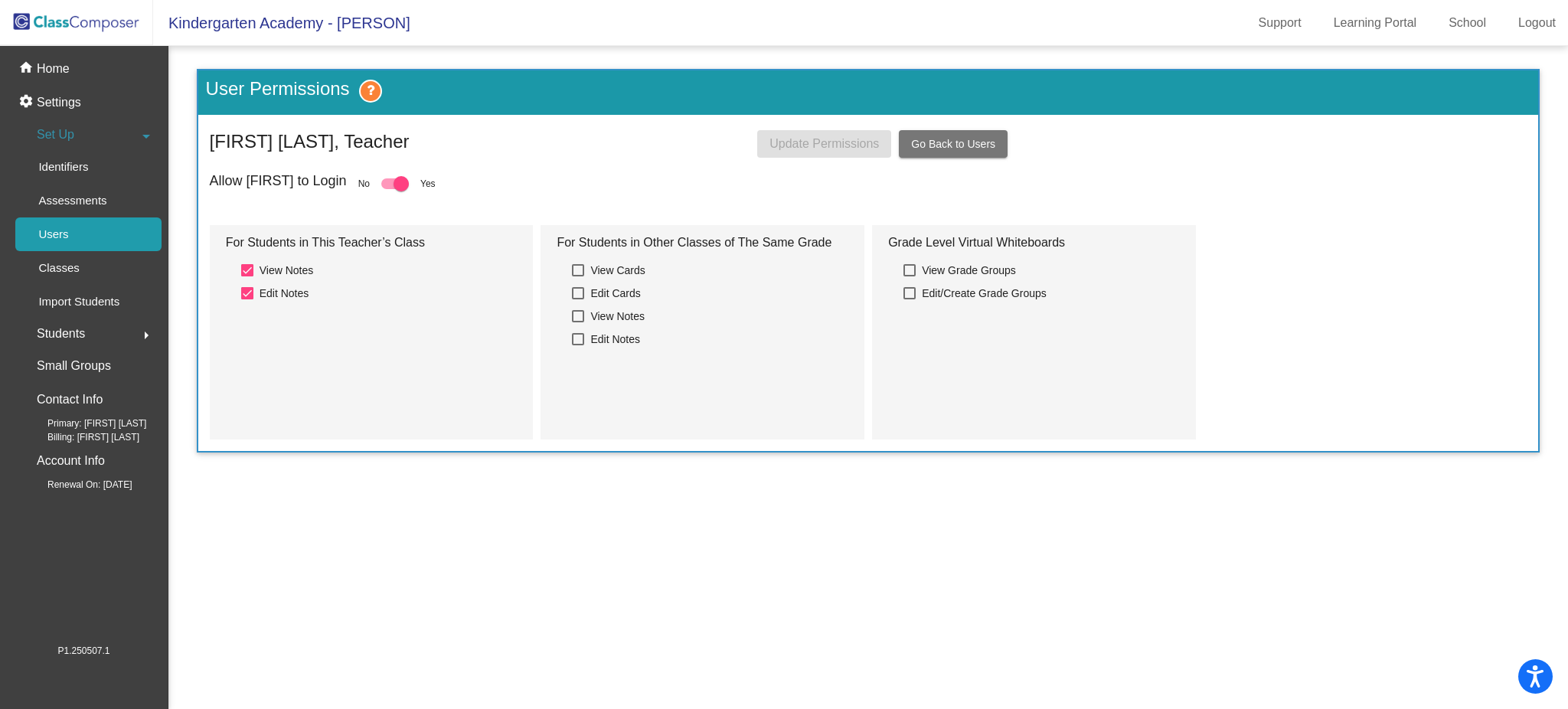 click on "Go Back to Users" 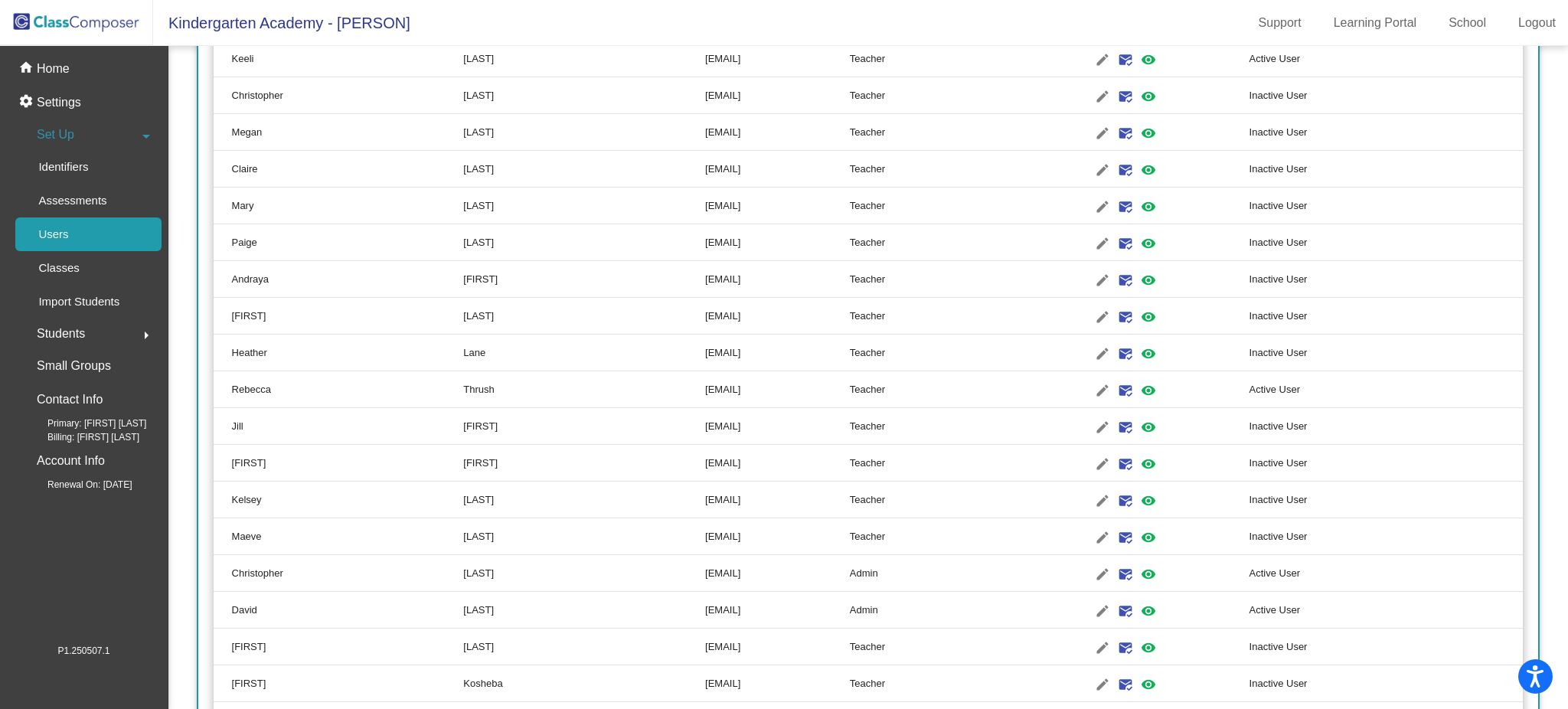 scroll, scrollTop: 0, scrollLeft: 0, axis: both 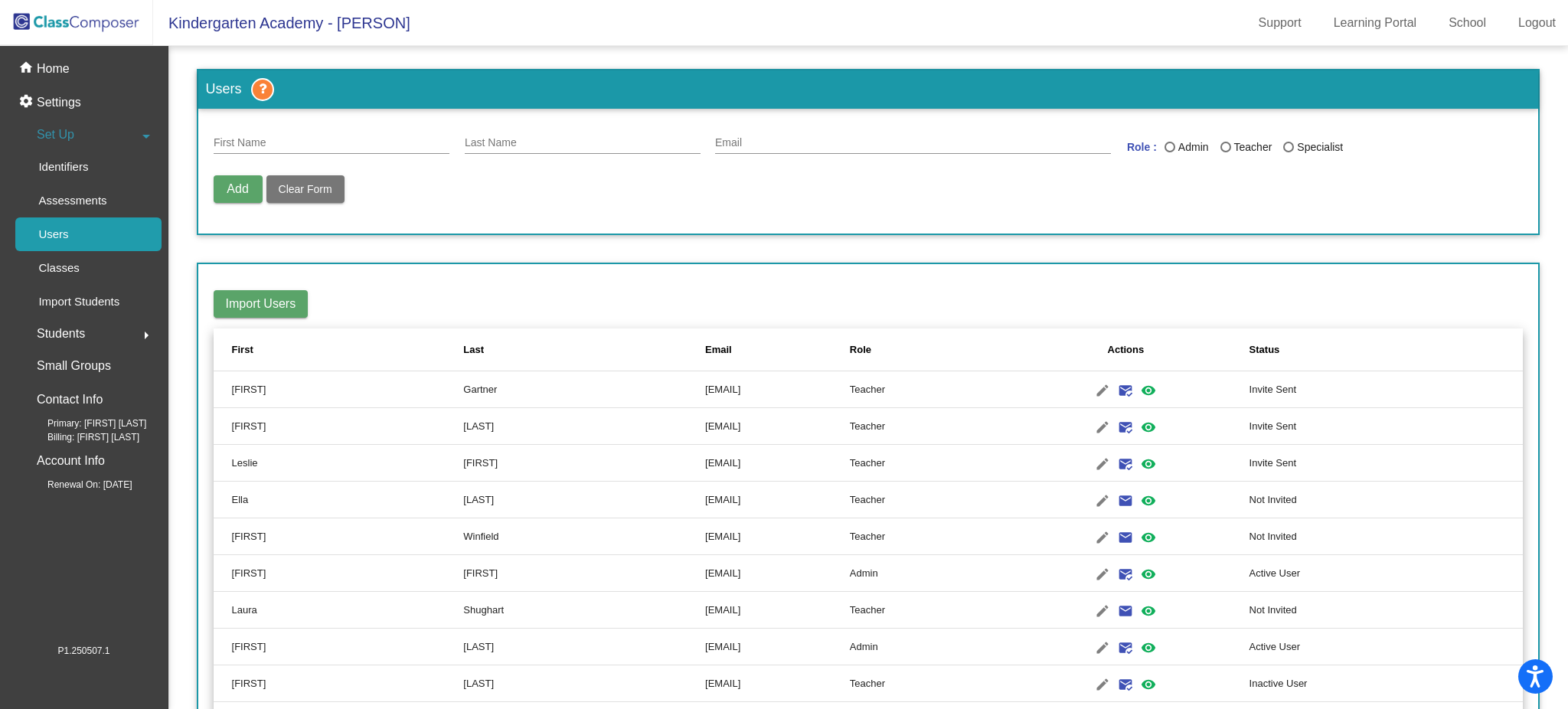 click on "First Name" at bounding box center [332, 139] 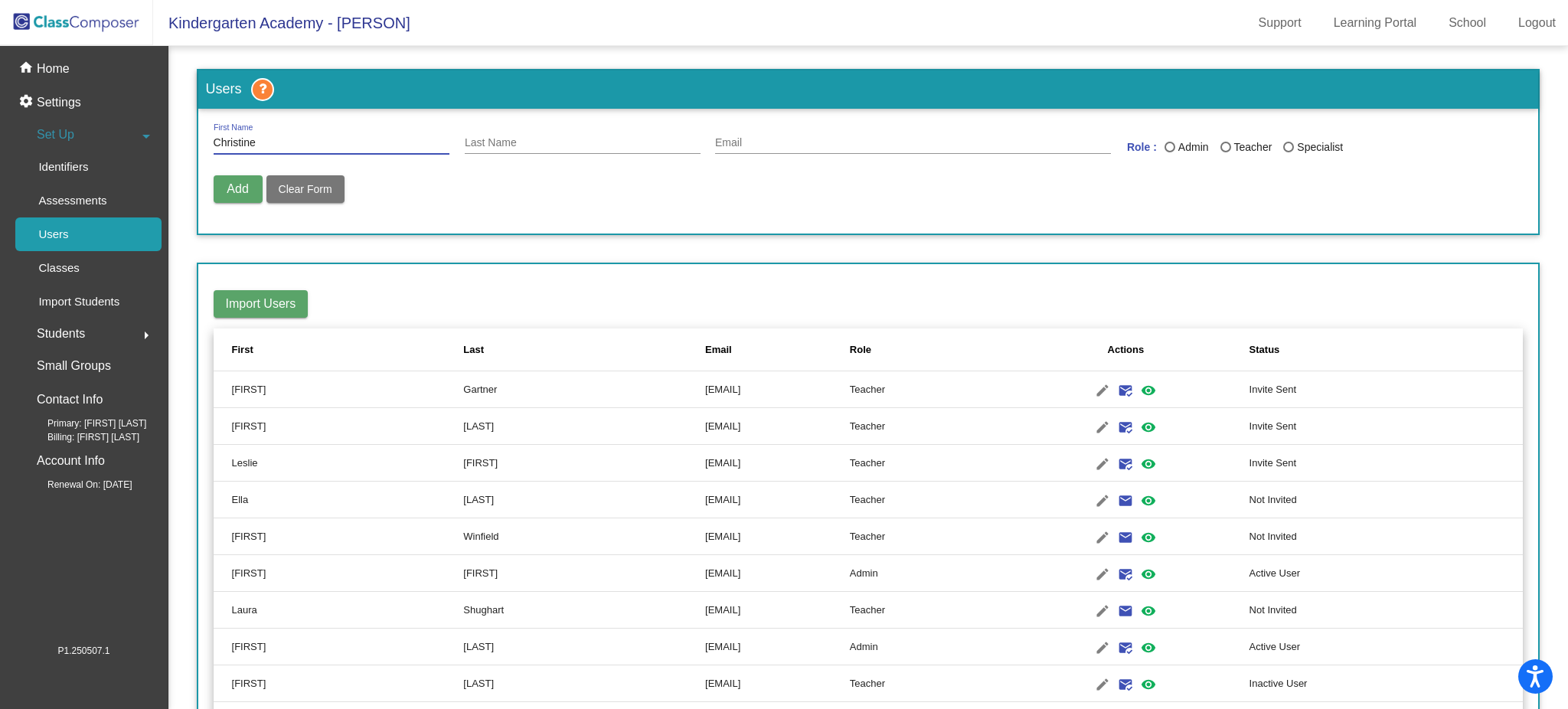 type on "Christine" 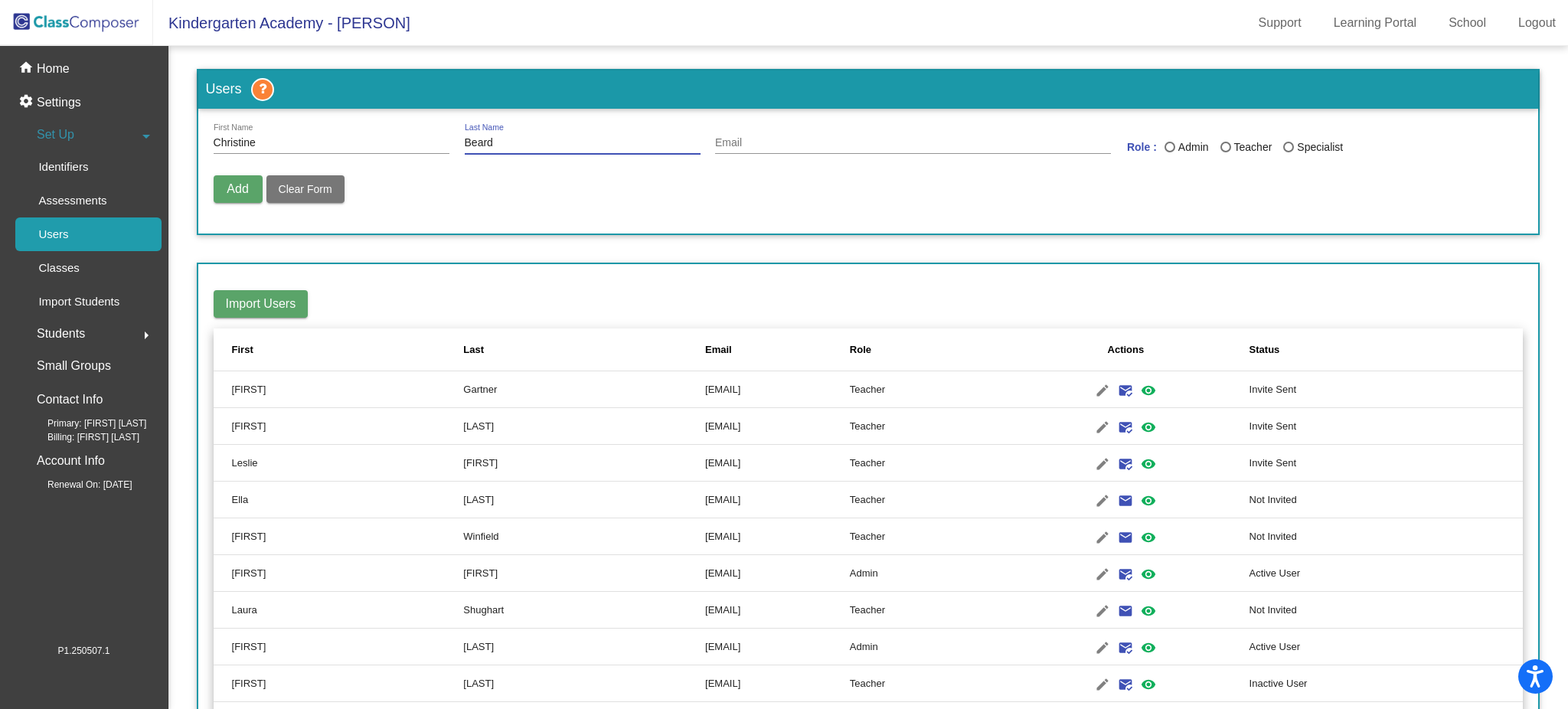 type on "Beard" 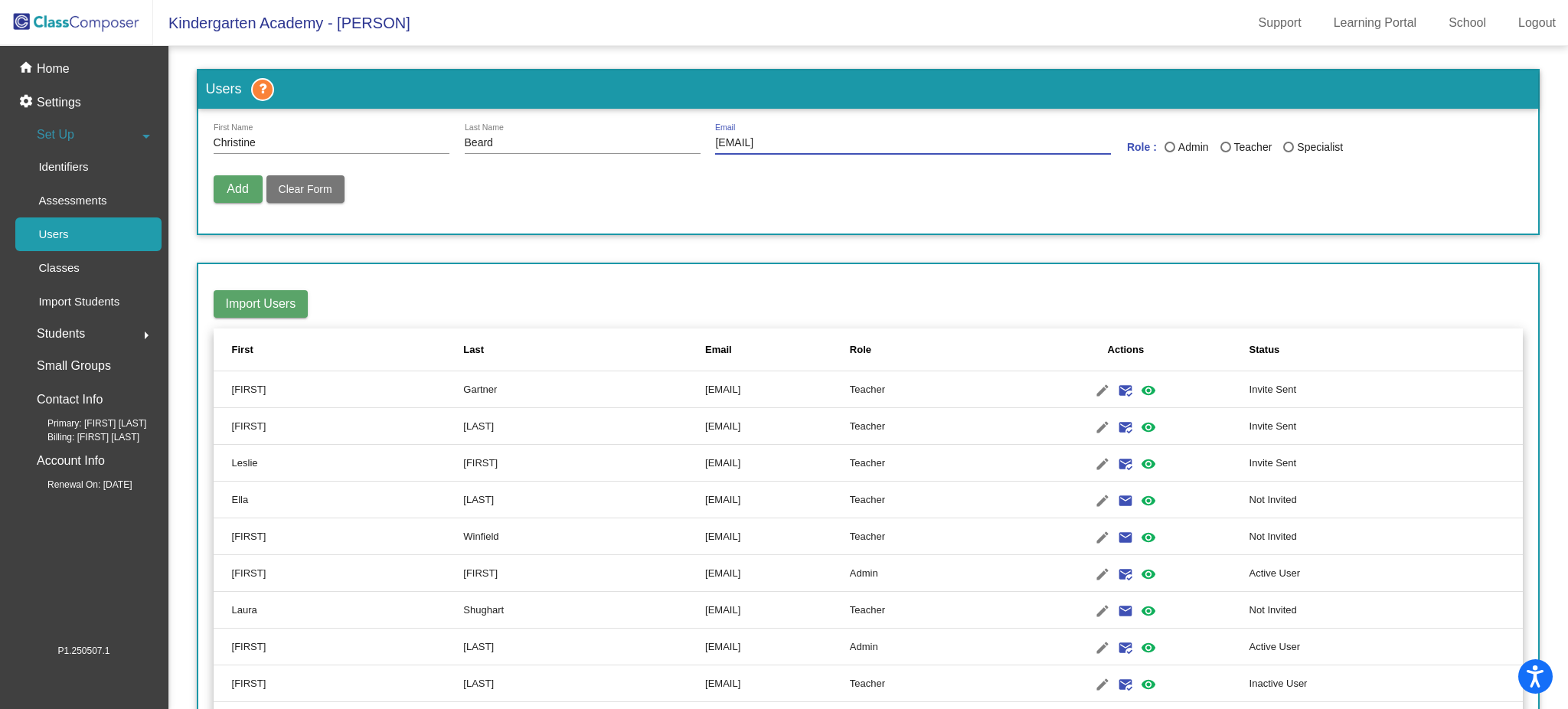 type on "[EMAIL]" 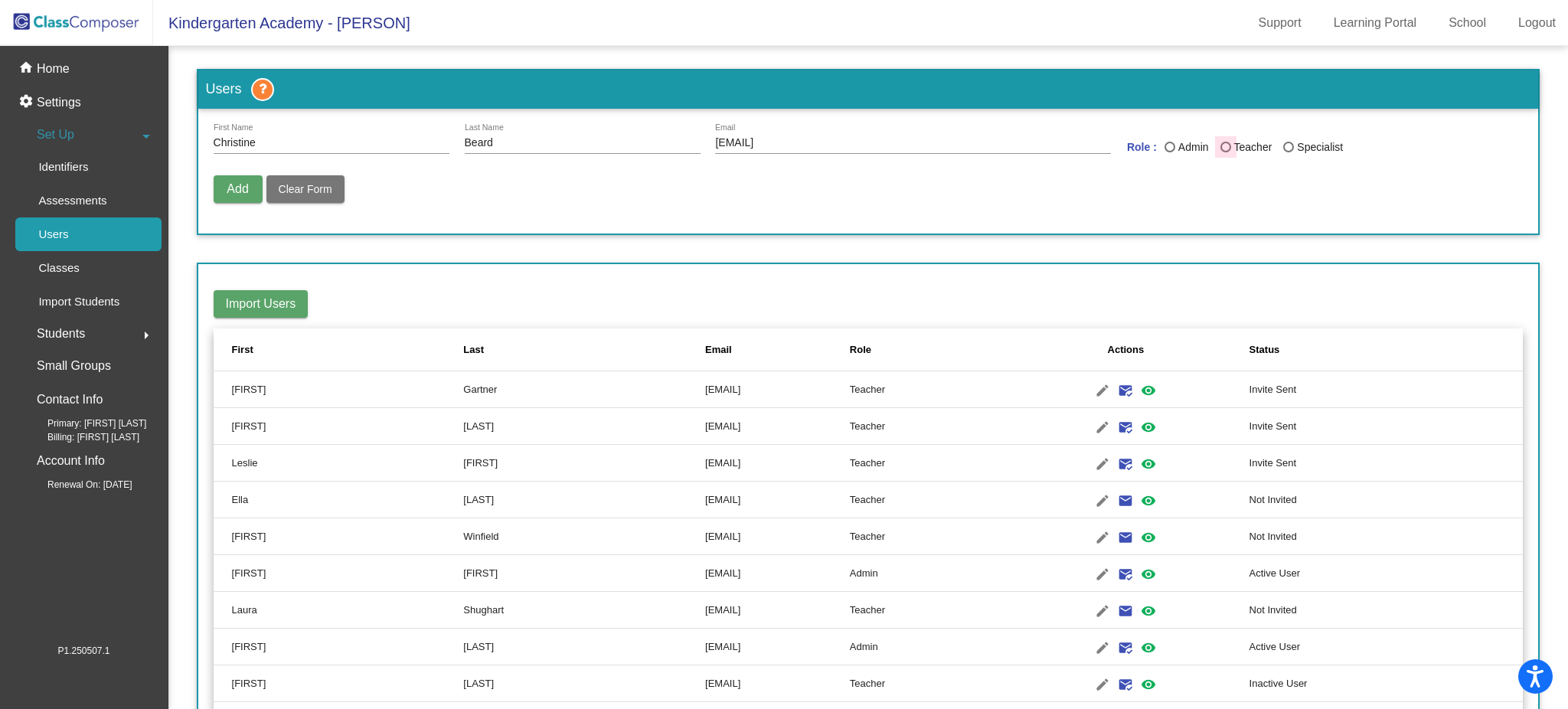 click at bounding box center (1226, 147) 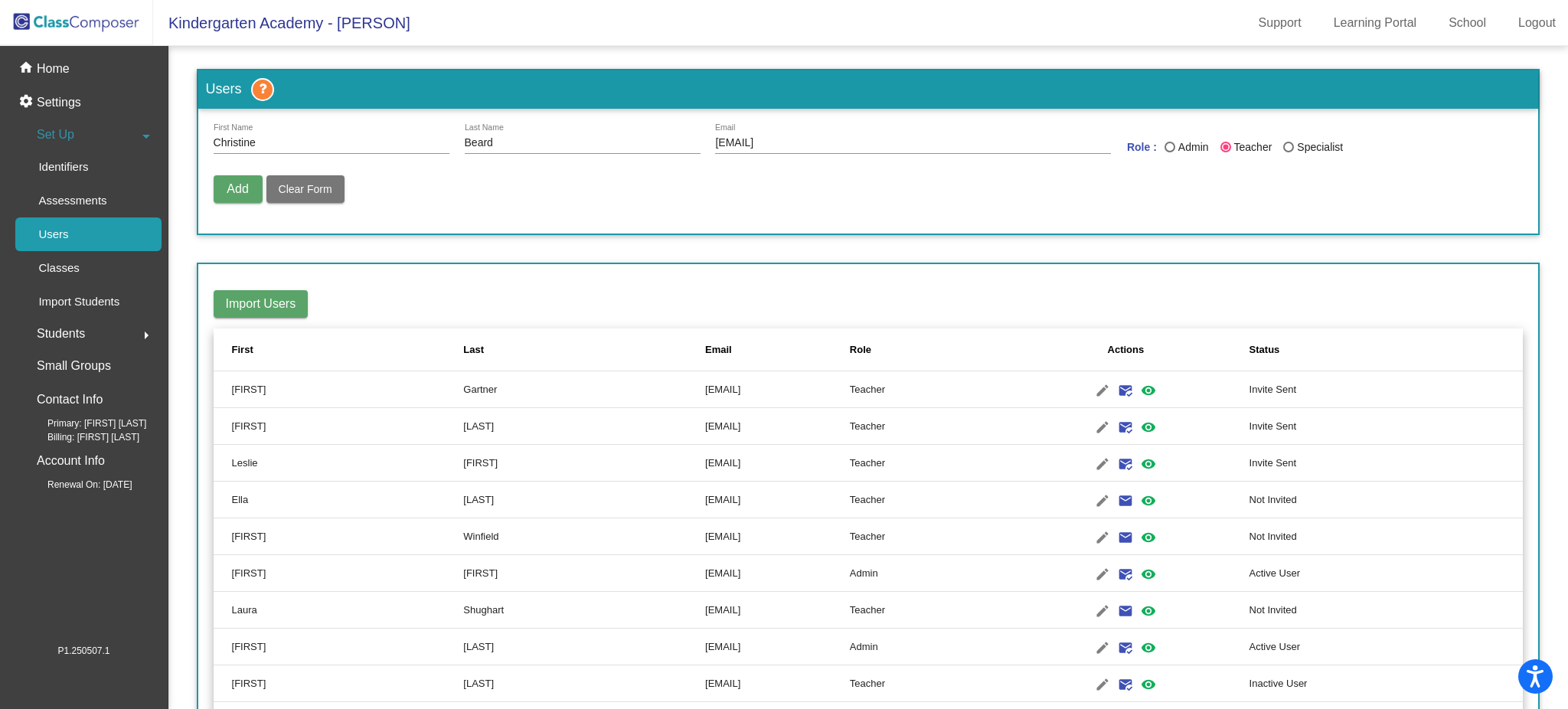 click on "Add" at bounding box center (237, 188) 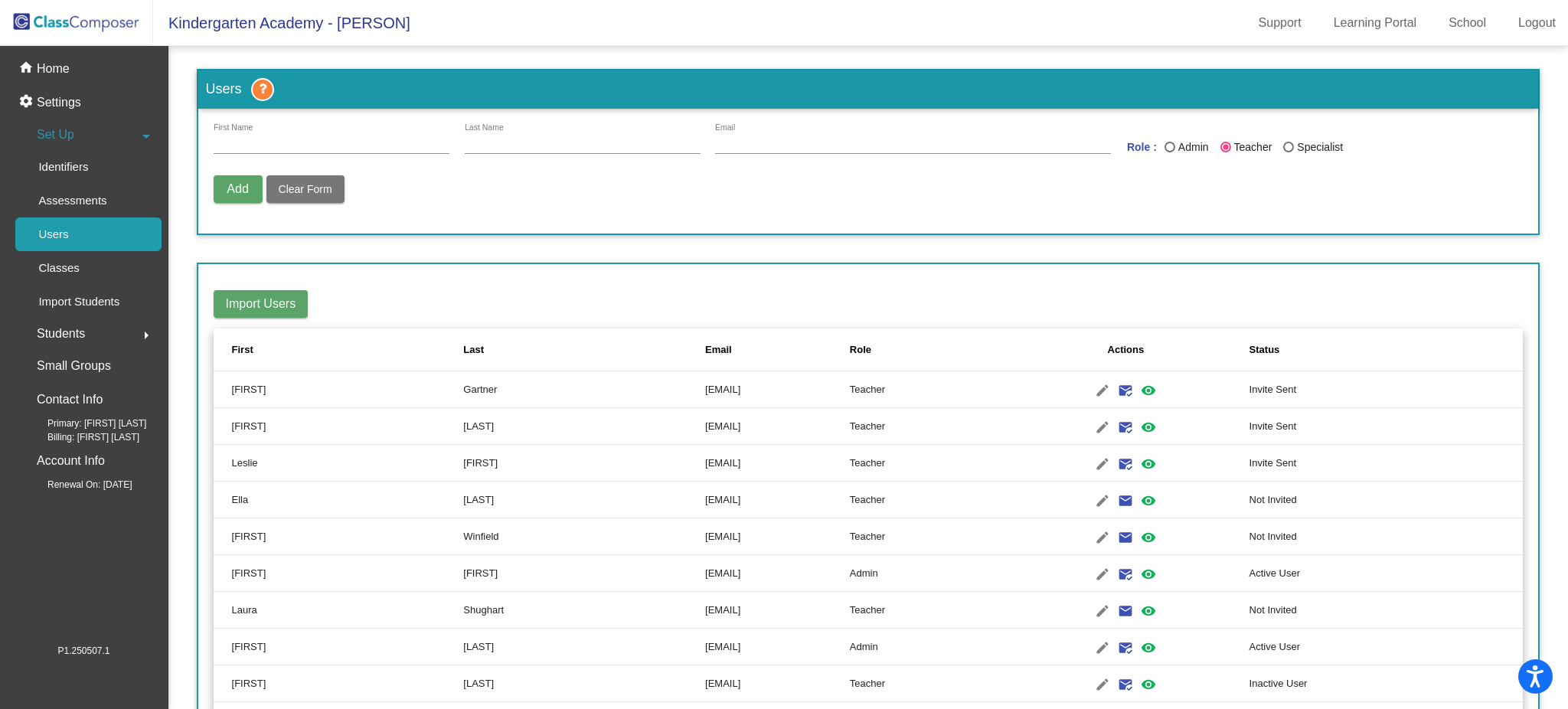 radio on "false" 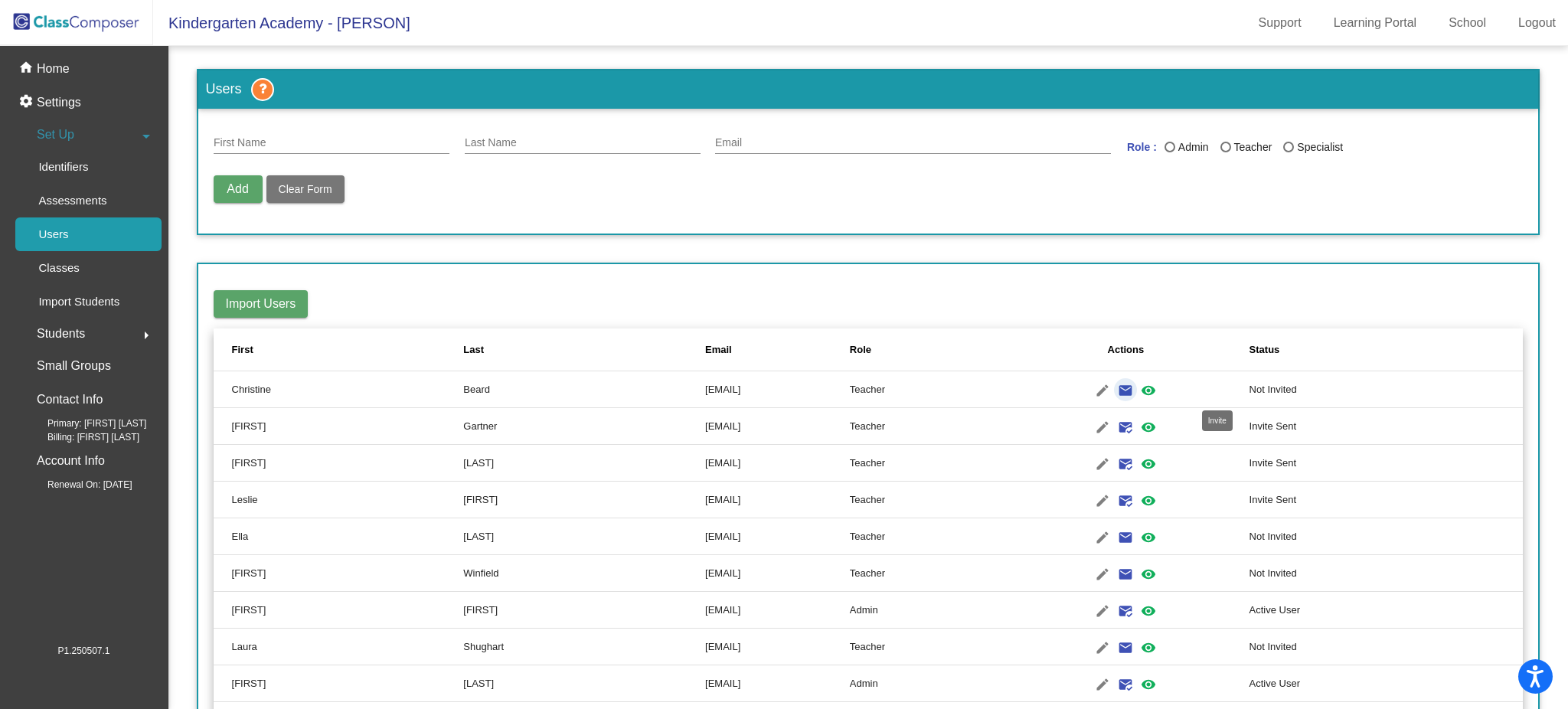 click on "email" 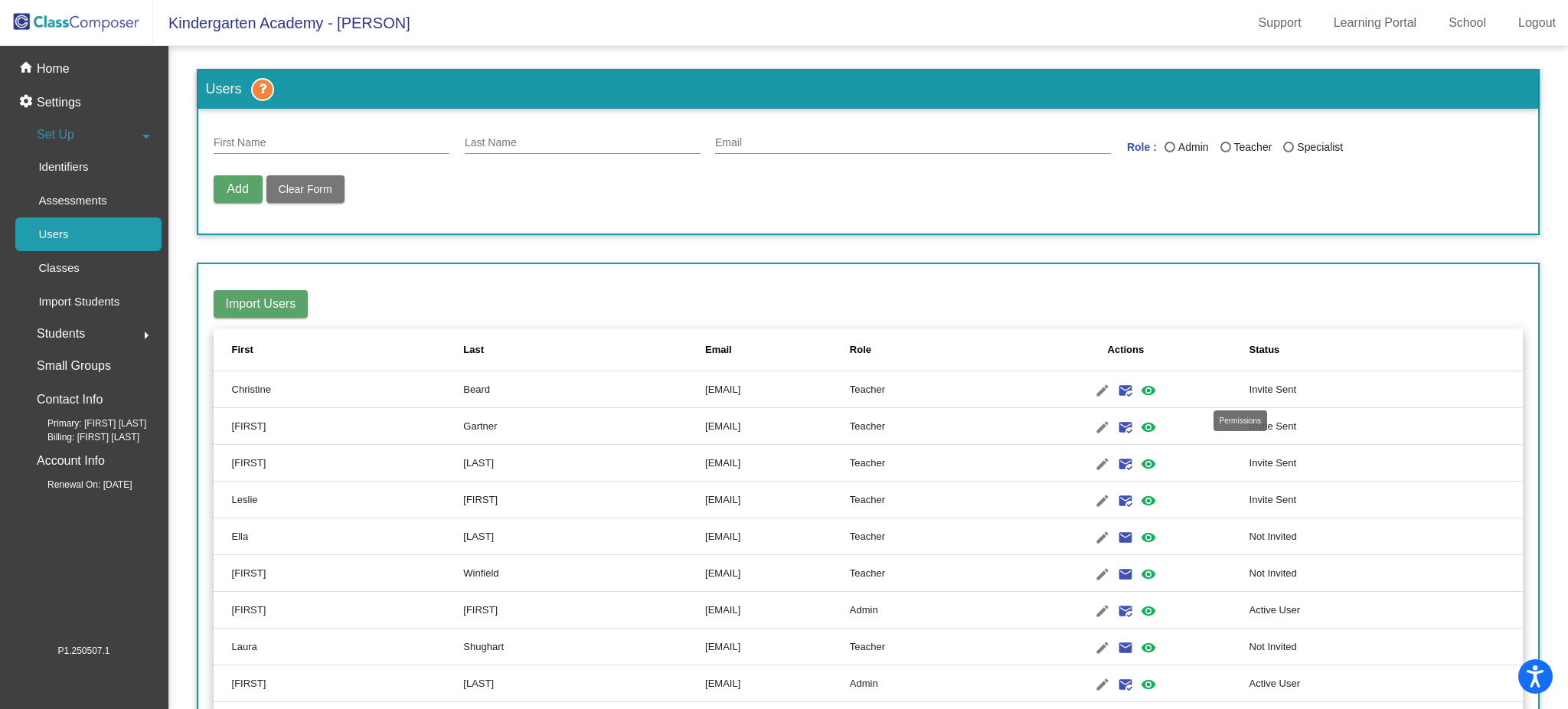 click on "visibility" 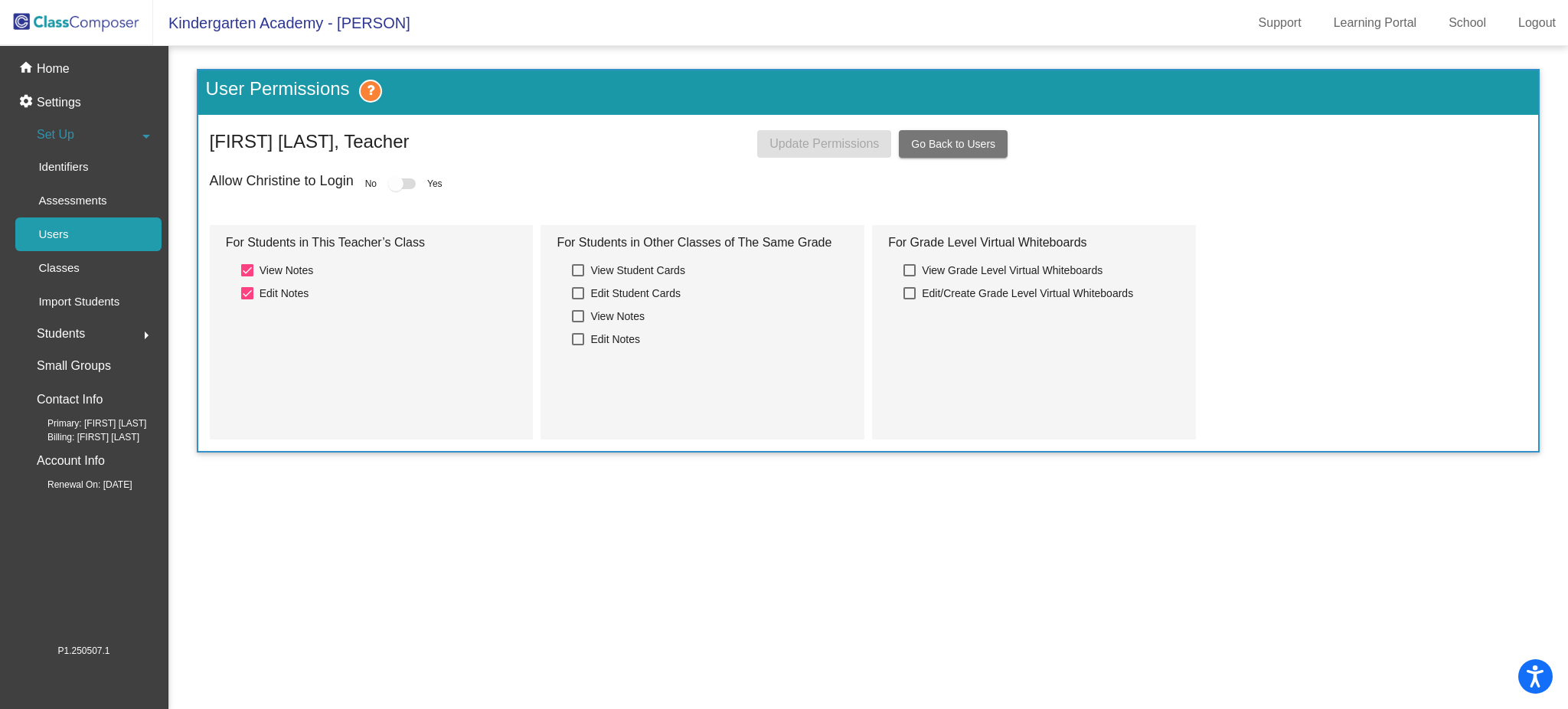 click at bounding box center [402, 184] 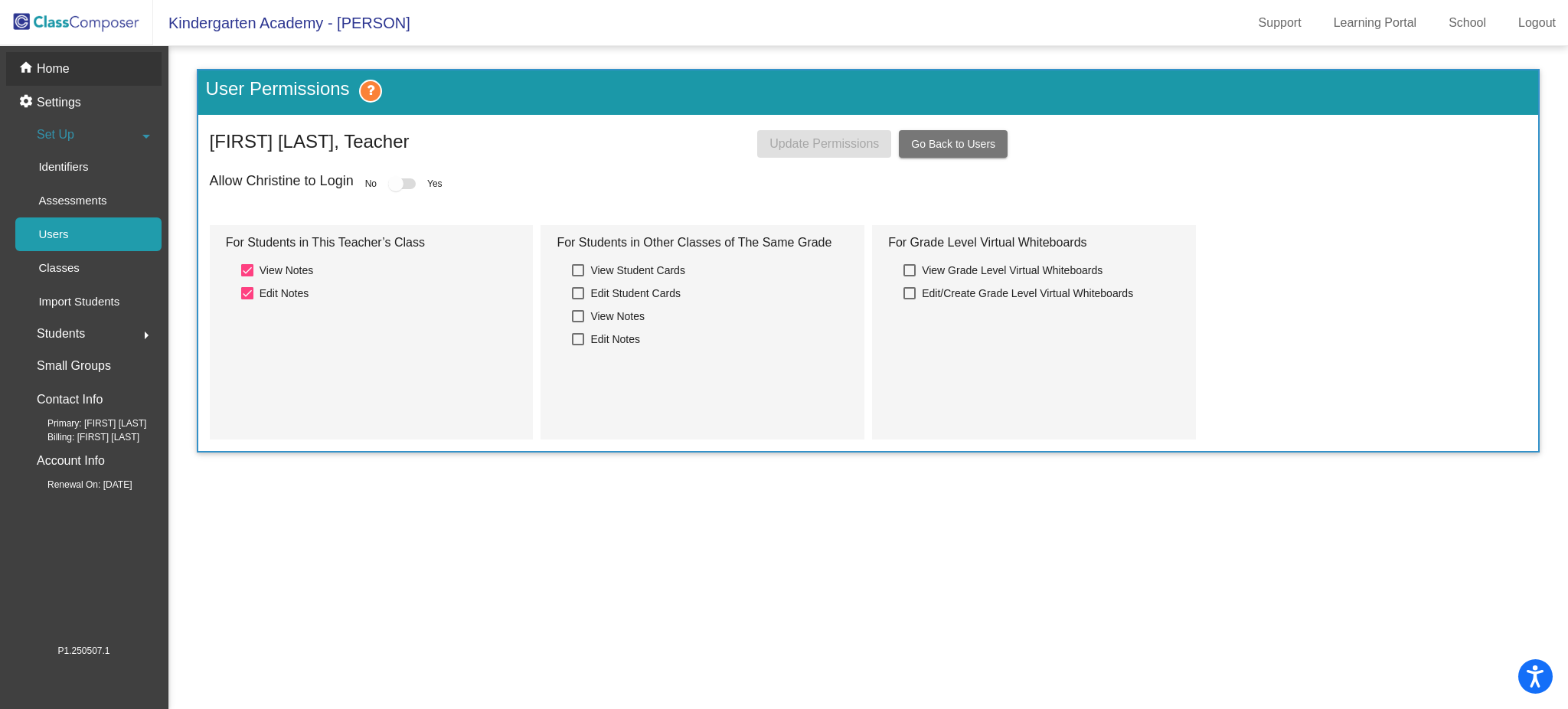 click on "Home" 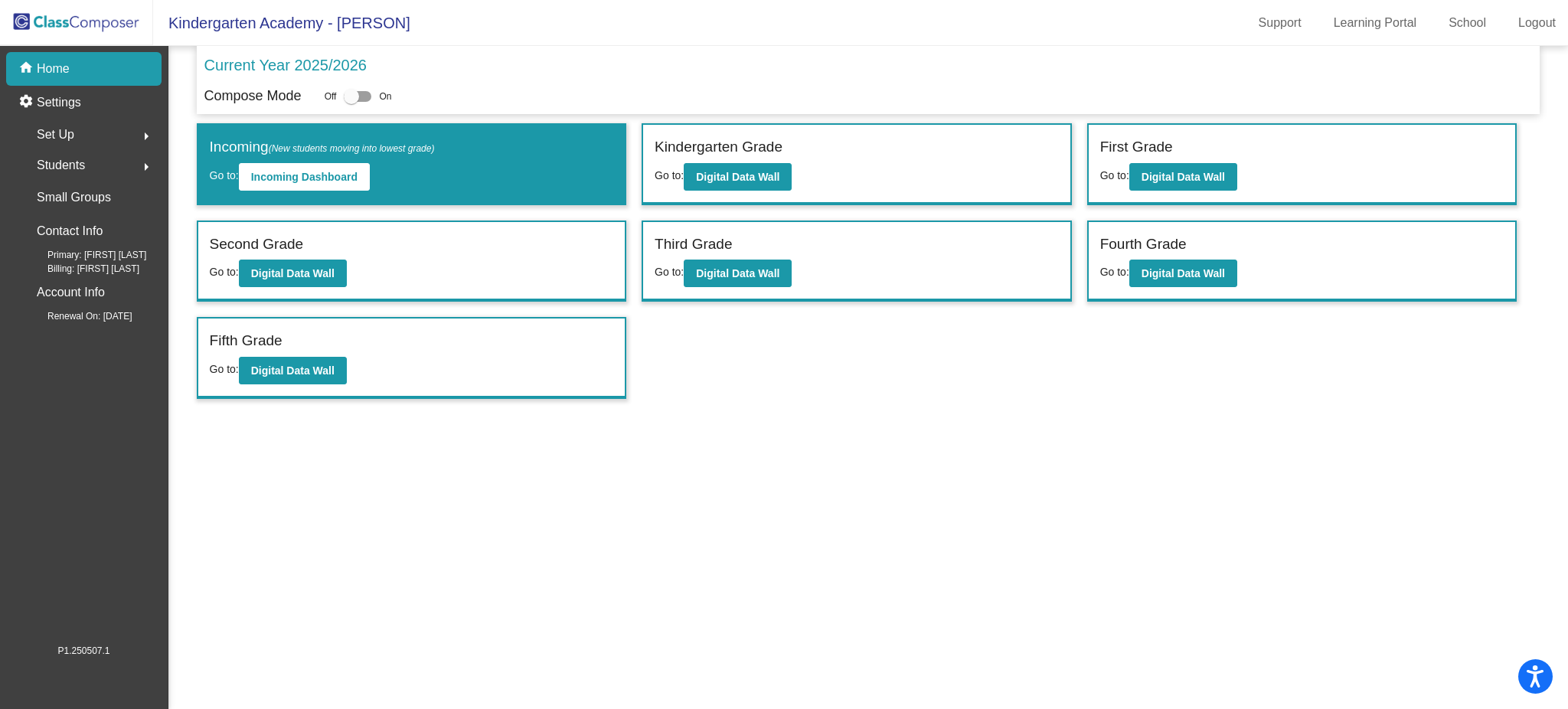 click on "Set Up" 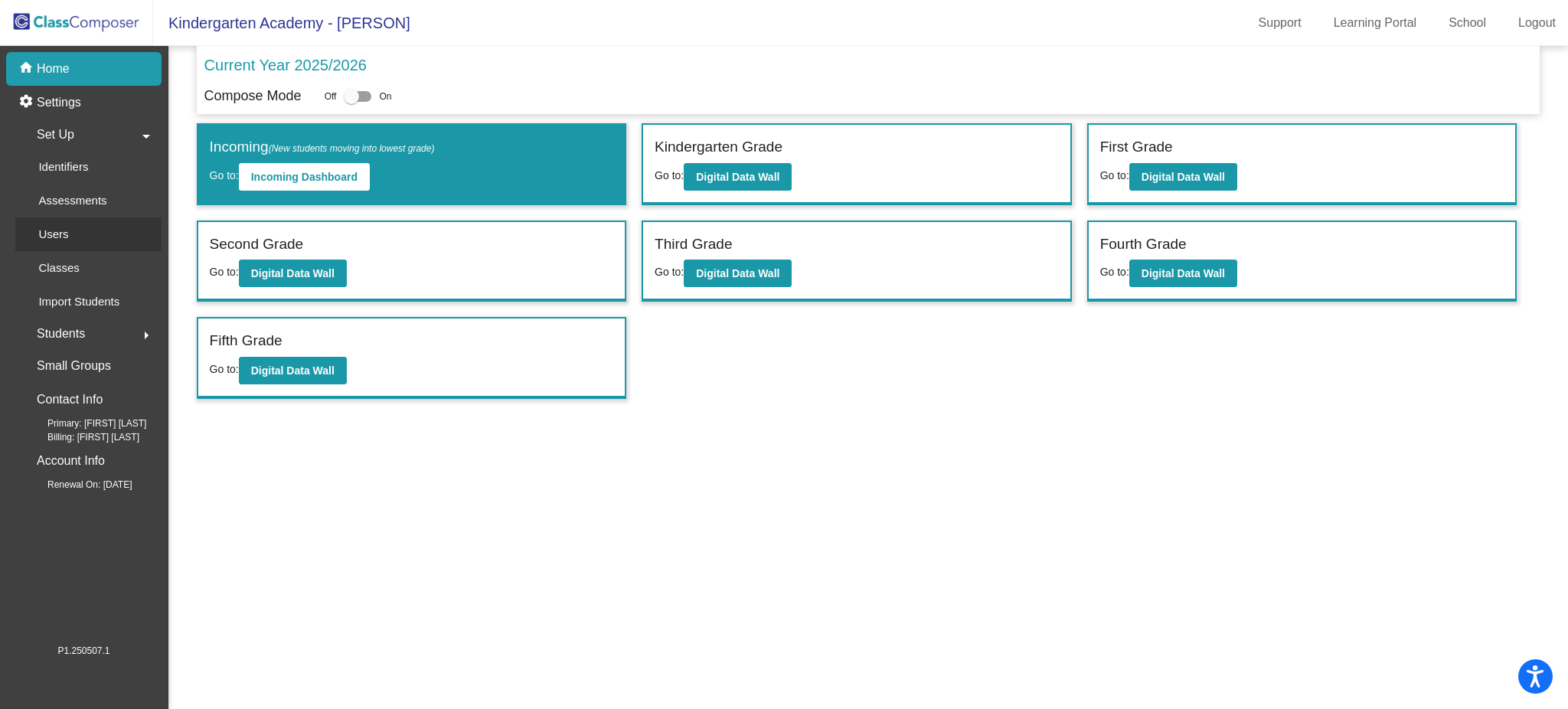 click on "Users" 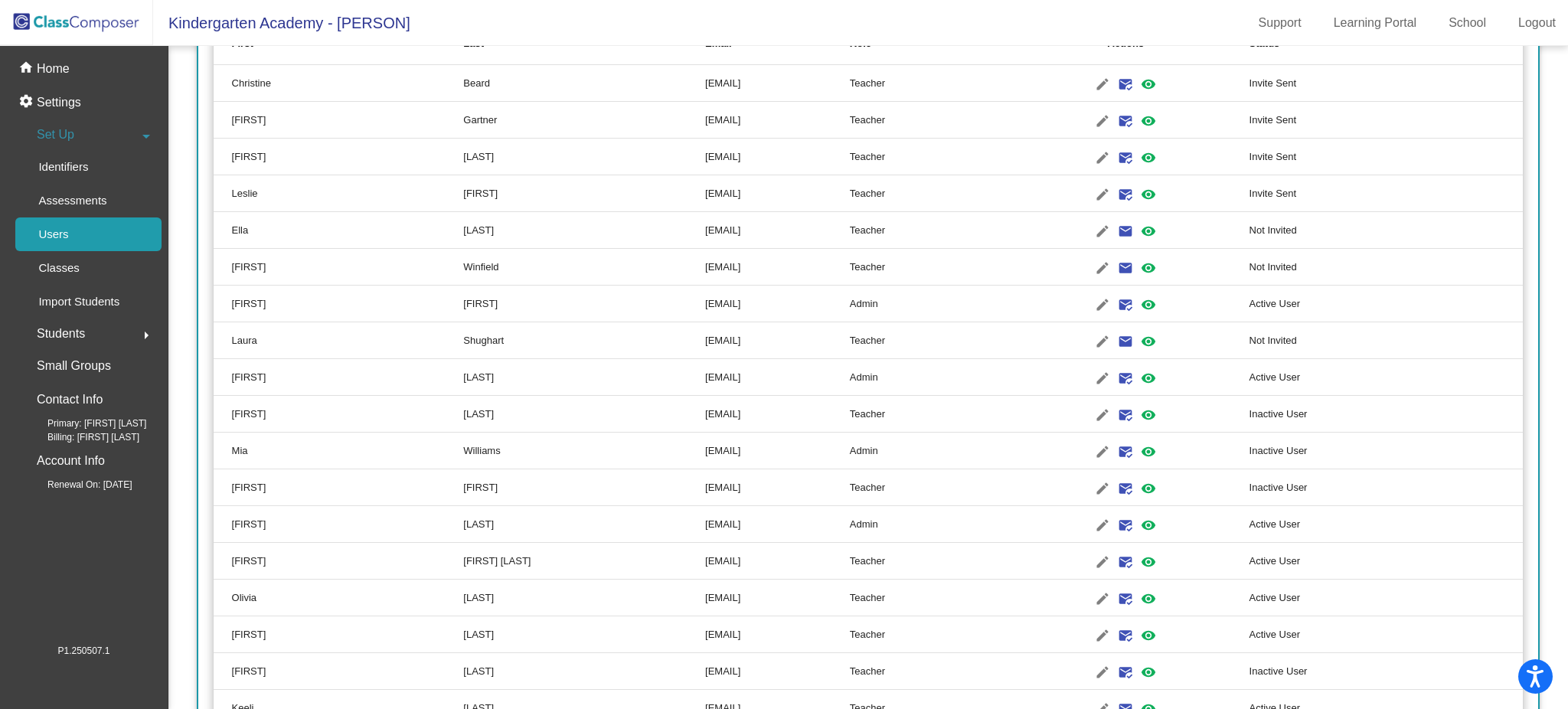 scroll, scrollTop: 408, scrollLeft: 0, axis: vertical 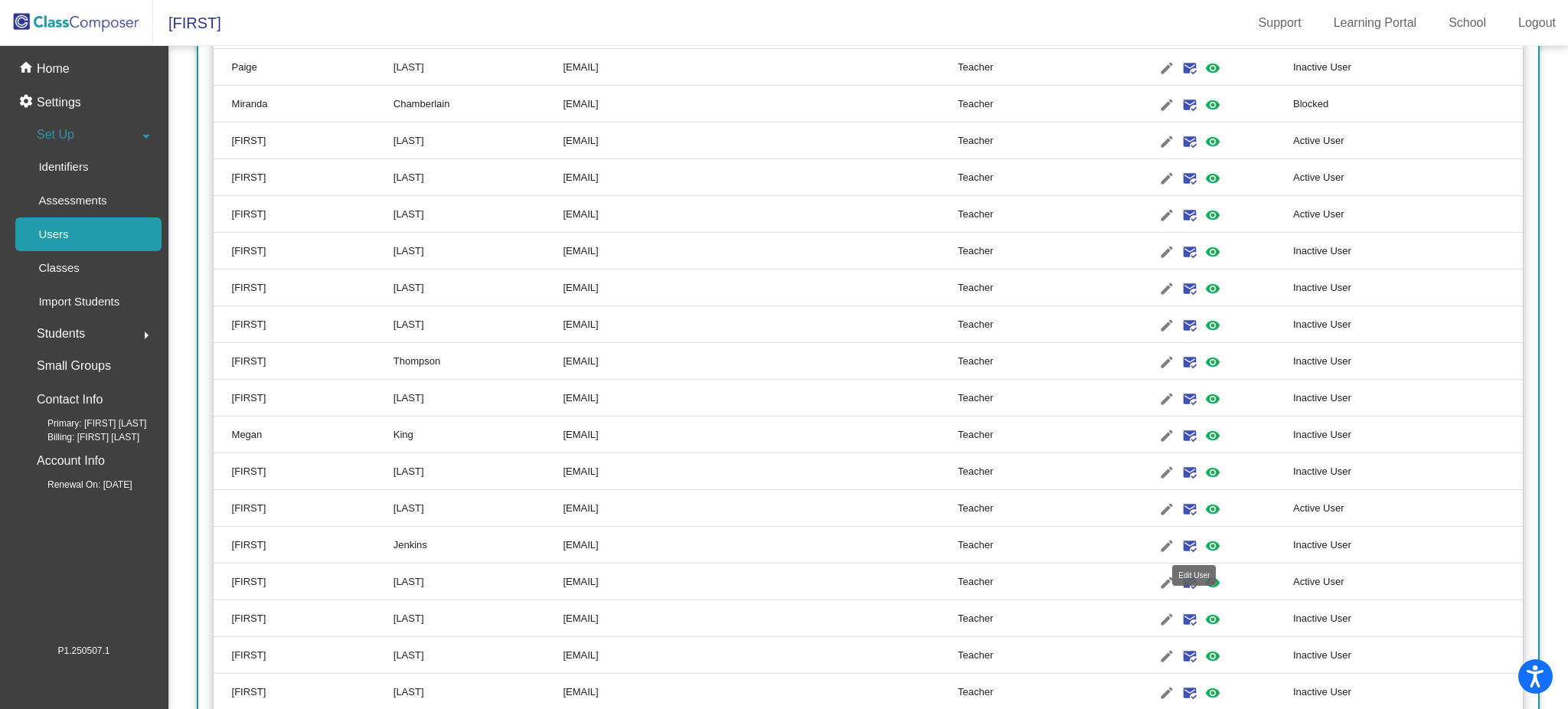 click on "edit" 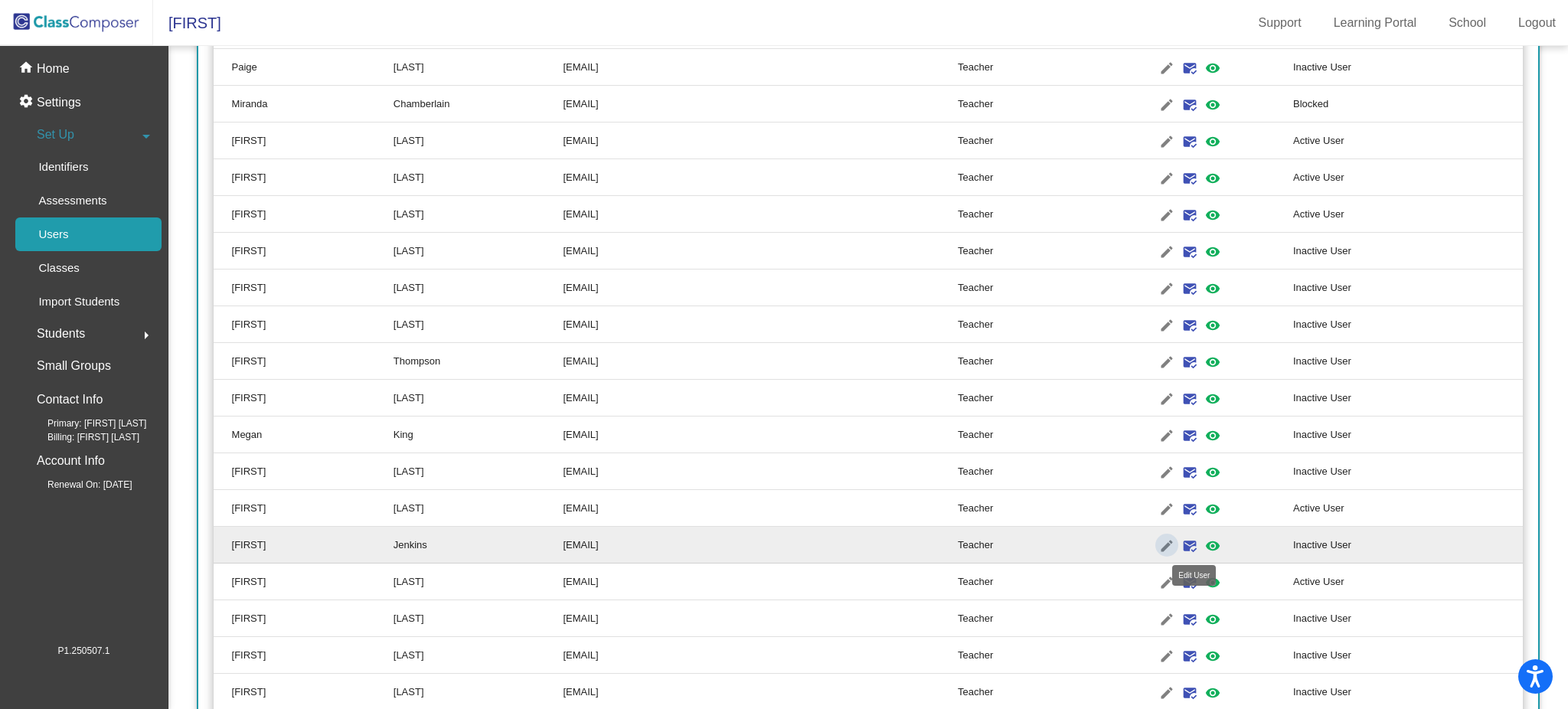 type on "[FIRST]" 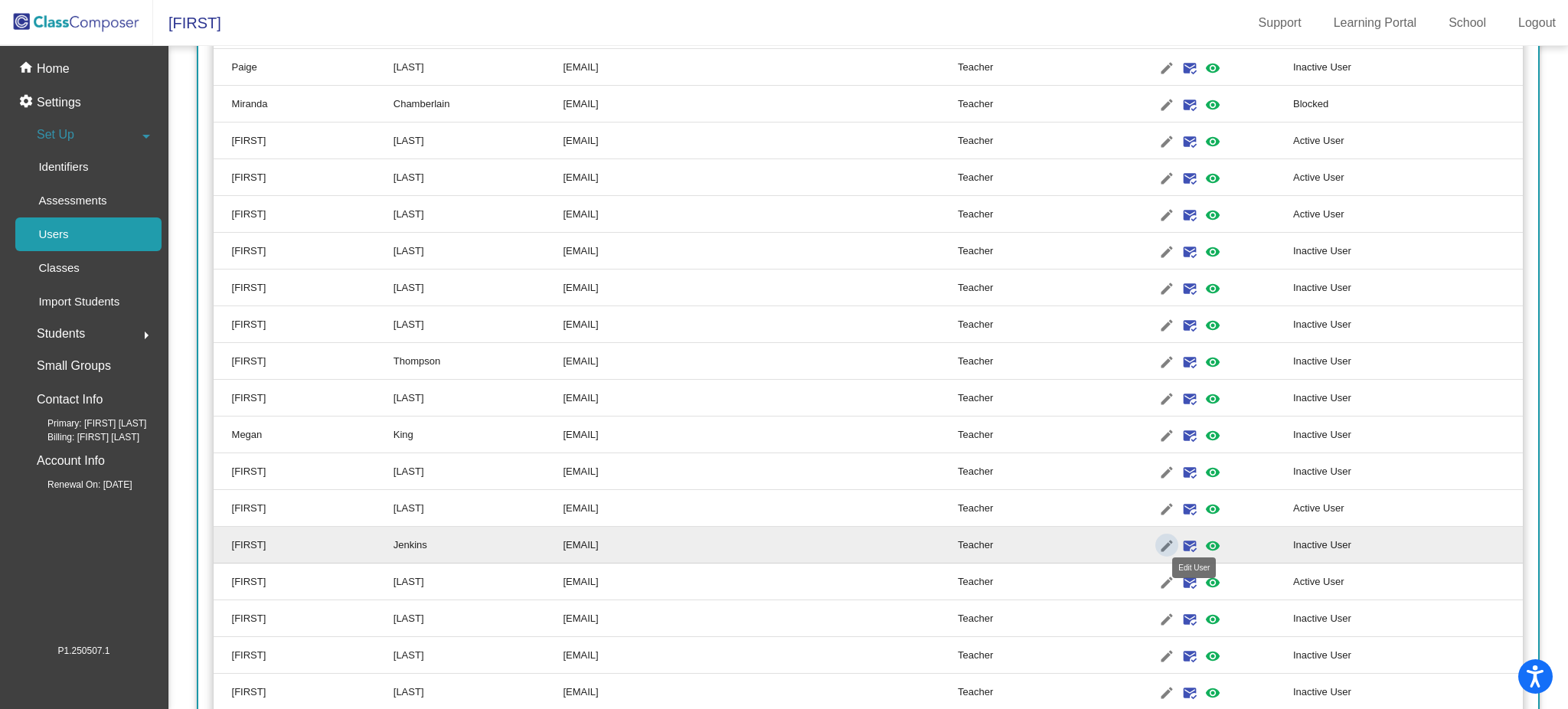 scroll, scrollTop: 0, scrollLeft: 0, axis: both 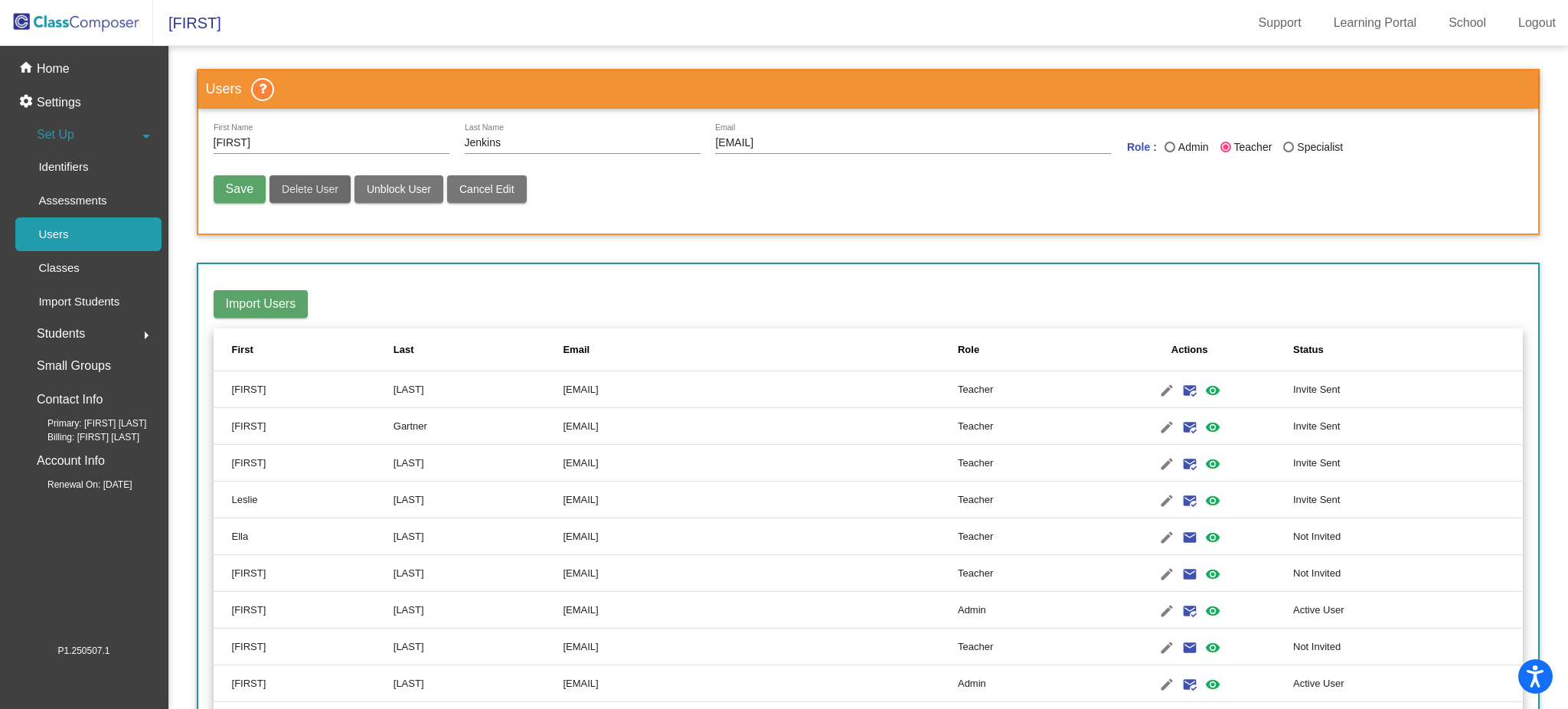 click on "Delete User" at bounding box center [310, 189] 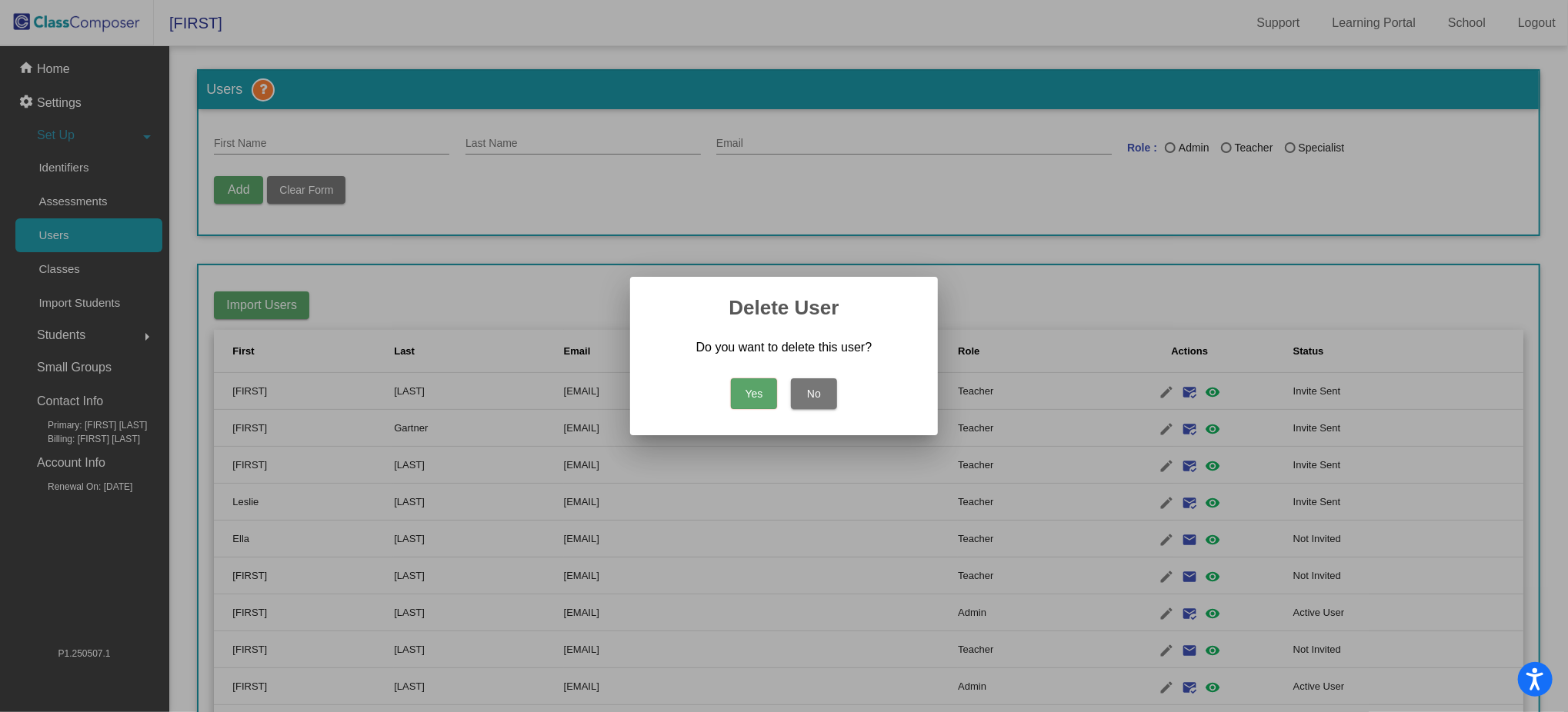 click on "Yes" at bounding box center (754, 394) 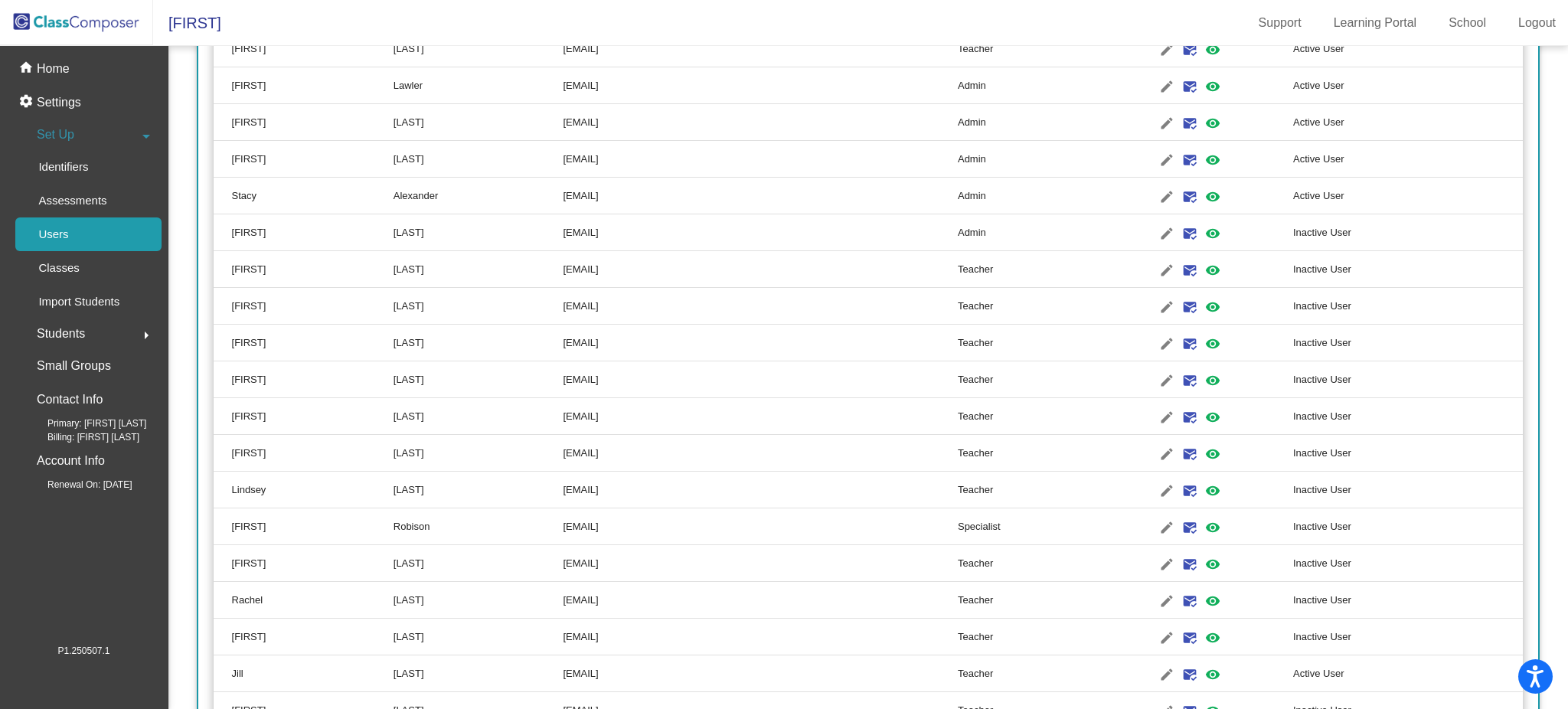scroll, scrollTop: 4151, scrollLeft: 0, axis: vertical 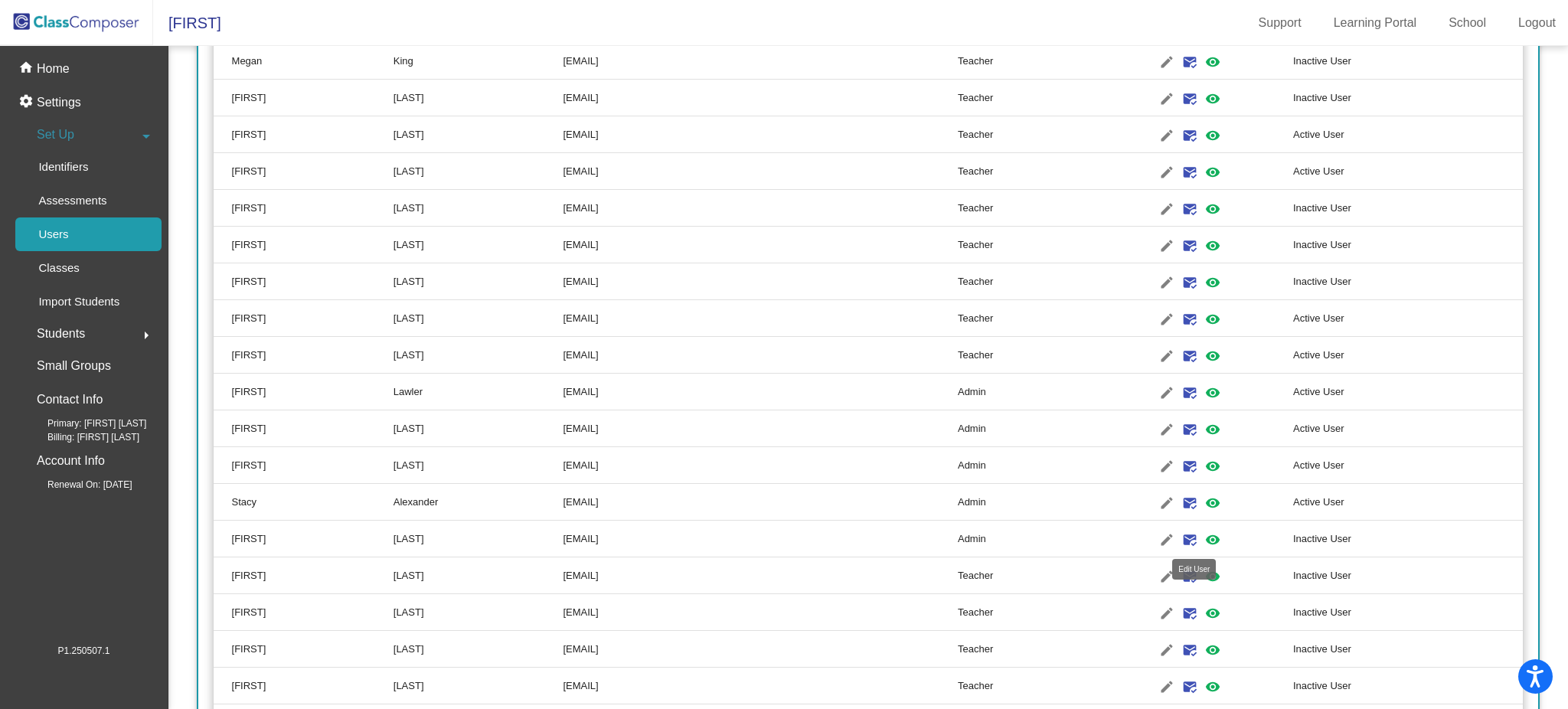 click on "edit" 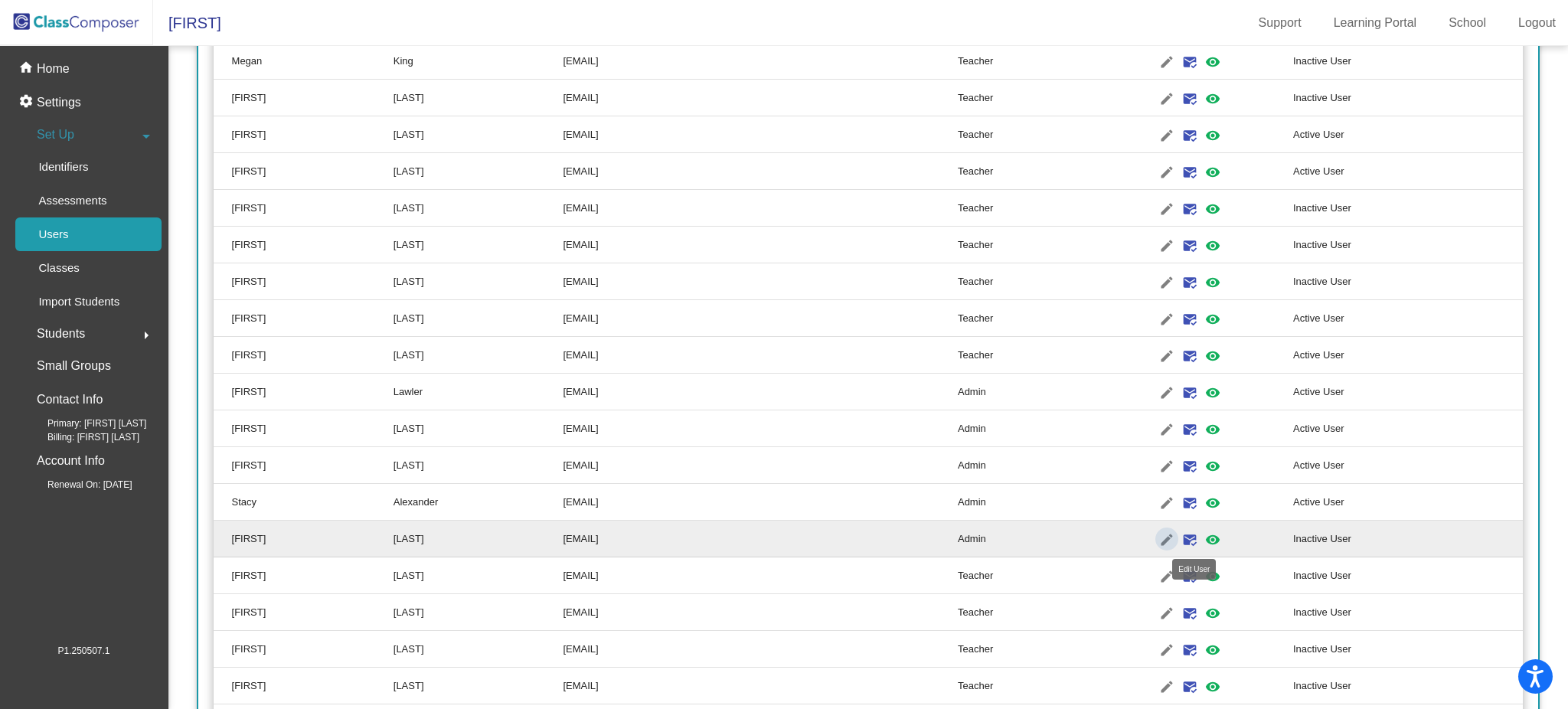 type on "[FIRST]" 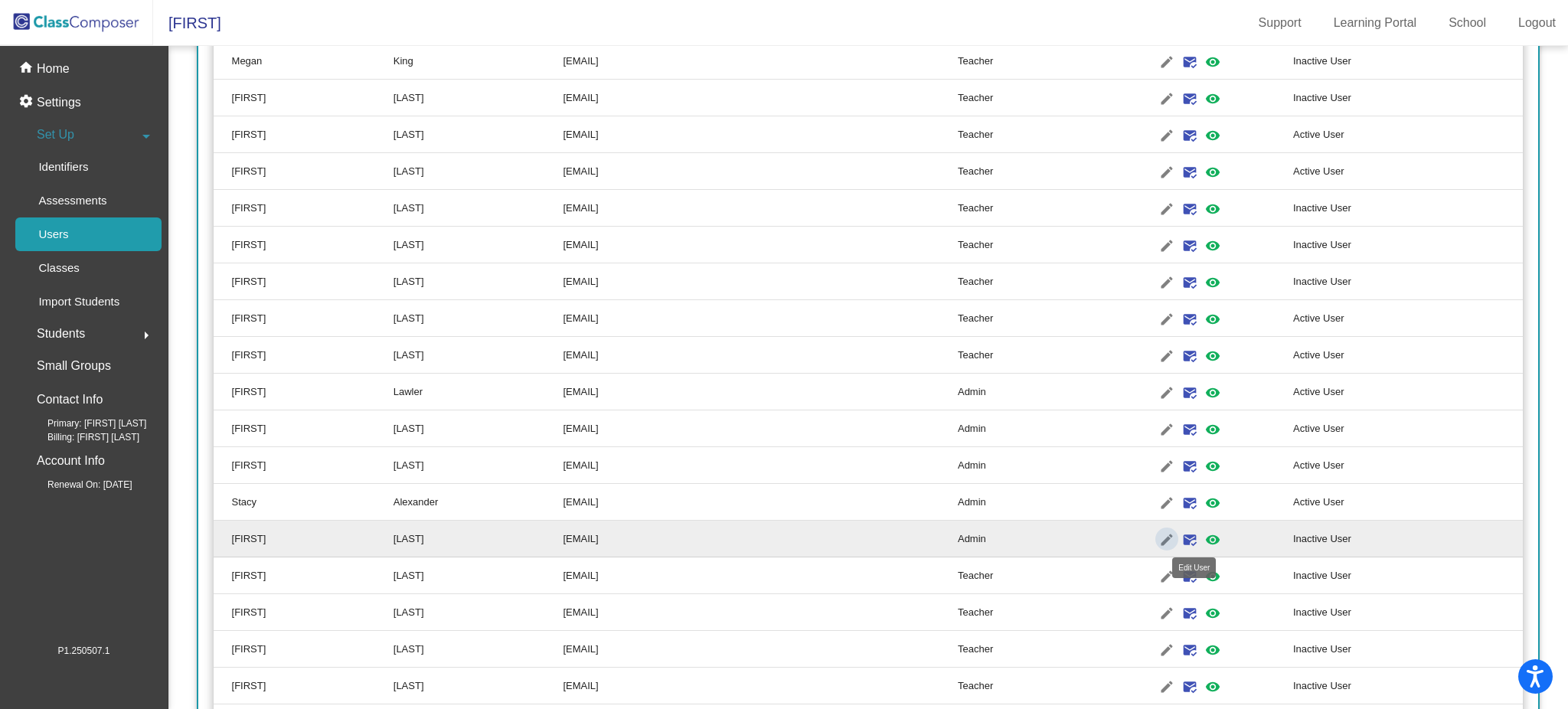 scroll, scrollTop: 0, scrollLeft: 0, axis: both 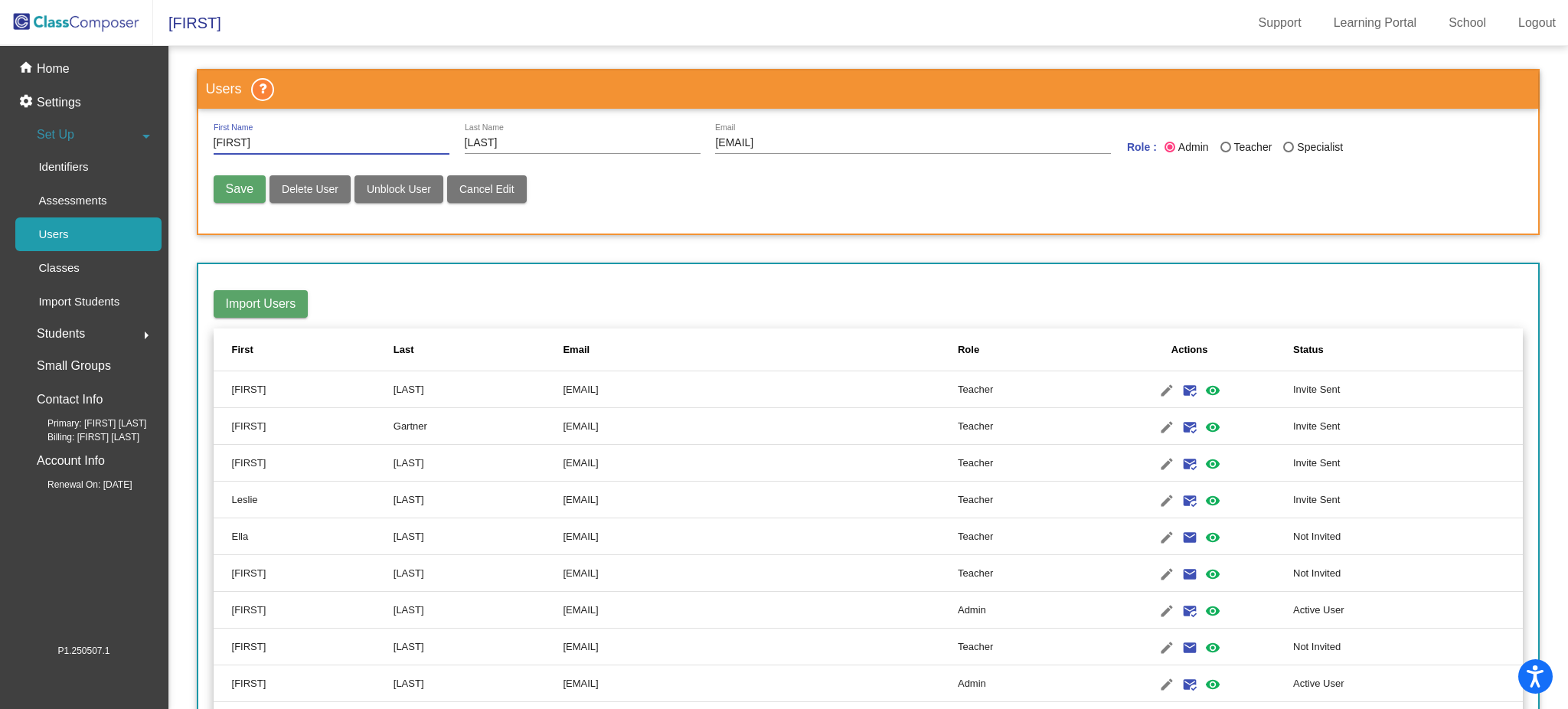 click on "Delete User" at bounding box center [310, 189] 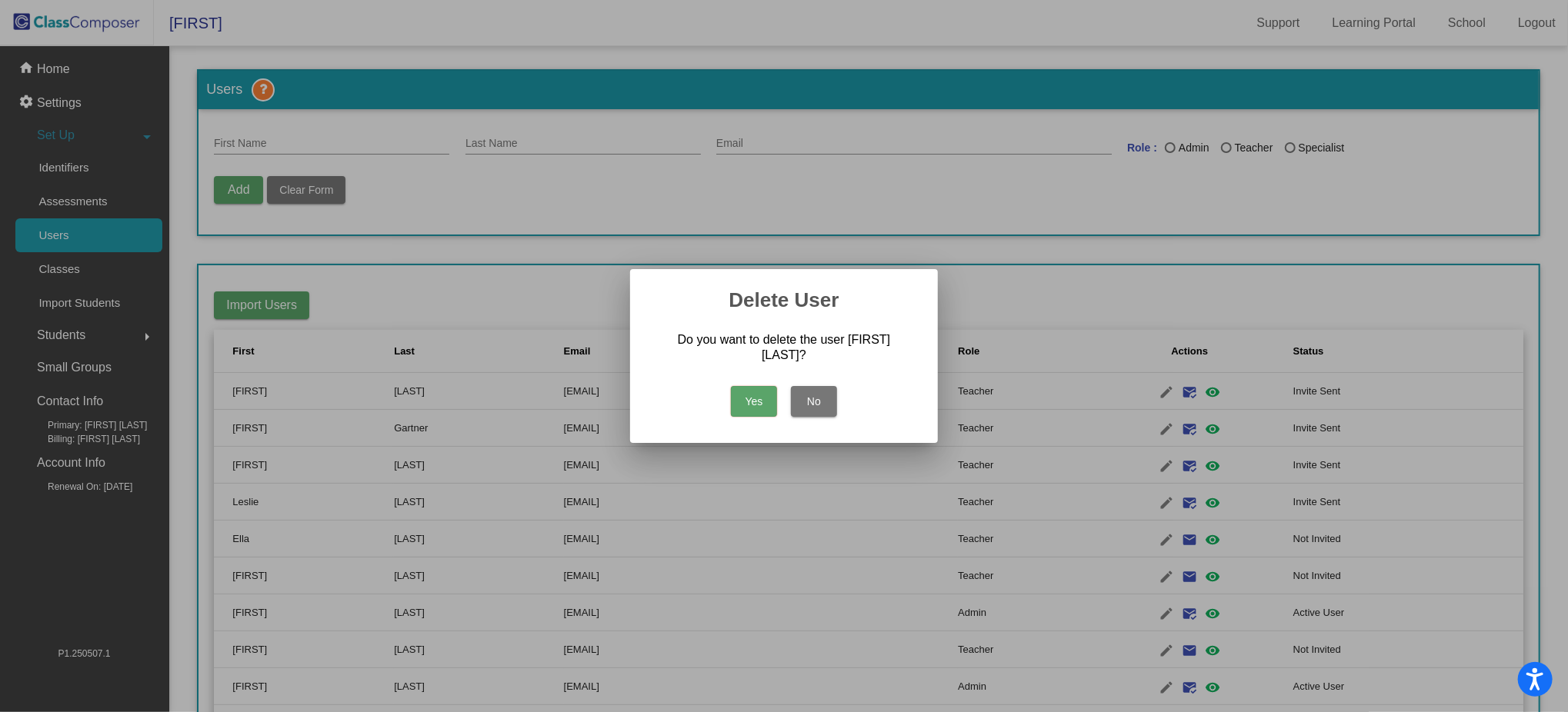 click on "Yes" at bounding box center (754, 401) 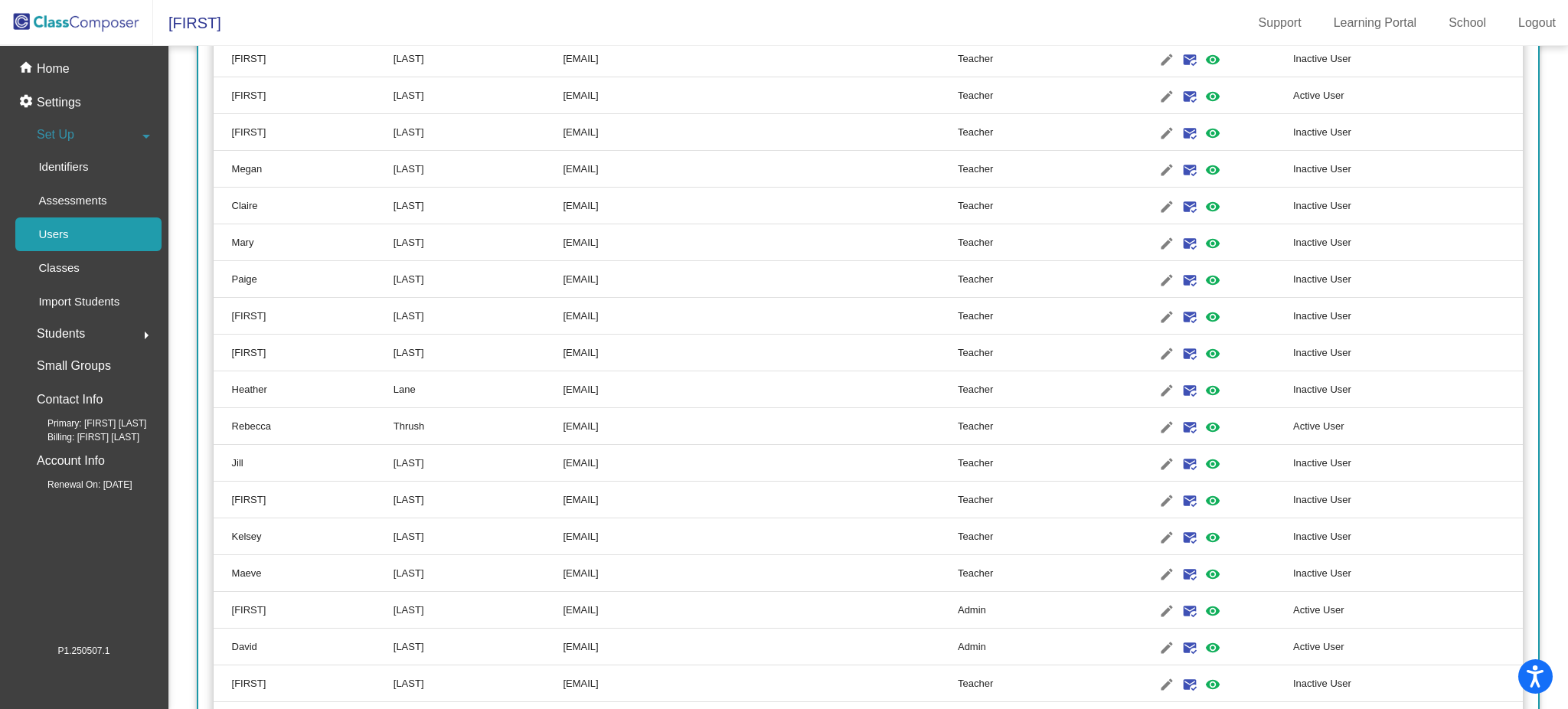 scroll, scrollTop: 0, scrollLeft: 0, axis: both 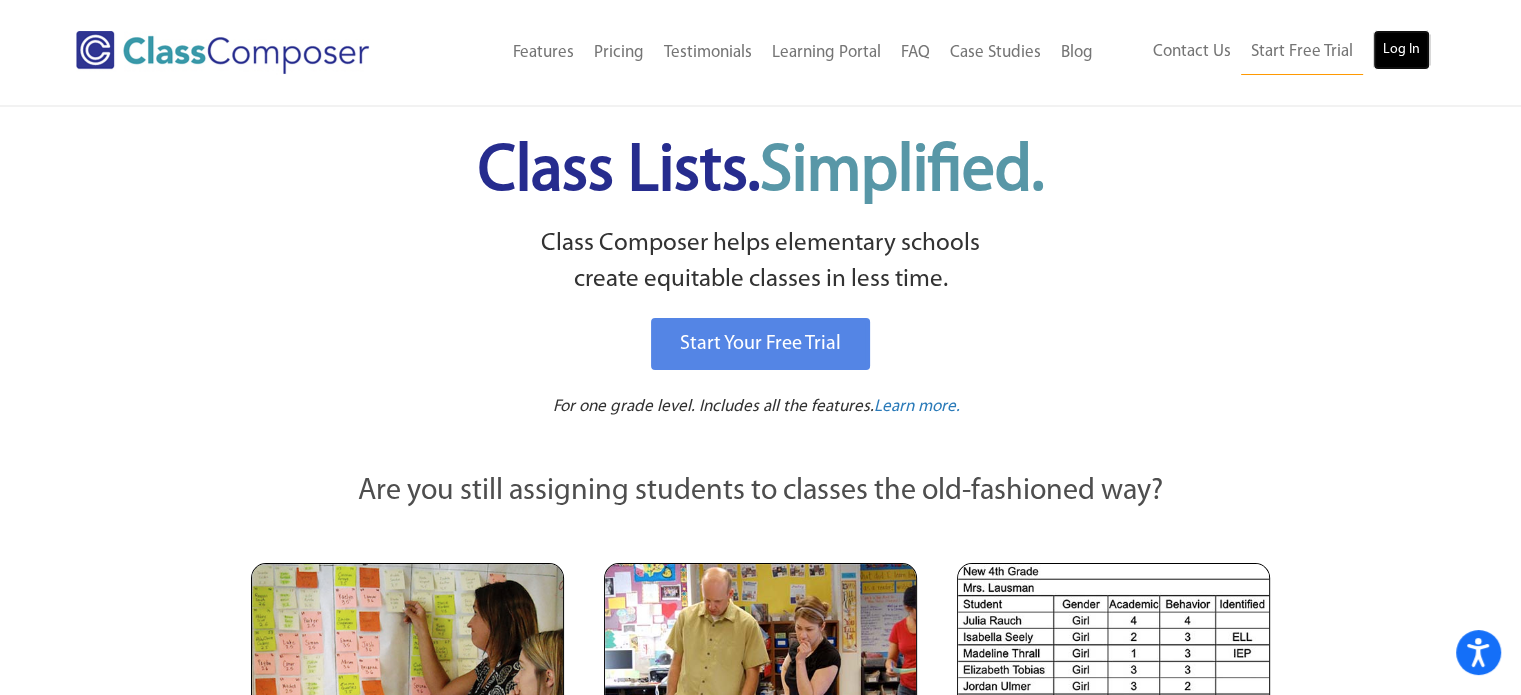 click on "Log In" at bounding box center [1401, 50] 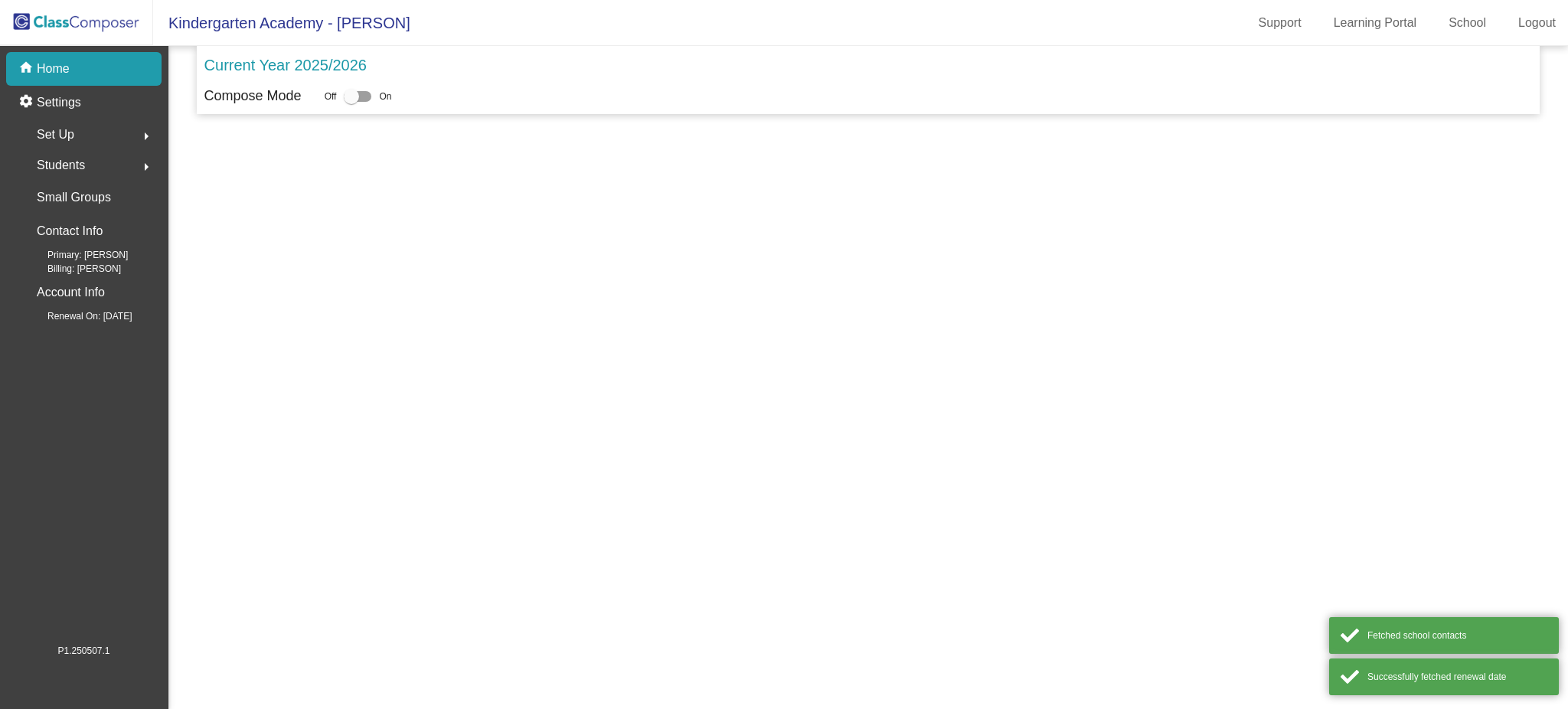 scroll, scrollTop: 0, scrollLeft: 0, axis: both 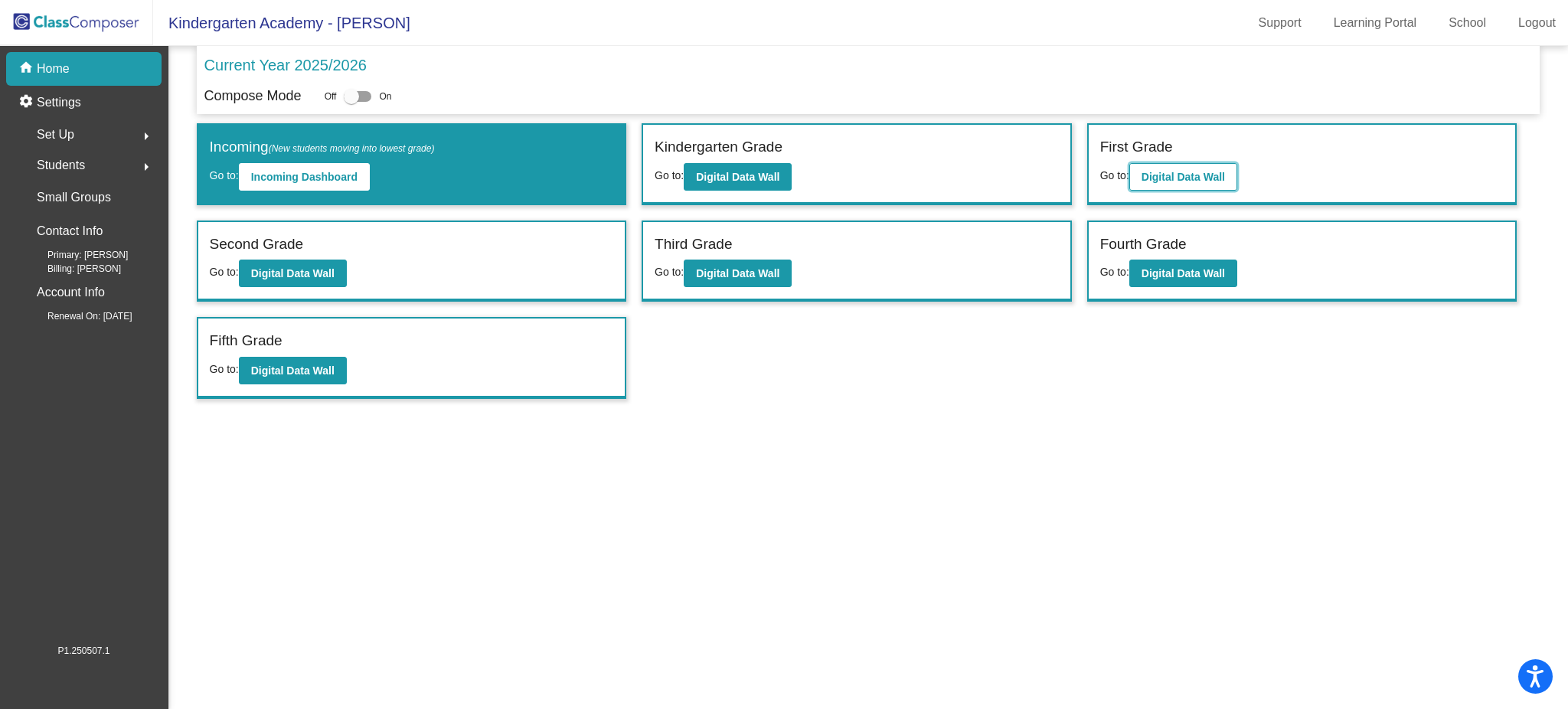 click on "Digital Data Wall" 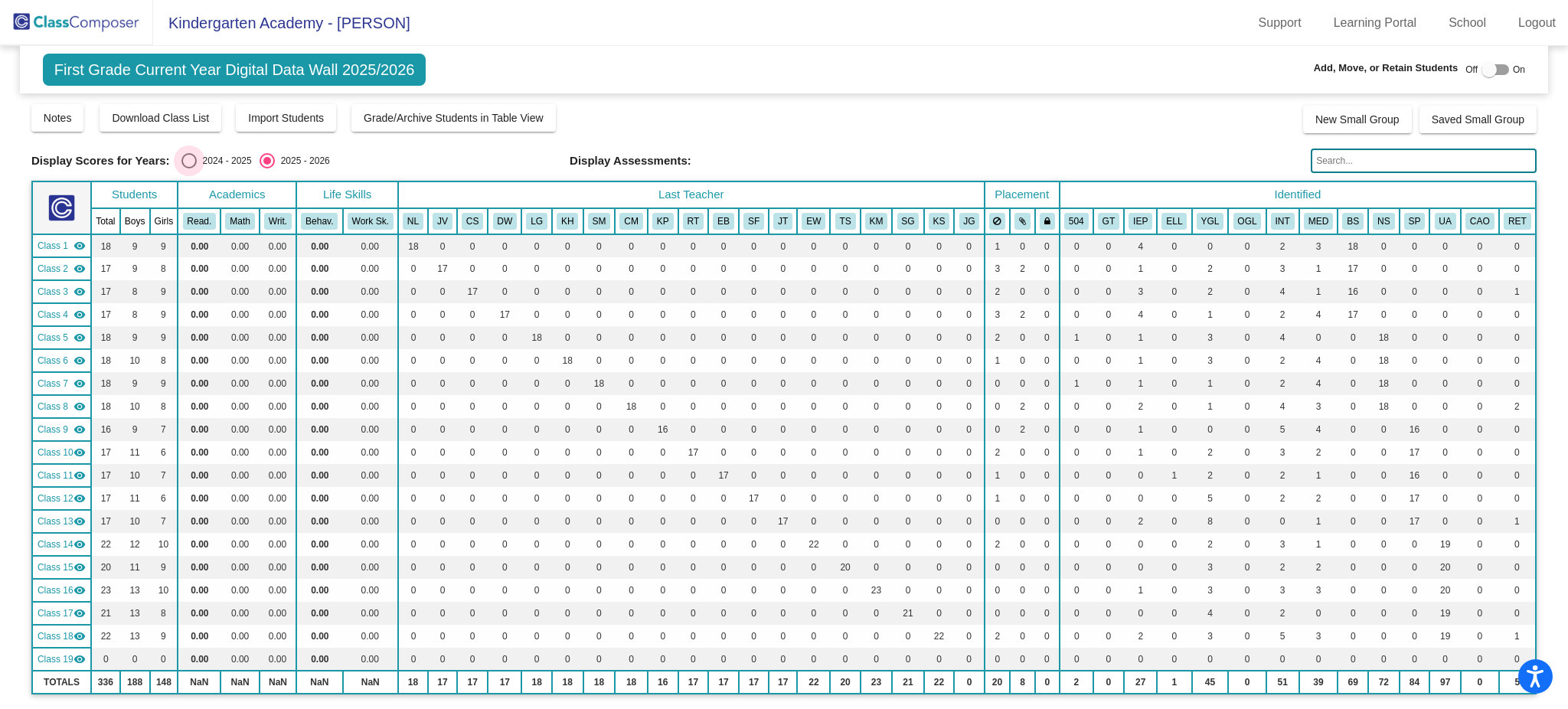 click at bounding box center (189, 161) 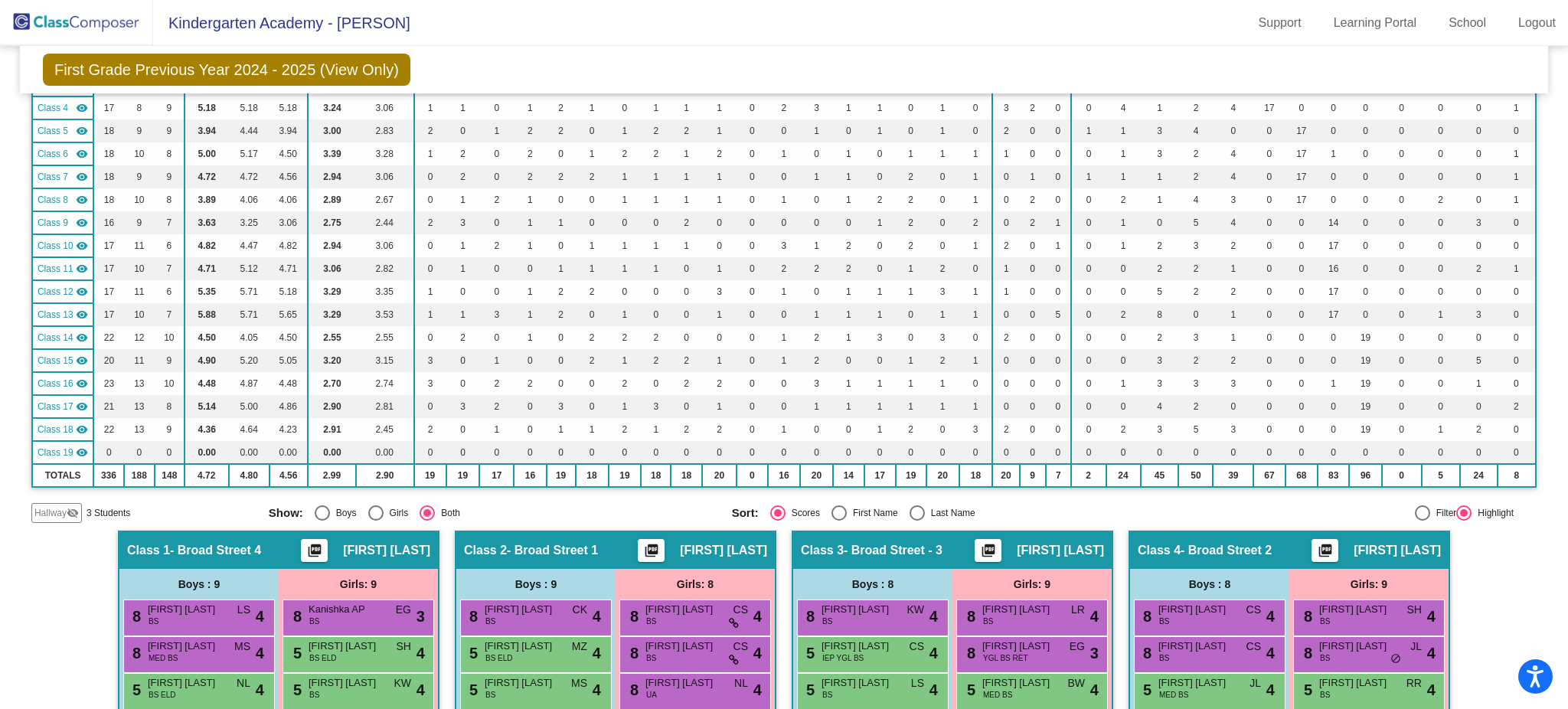 scroll, scrollTop: 0, scrollLeft: 0, axis: both 